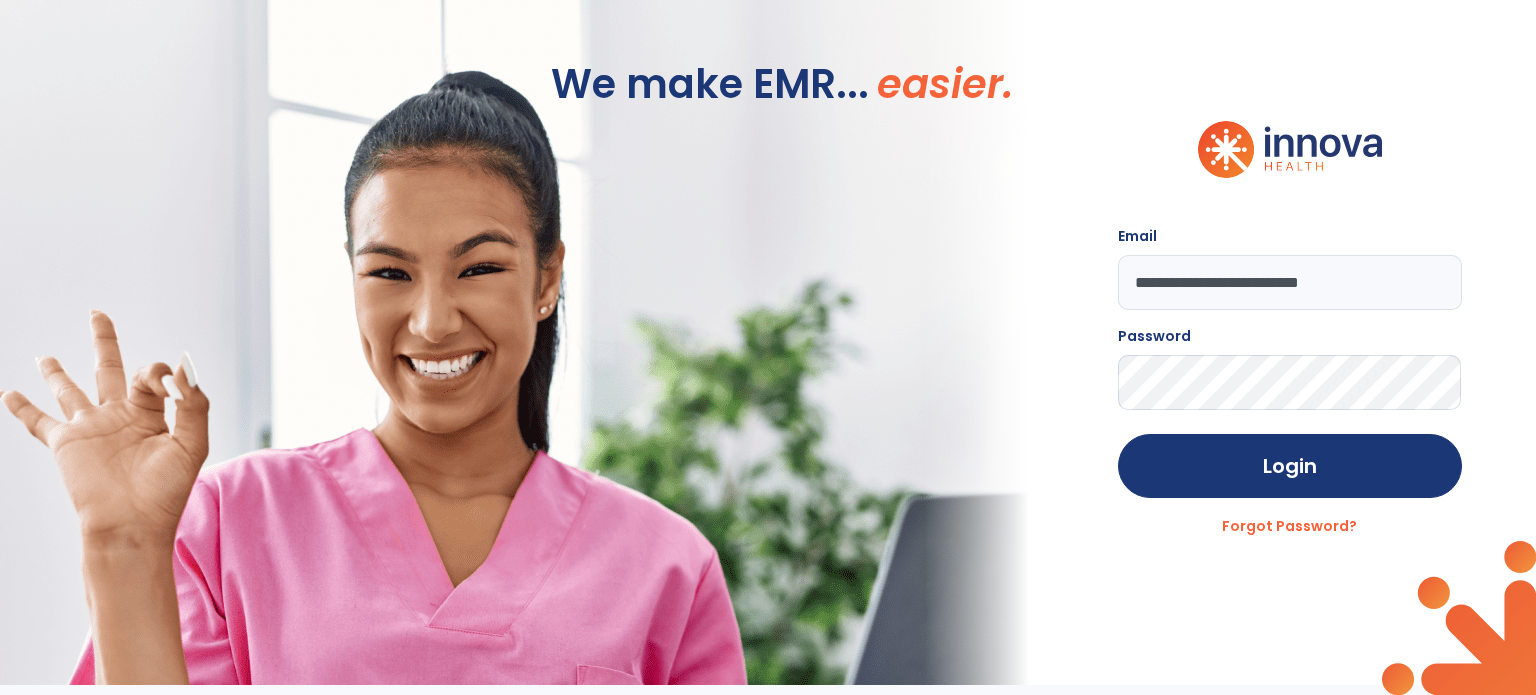 scroll, scrollTop: 0, scrollLeft: 0, axis: both 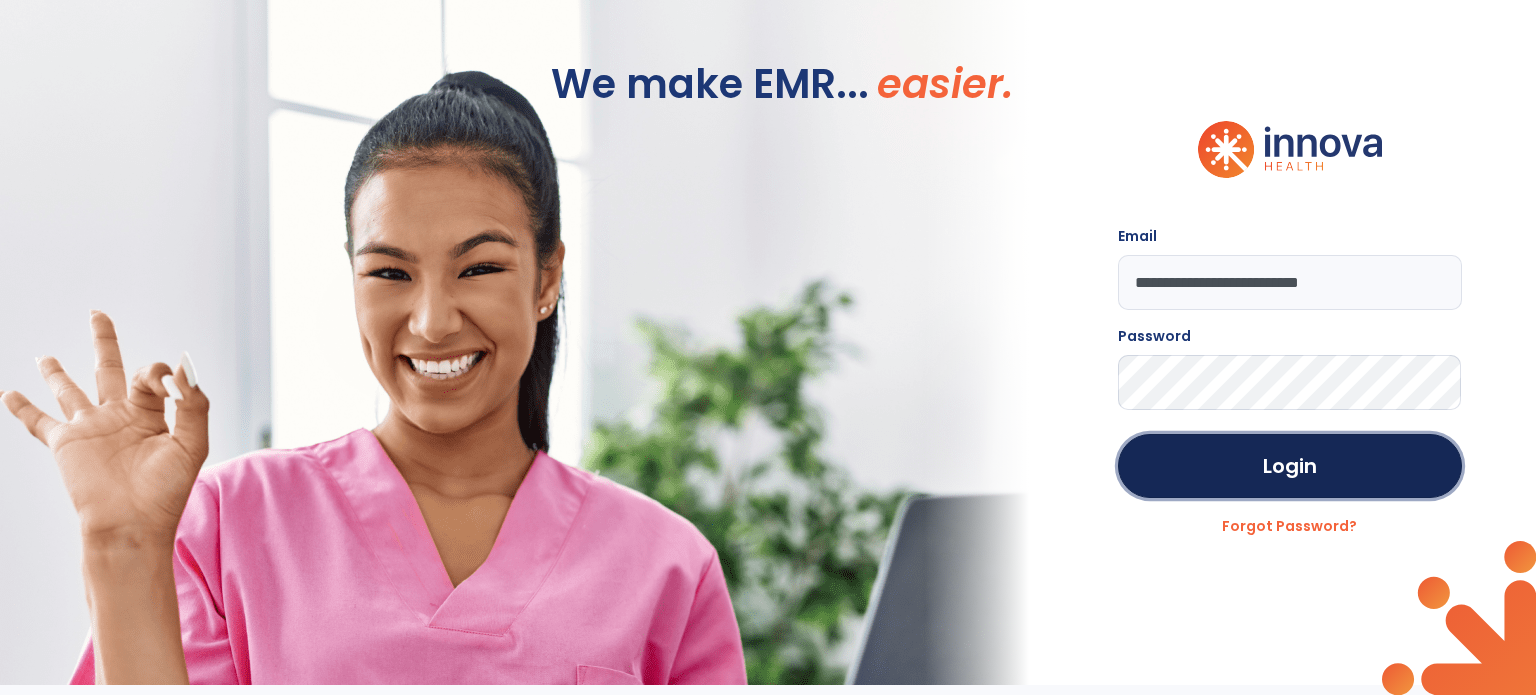 click on "Login" 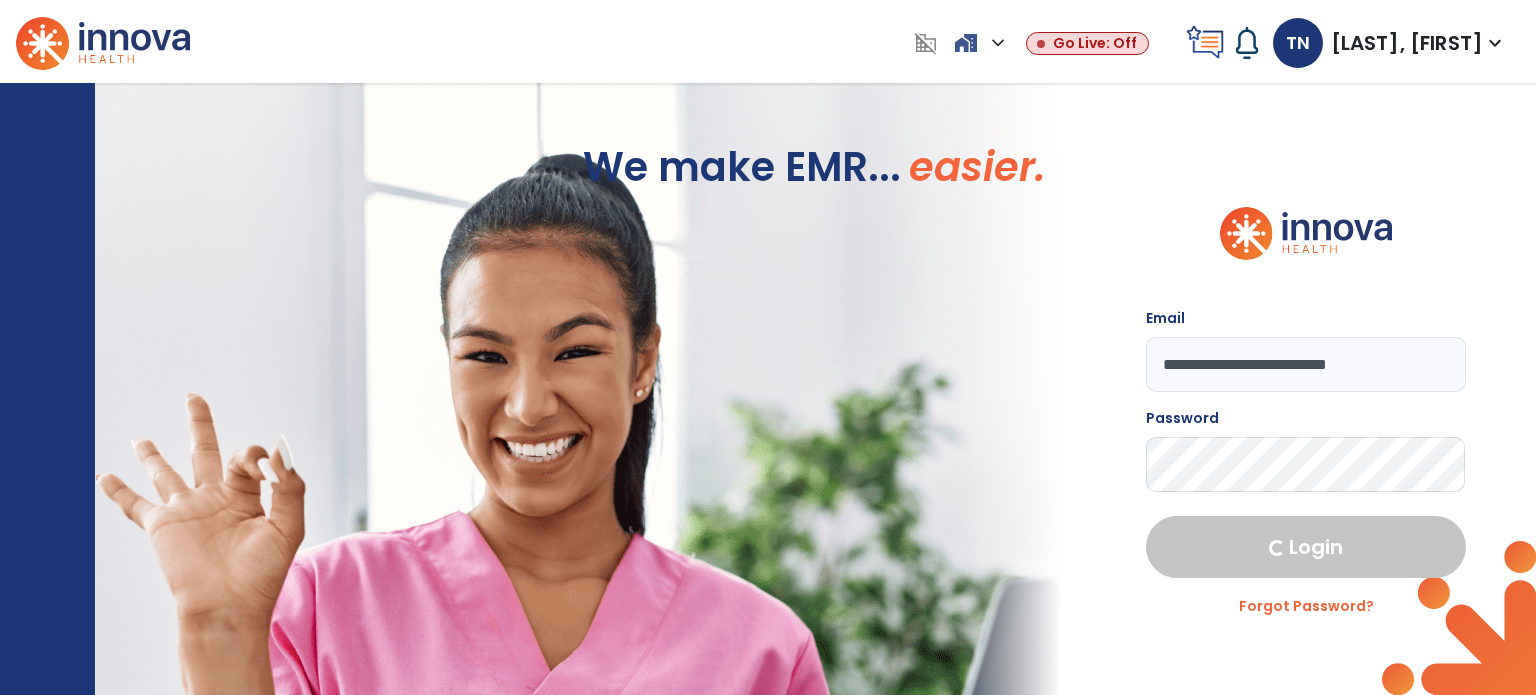 select on "****" 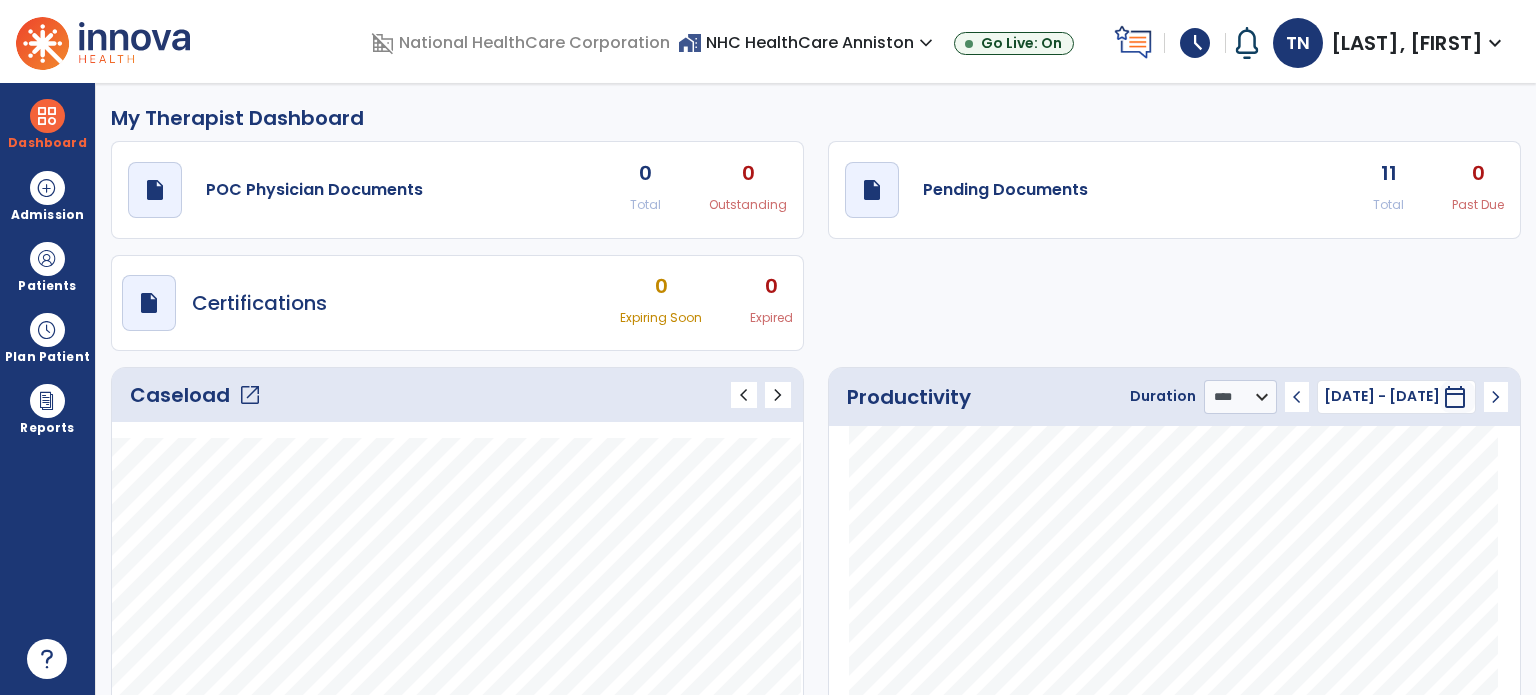 click on "open_in_new" 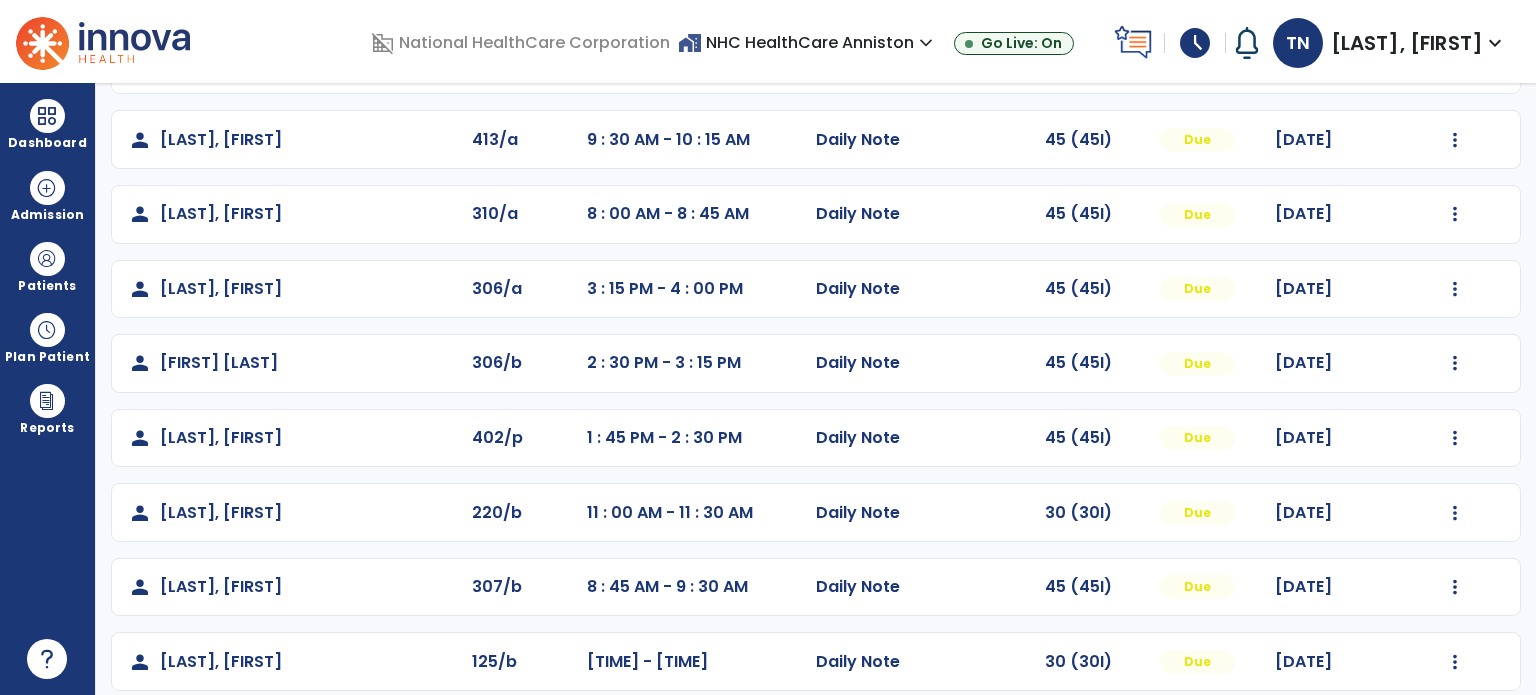 scroll, scrollTop: 393, scrollLeft: 0, axis: vertical 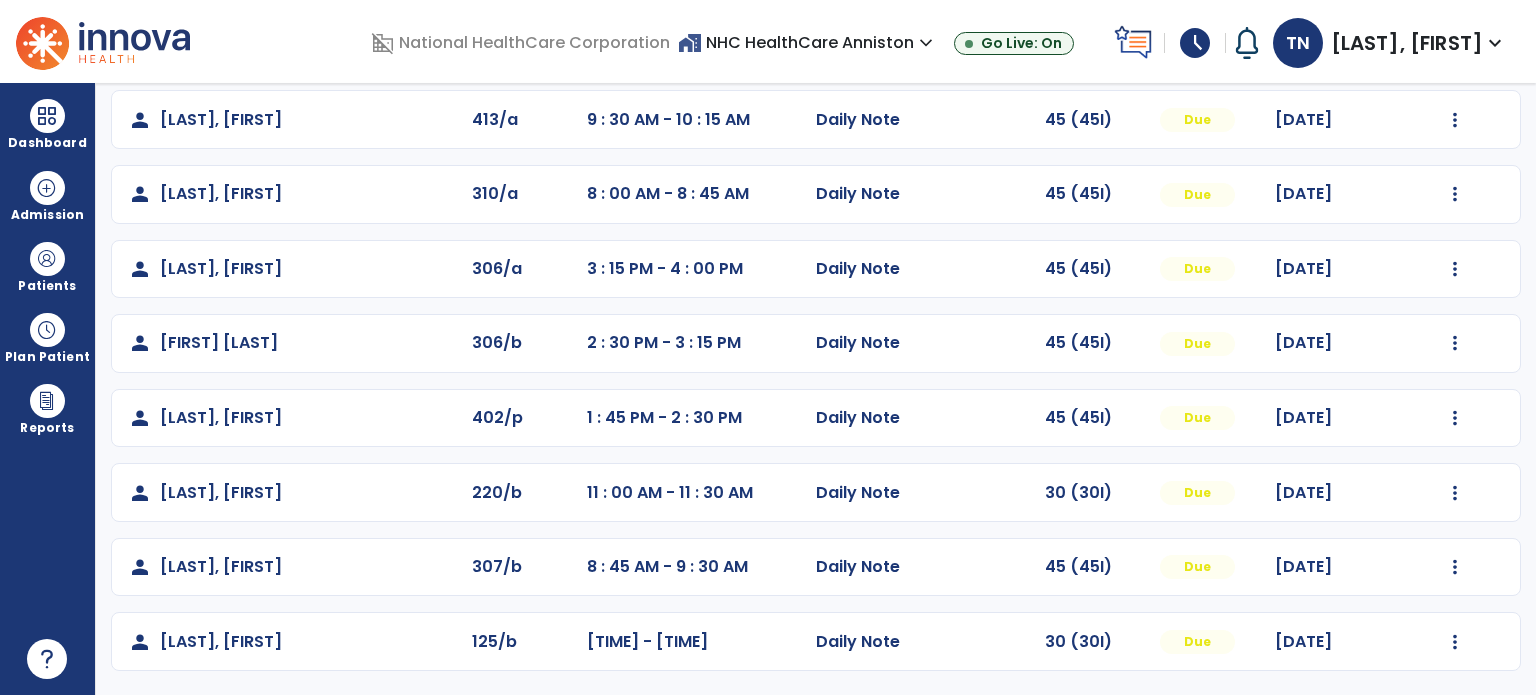 click on "Mark Visit As Complete   Reset Note   Open Document   G + C Mins" 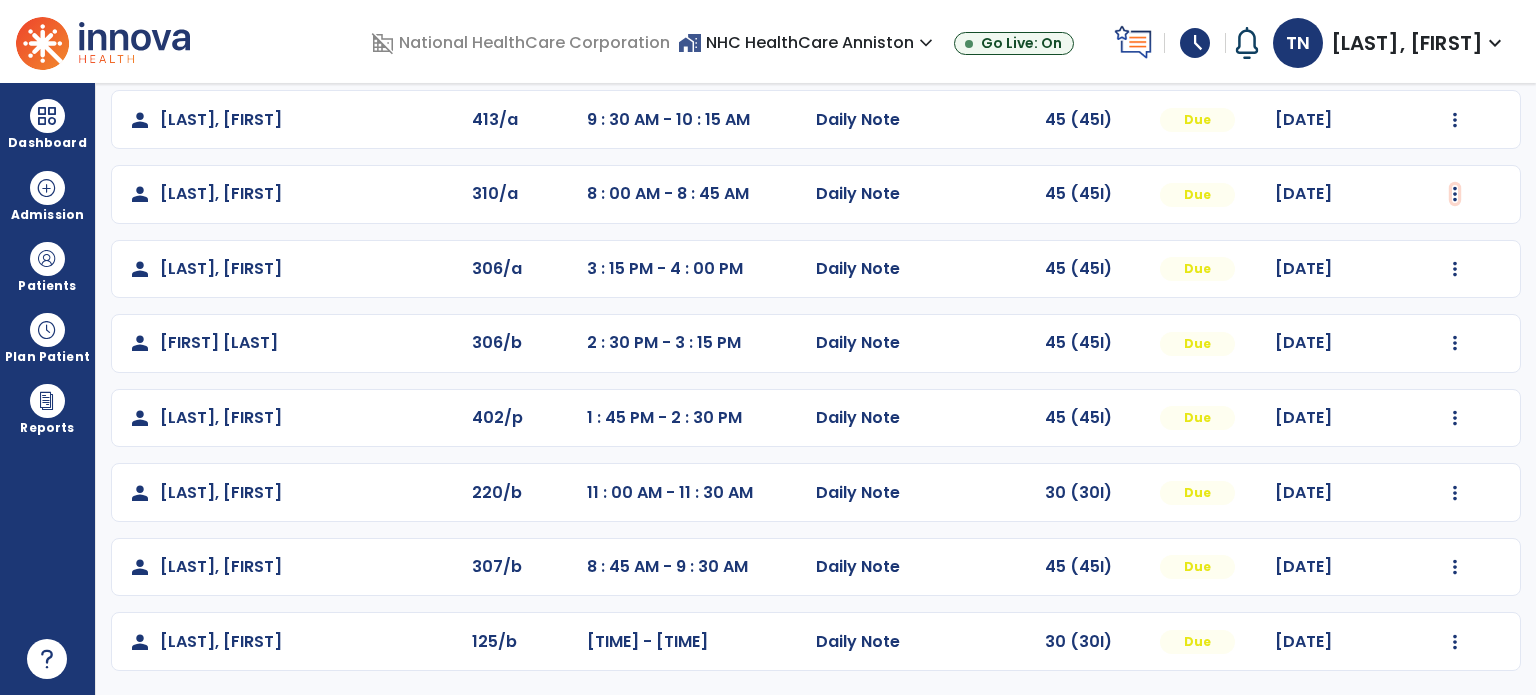 click at bounding box center (1455, -104) 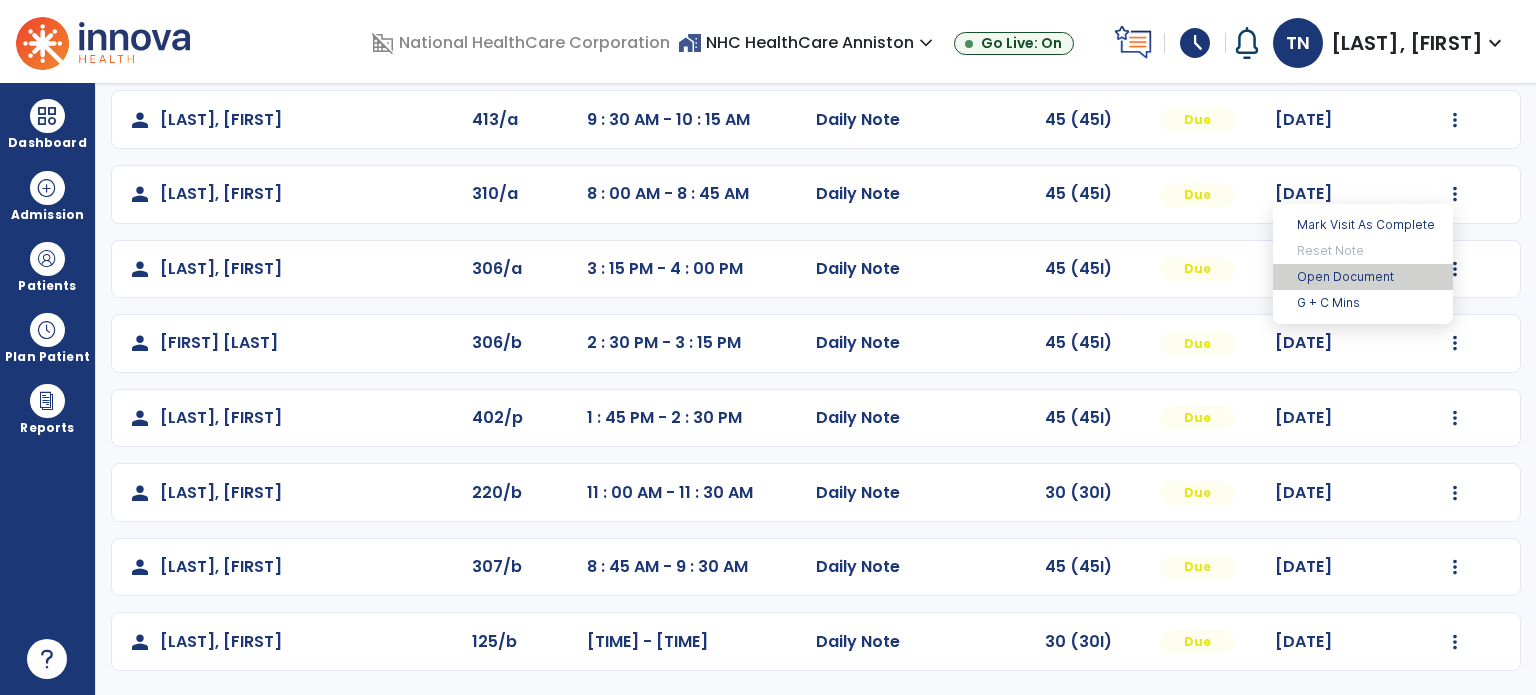 click on "Open Document" at bounding box center [1363, 277] 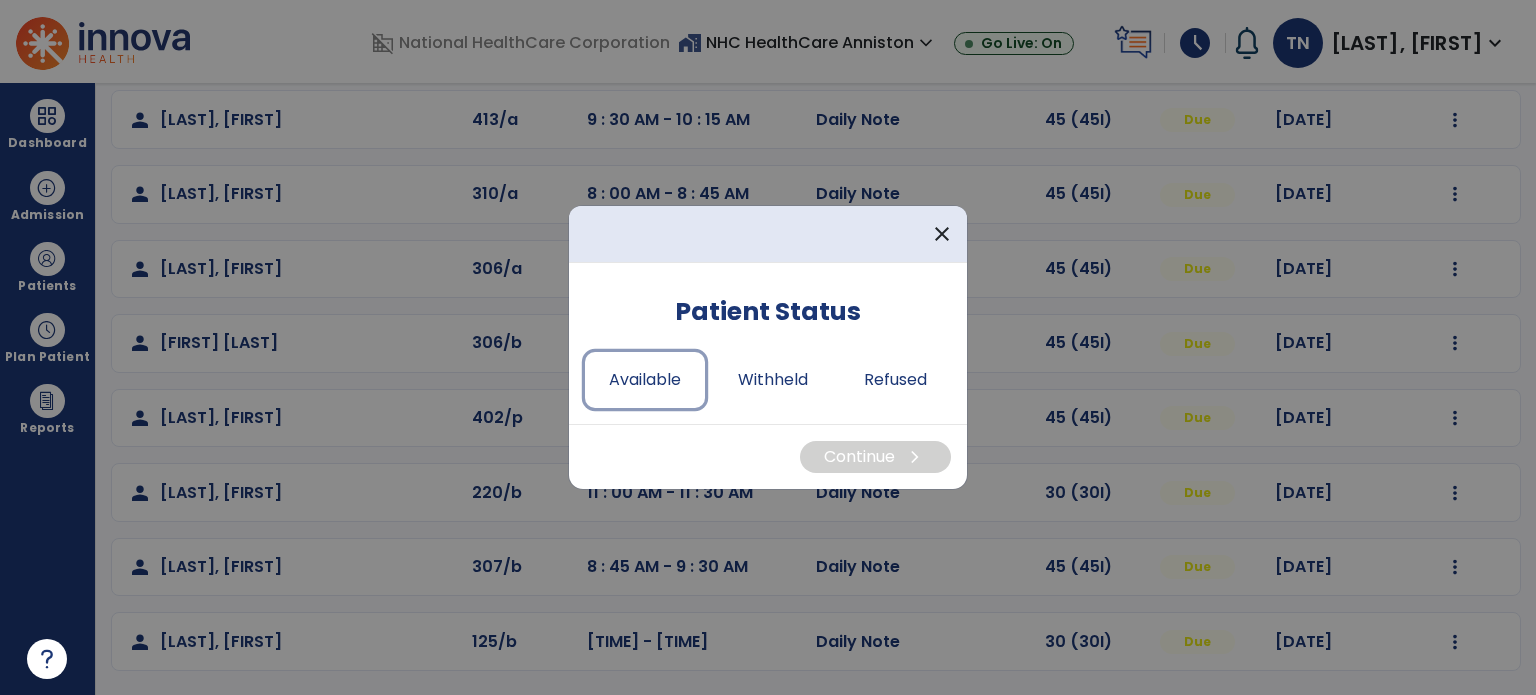 click on "Available" at bounding box center (645, 380) 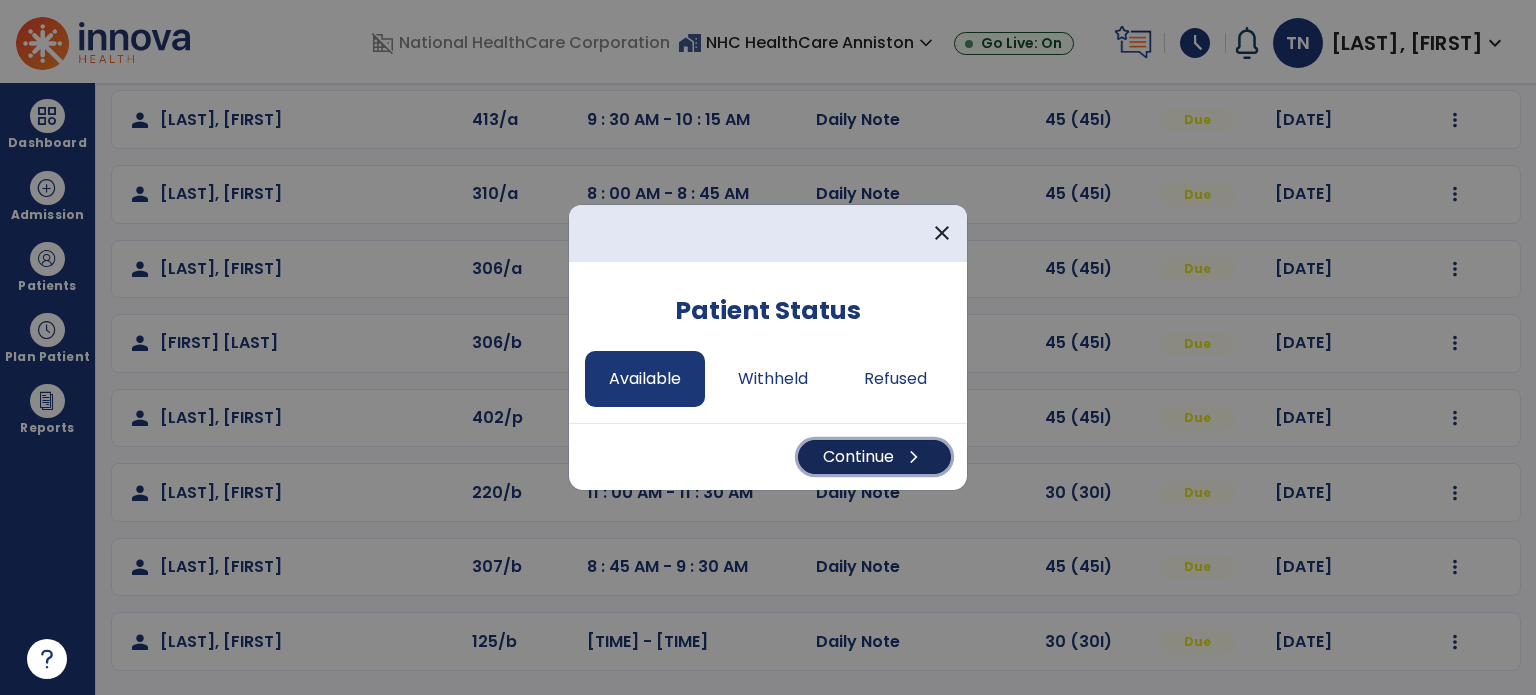 click on "Continue   chevron_right" at bounding box center [874, 457] 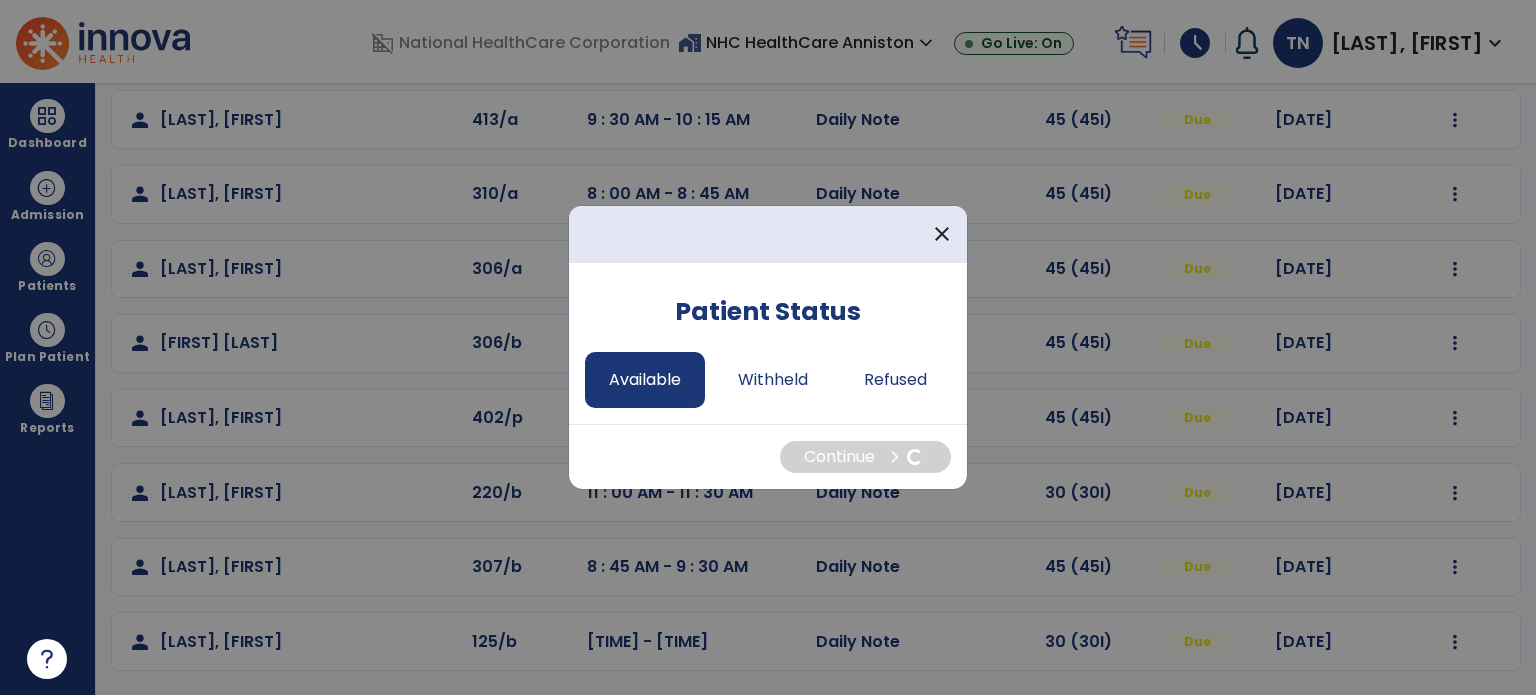 select on "*" 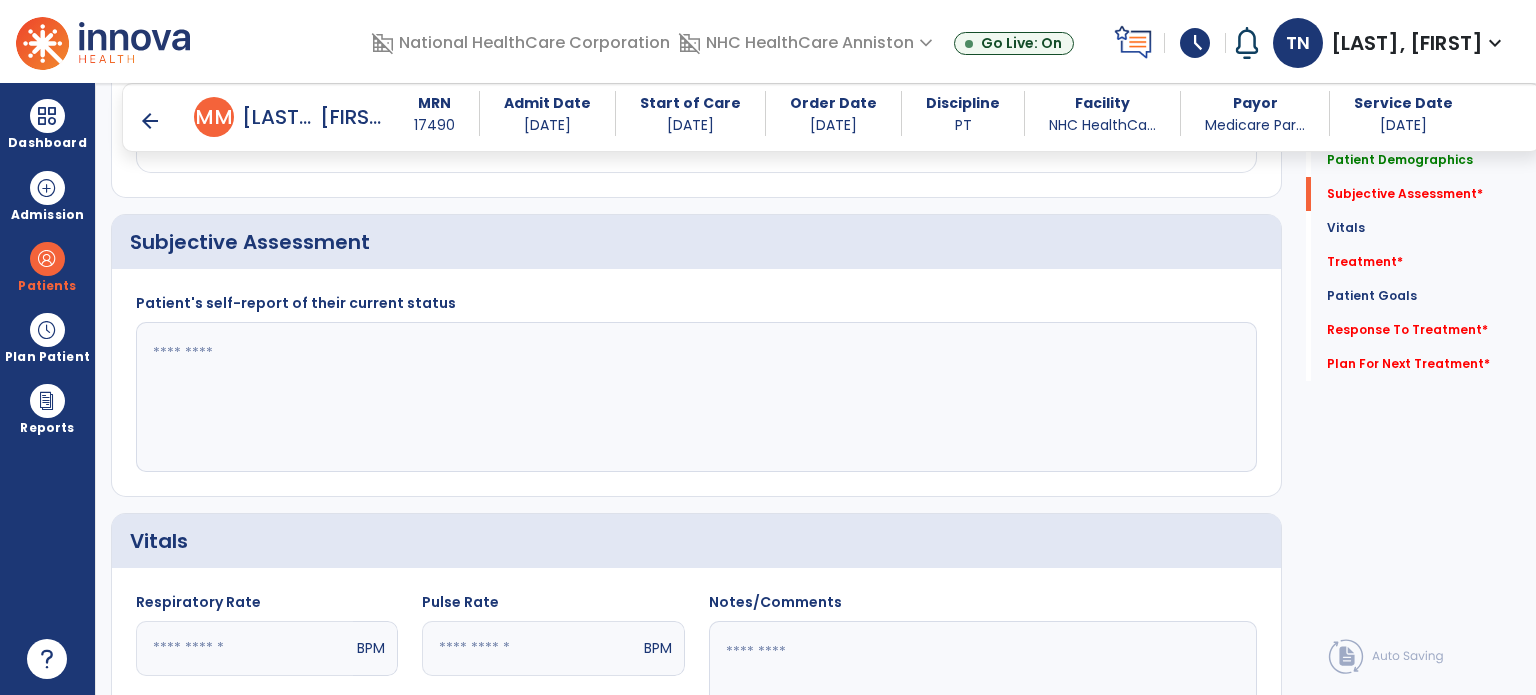 scroll, scrollTop: 393, scrollLeft: 0, axis: vertical 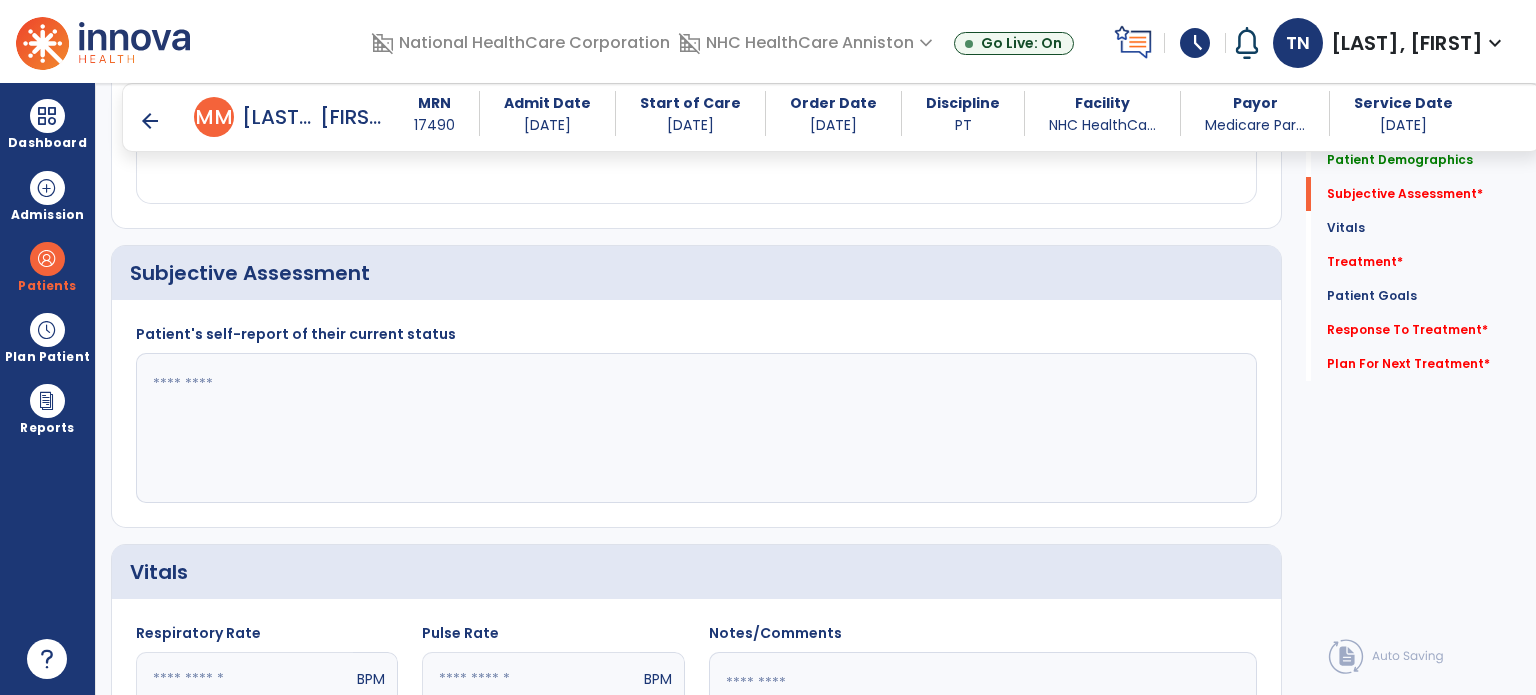 click 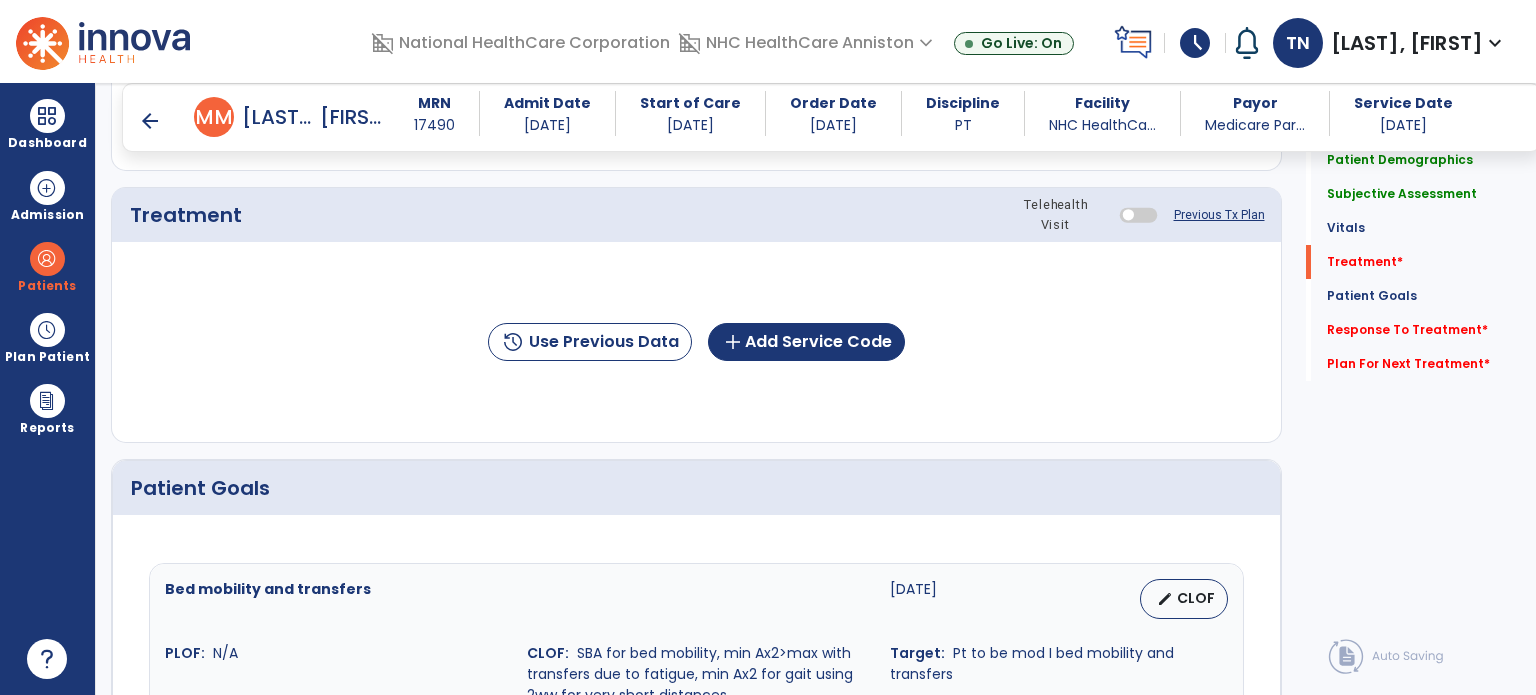 scroll, scrollTop: 1293, scrollLeft: 0, axis: vertical 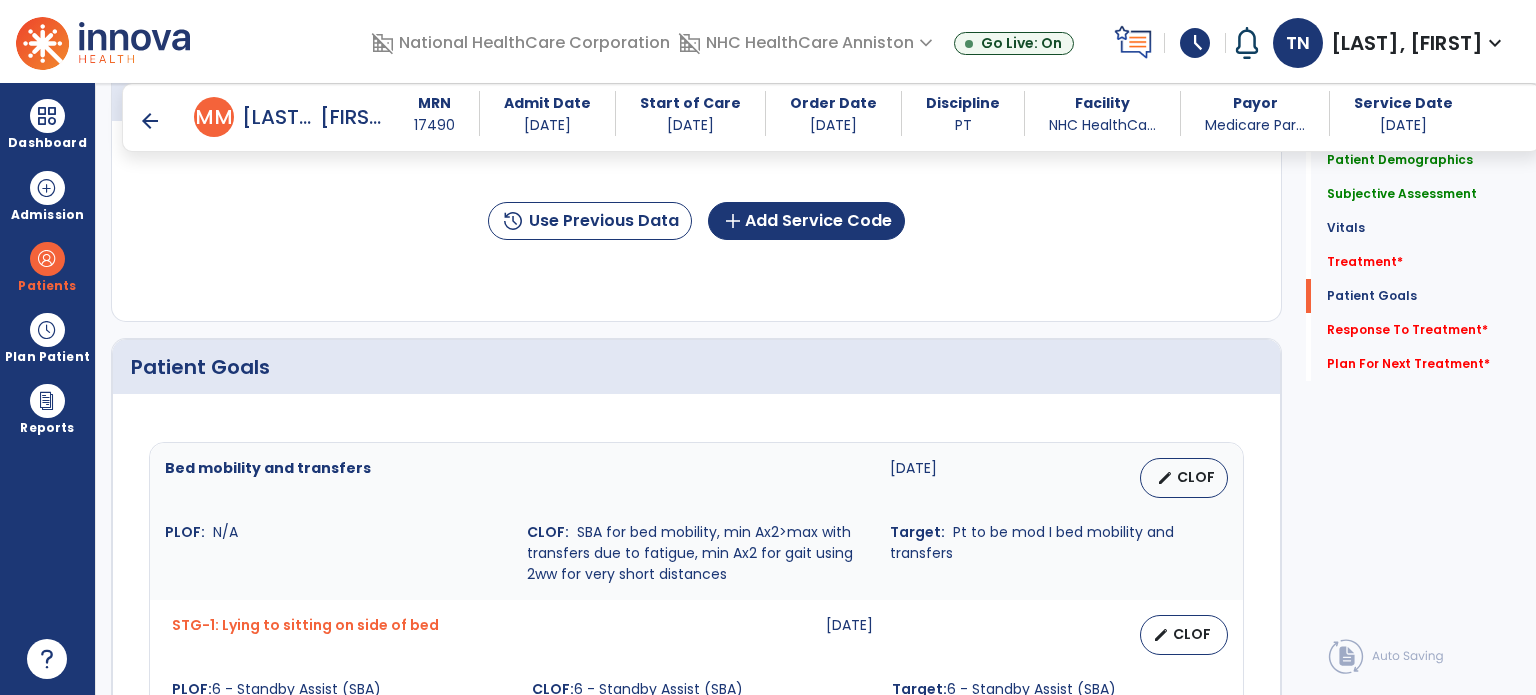type on "**********" 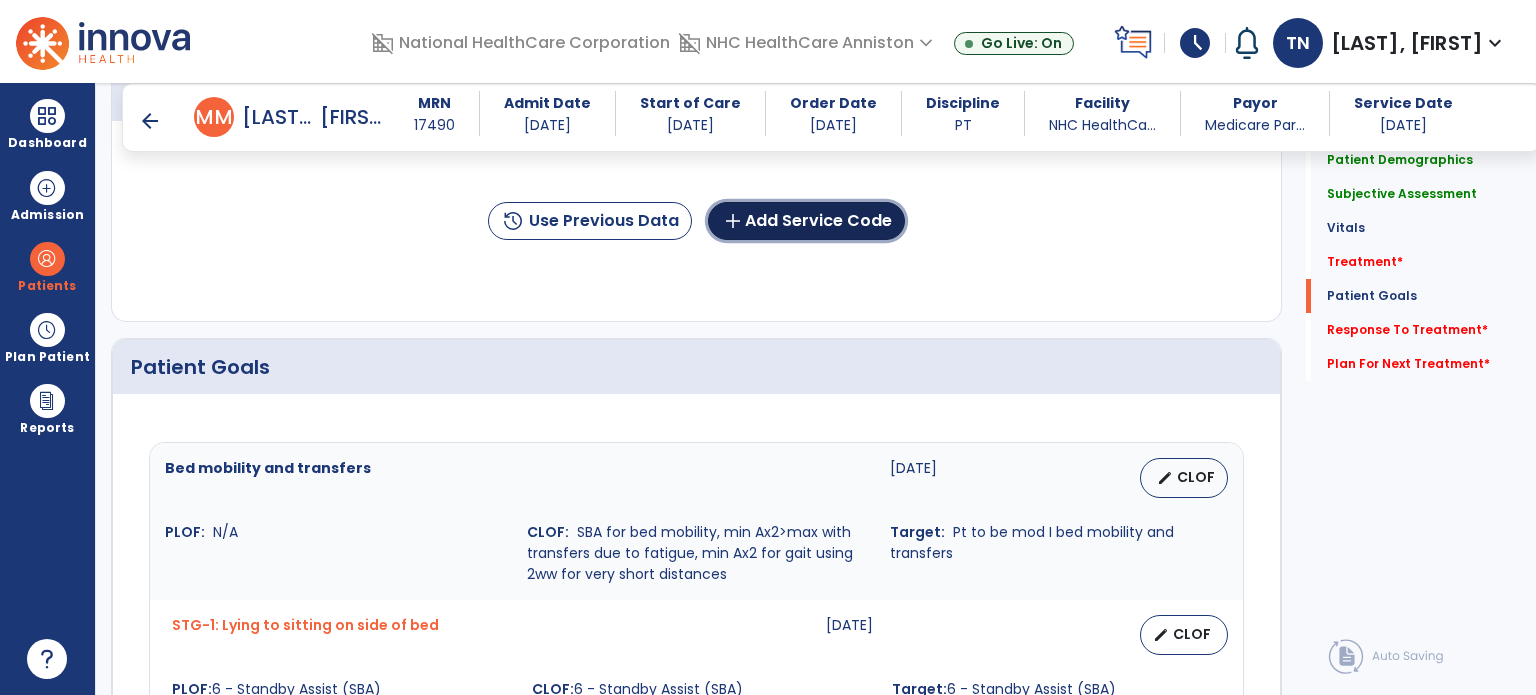click on "add  Add Service Code" 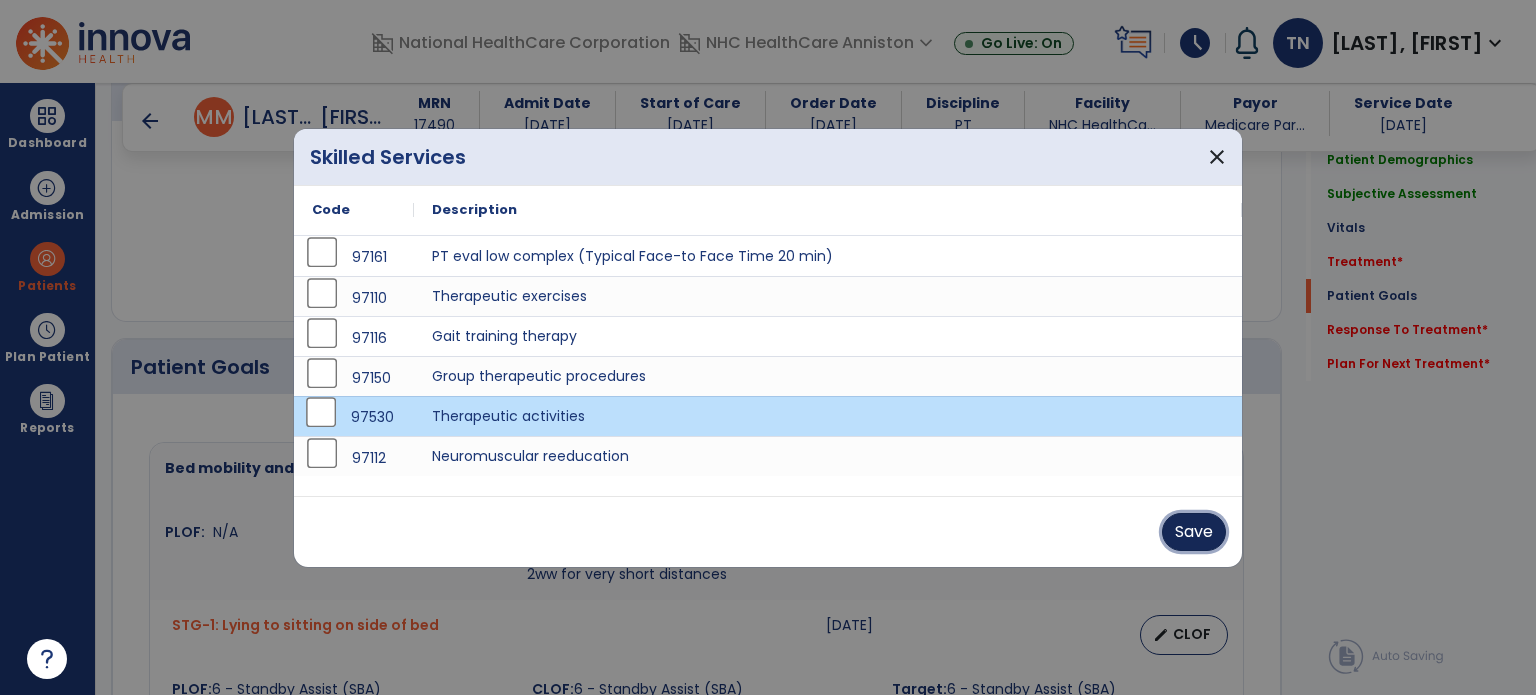 click on "Save" at bounding box center (1194, 532) 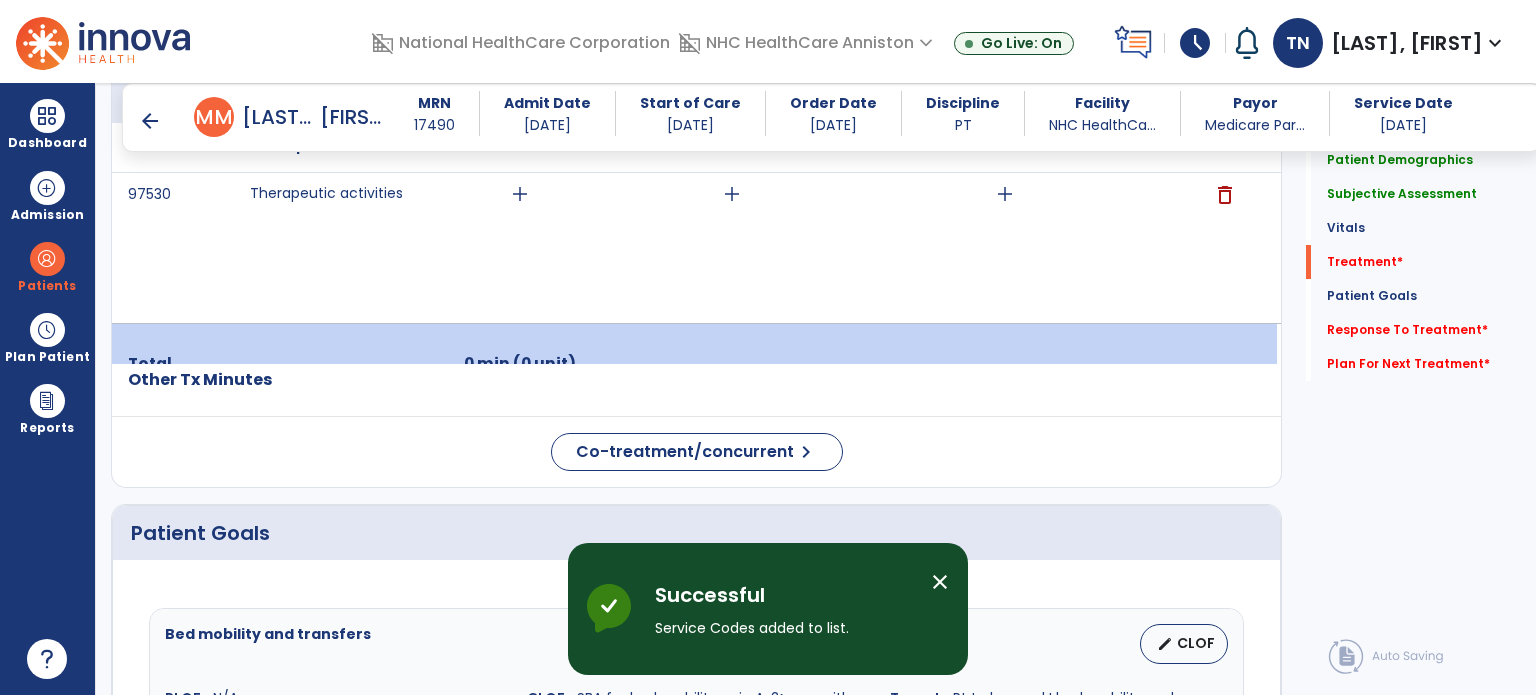scroll, scrollTop: 1294, scrollLeft: 0, axis: vertical 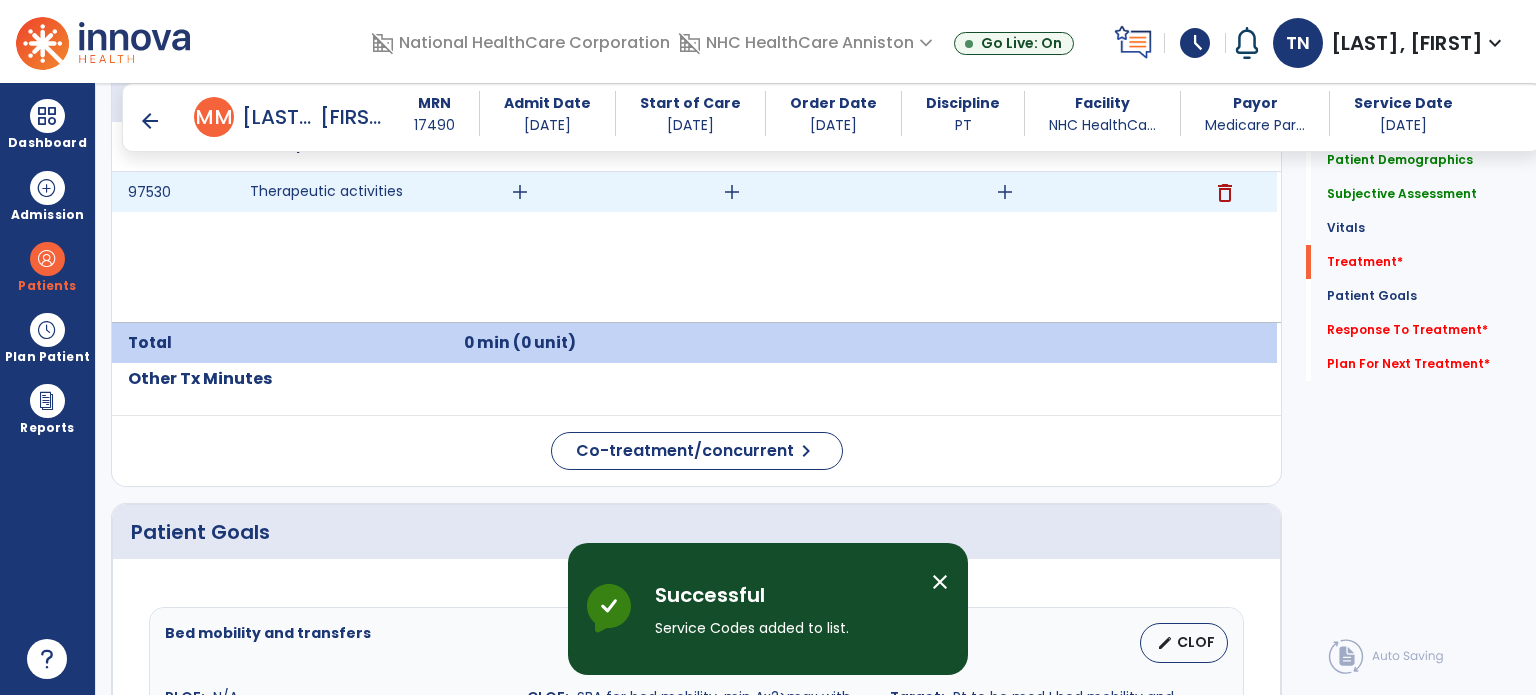 click on "add" at bounding box center (520, 192) 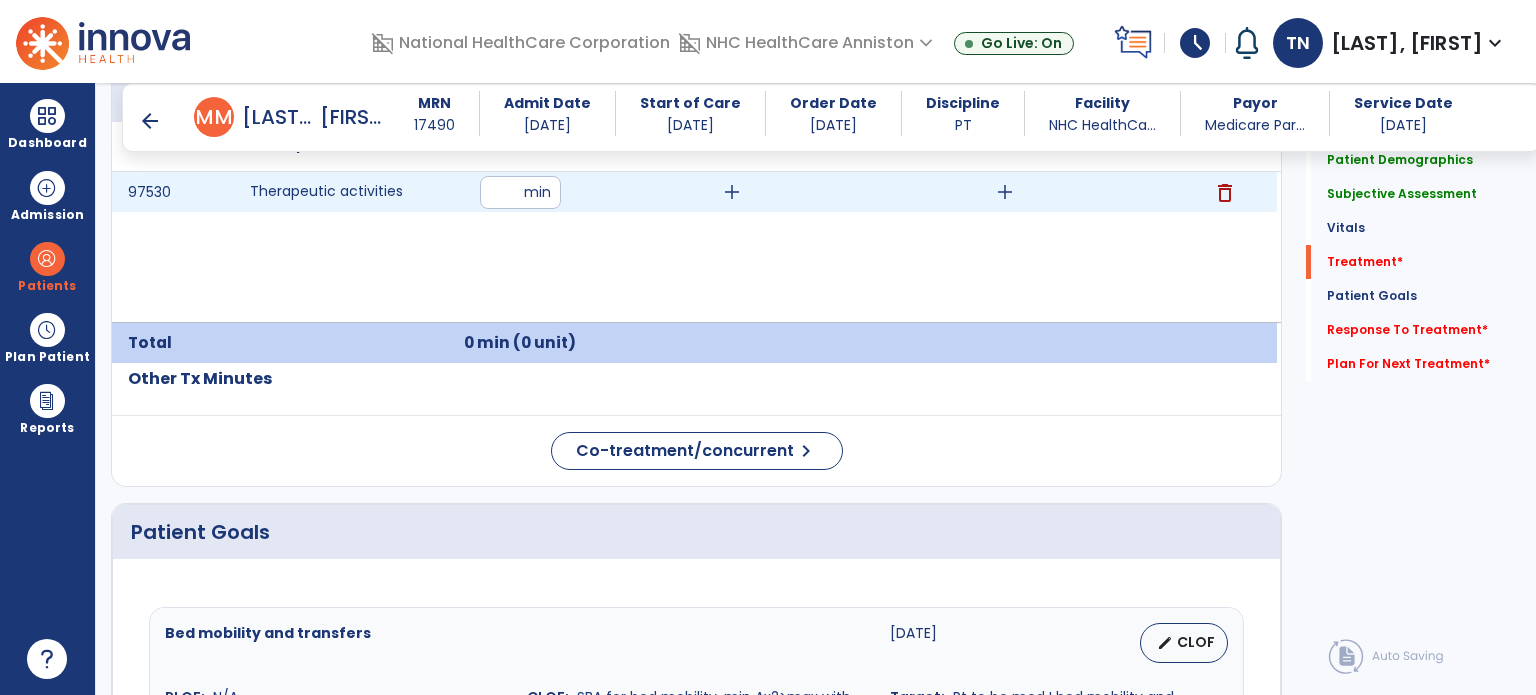 type on "**" 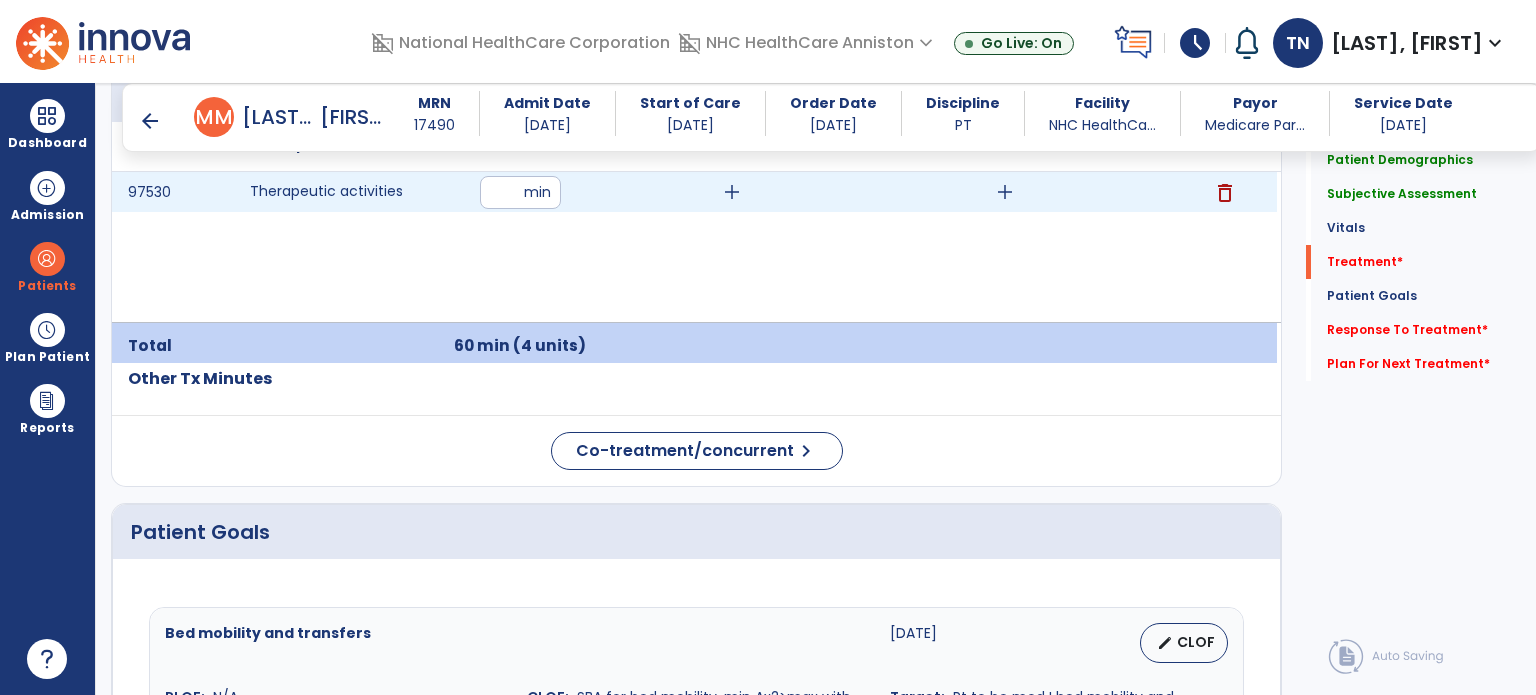 click on "add" at bounding box center (732, 192) 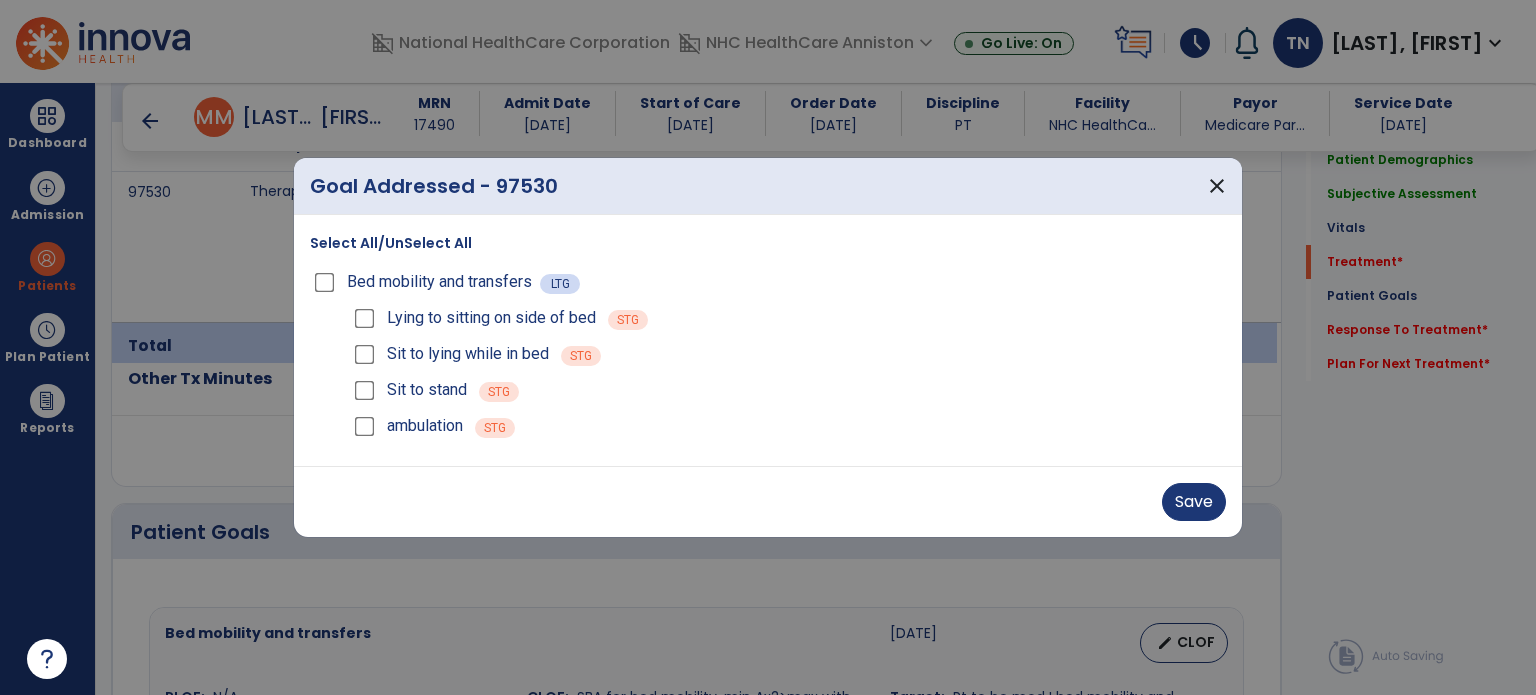 click on "Sit to stand" at bounding box center [408, 390] 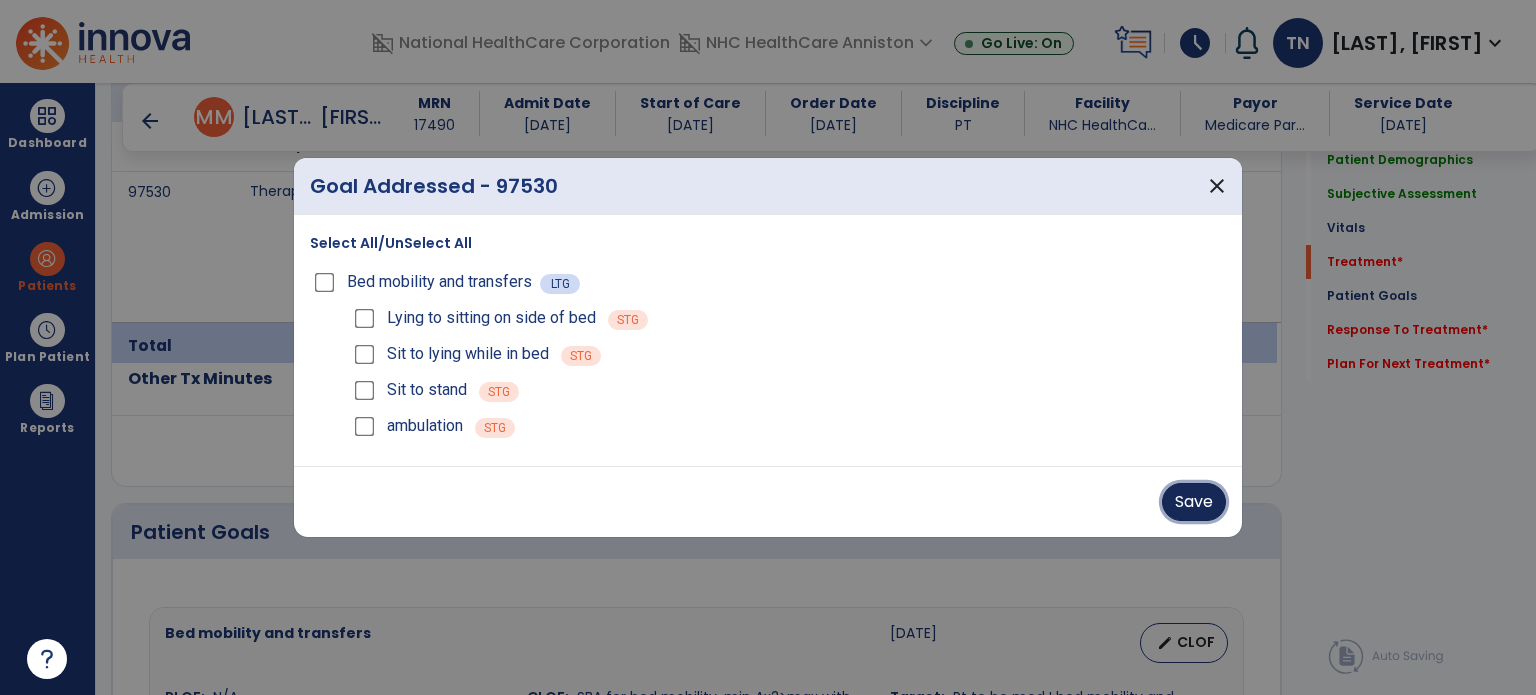 click on "Save" at bounding box center [1194, 502] 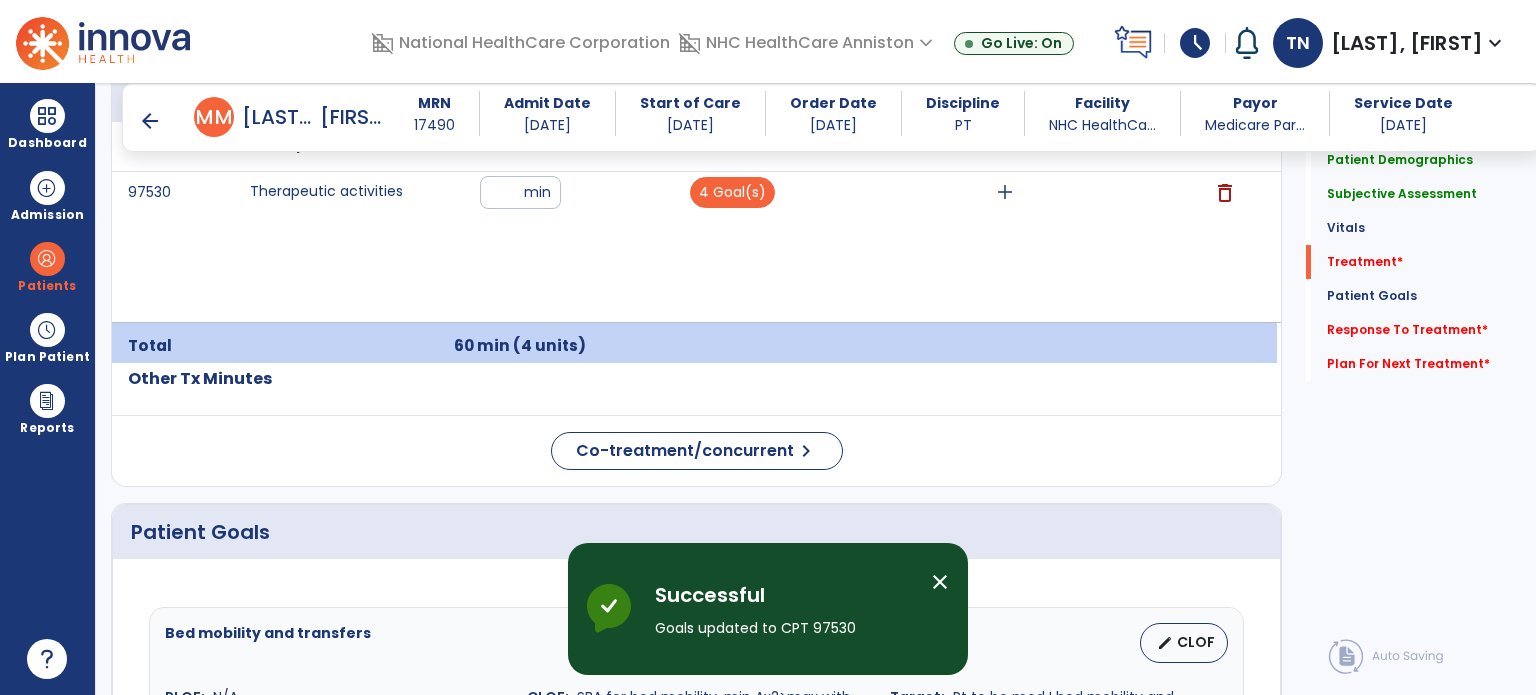 scroll, scrollTop: 1194, scrollLeft: 0, axis: vertical 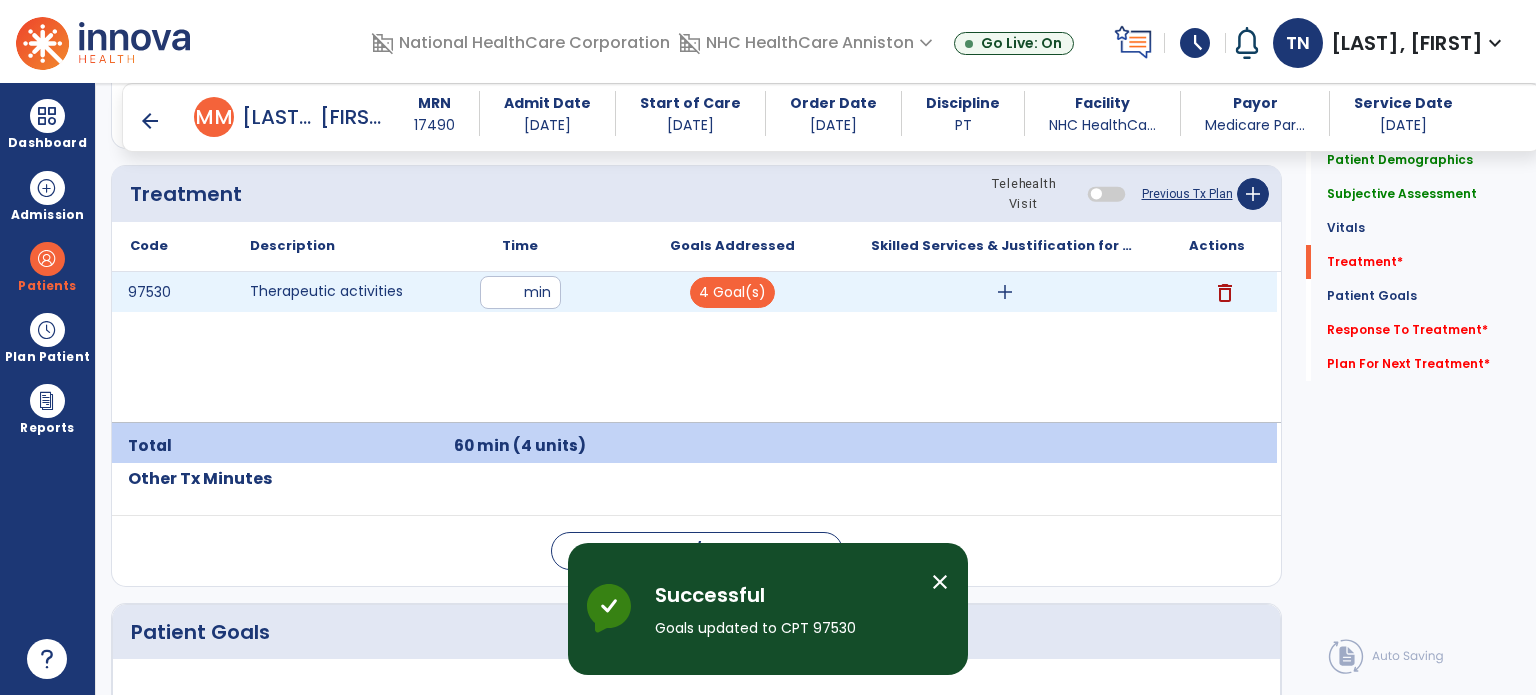 click on "add" at bounding box center [1005, 292] 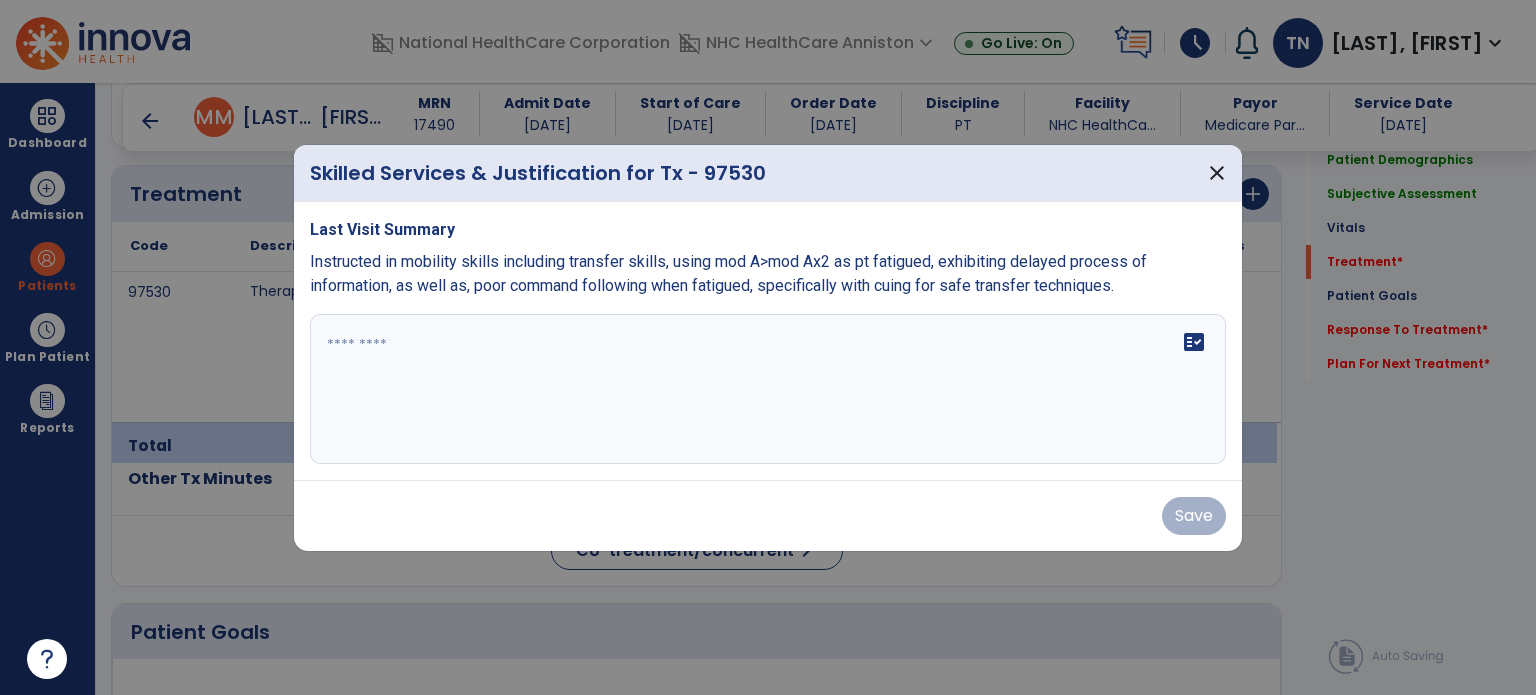 click on "Instructed in mobility skills including transfer skills, using mod A>mod Ax2 as pt fatigued, exhibiting delayed process of information, as well as, poor command following when fatigued, specifically with cuing for safe transfer techniques." at bounding box center (728, 273) 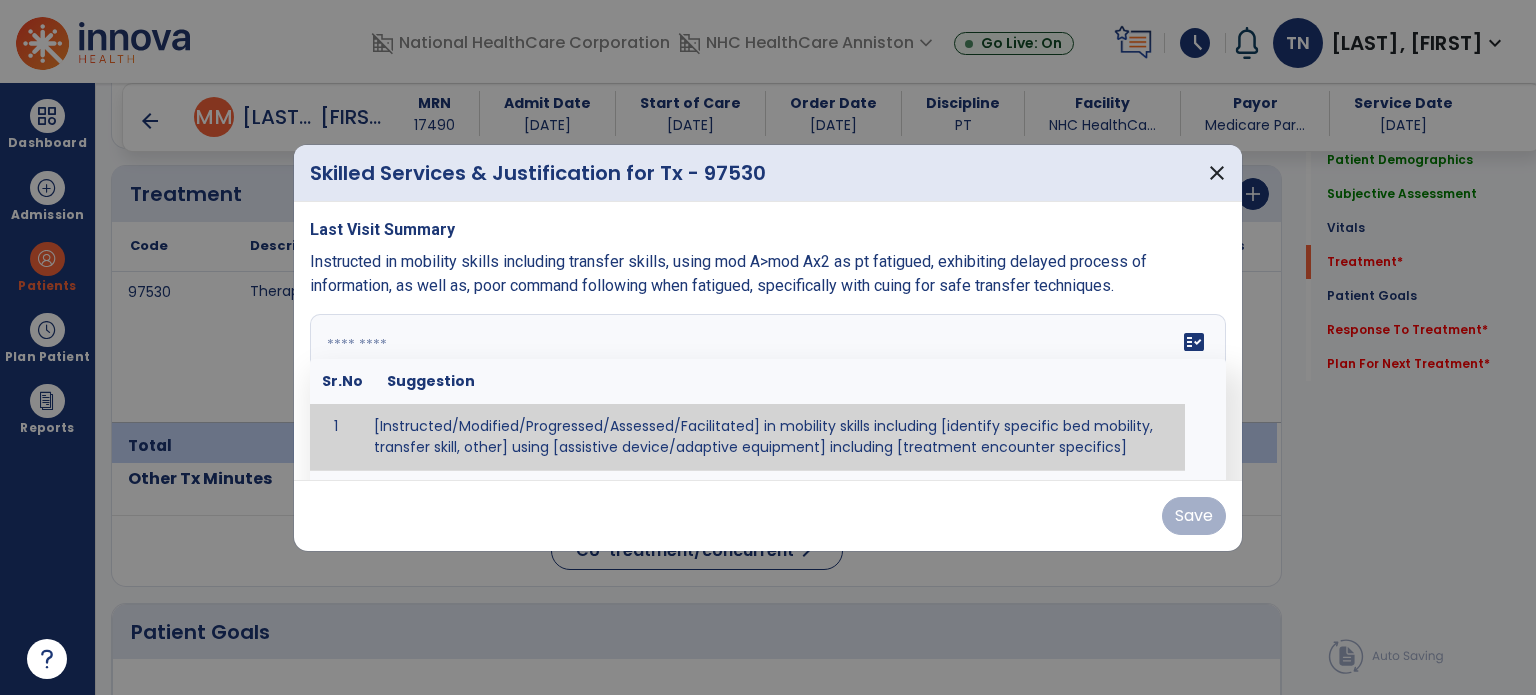 click on "fact_check  Sr.No Suggestion 1 [Instructed/Modified/Progressed/Assessed/Facilitated] in mobility skills including [identify specific bed mobility, transfer skill, other] using [assistive device/adaptive equipment] including [treatment encounter specifics]" at bounding box center (768, 389) 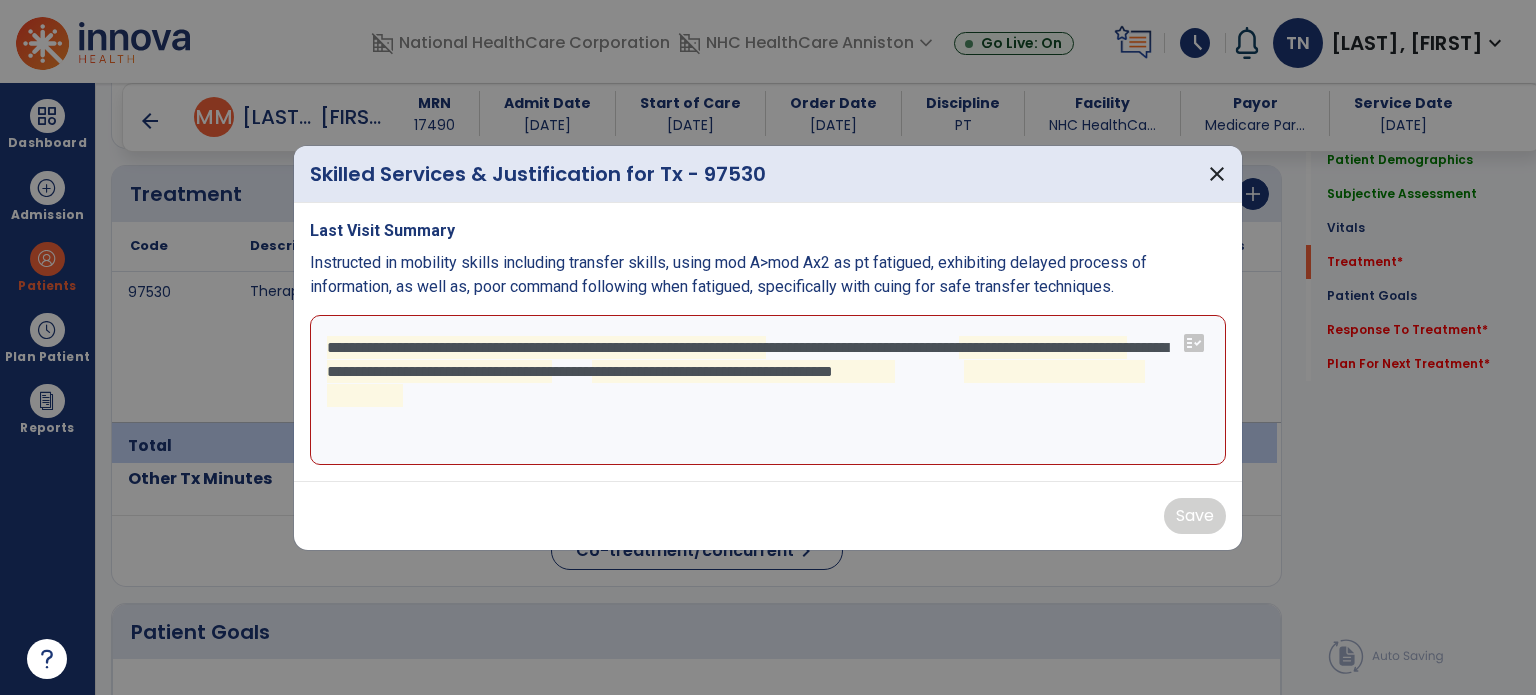 click on "**********" at bounding box center [768, 390] 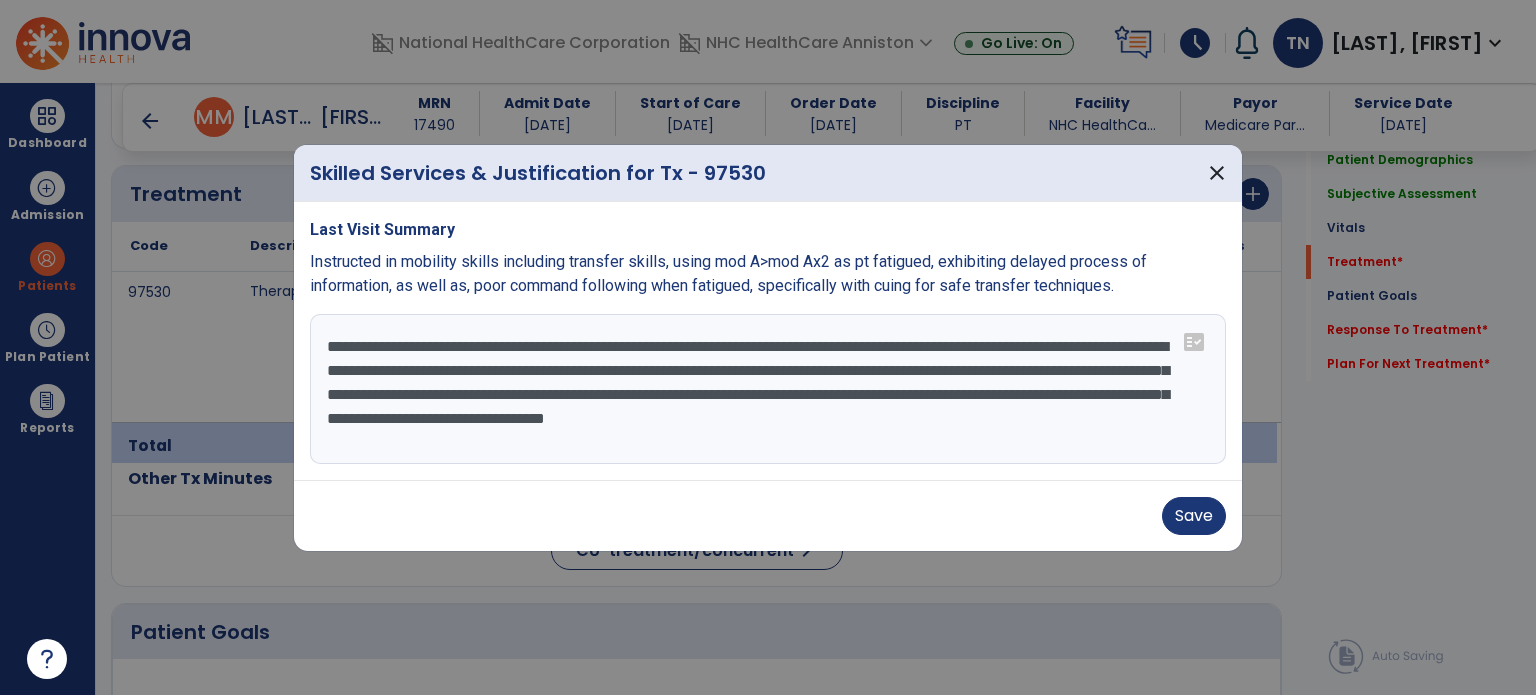 type on "**********" 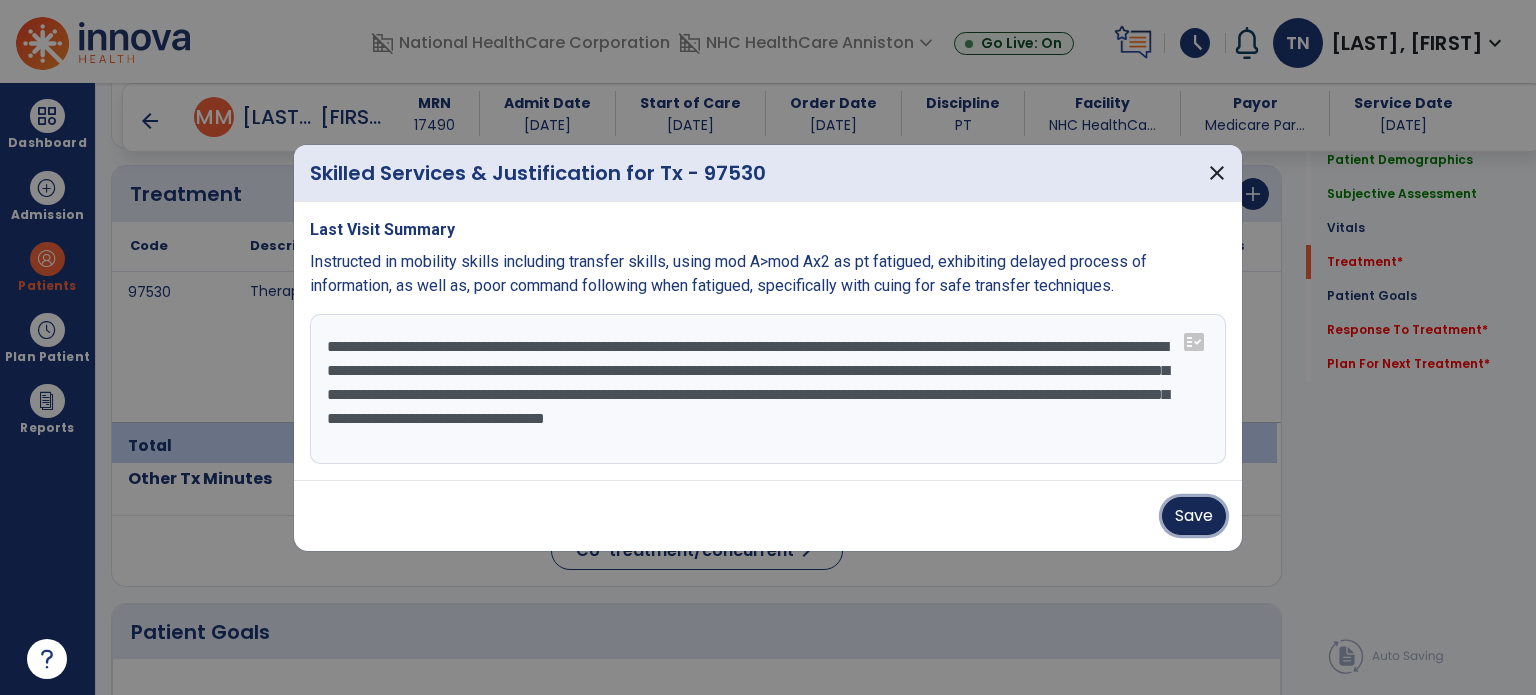 click on "Save" at bounding box center [1194, 516] 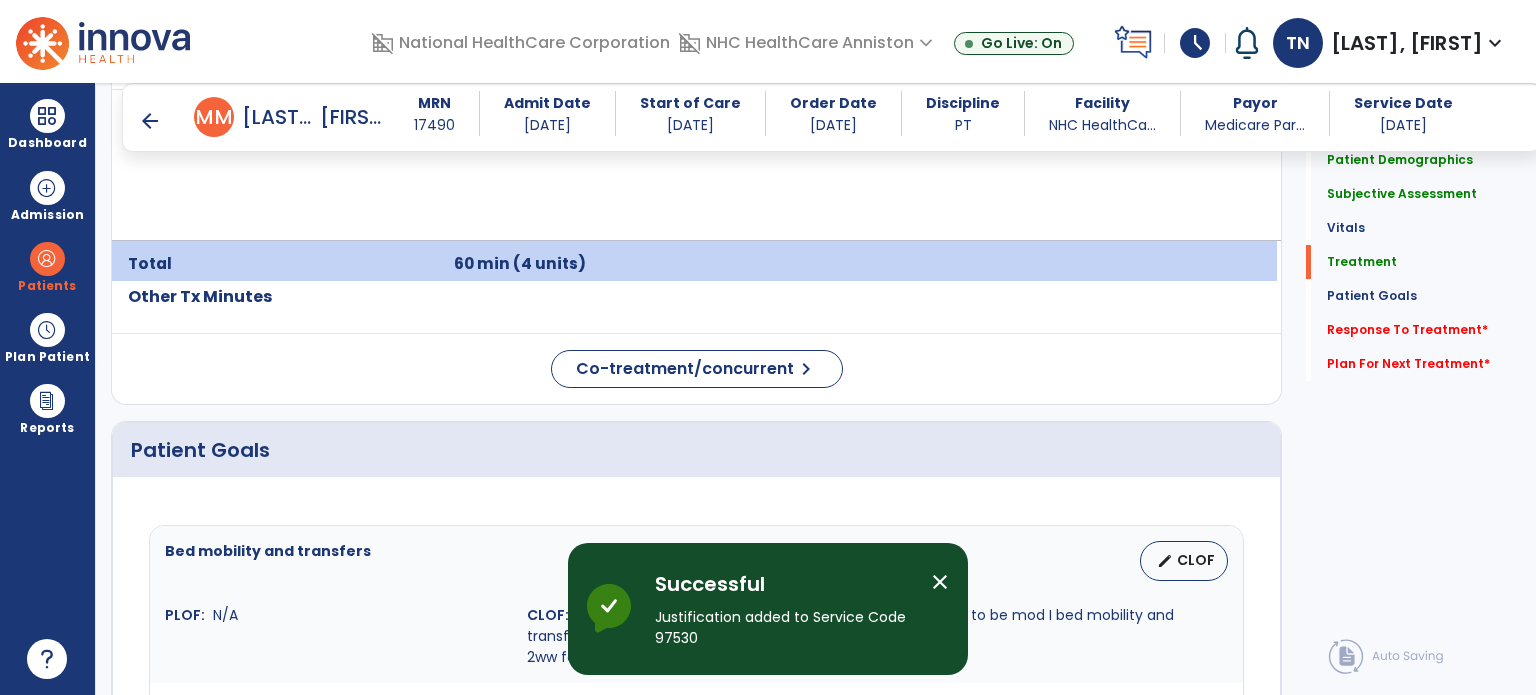 scroll, scrollTop: 1394, scrollLeft: 0, axis: vertical 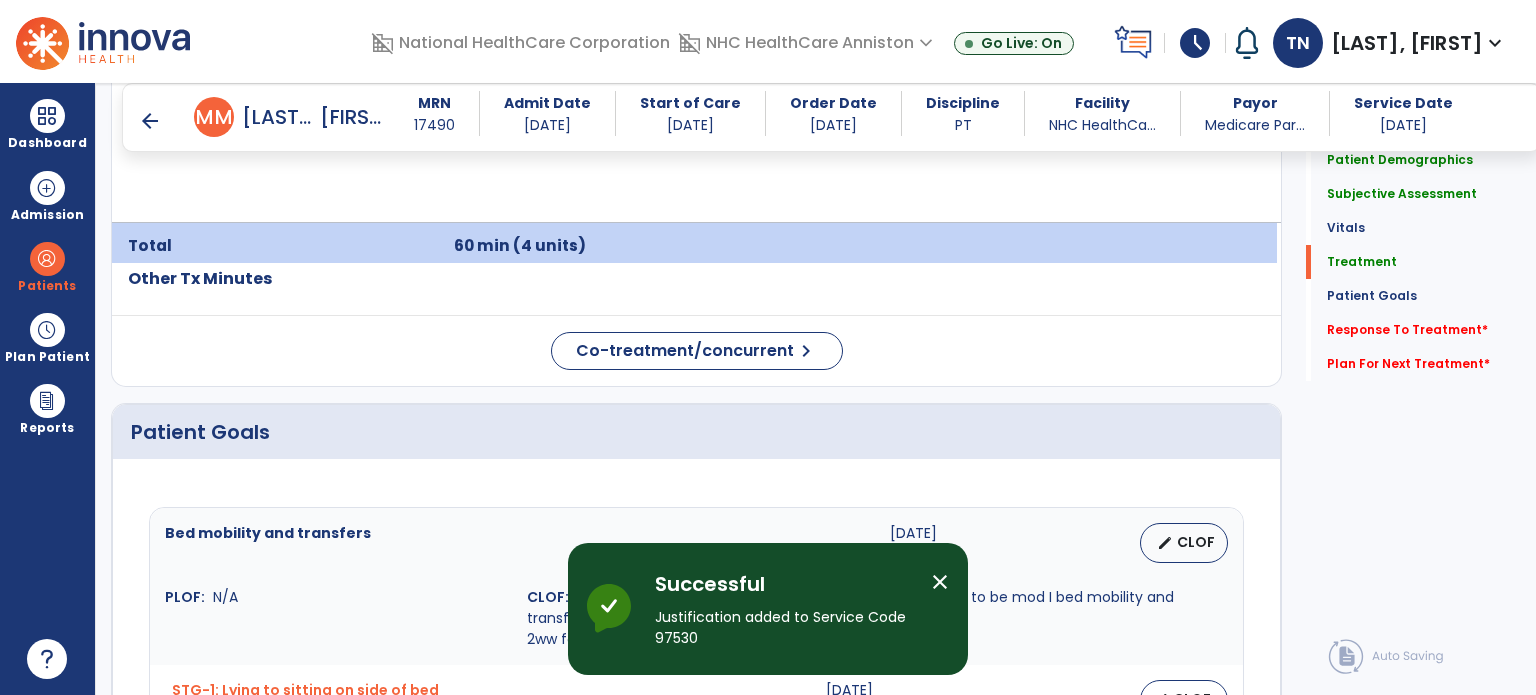 click on "Treatment Telehealth Visit  Previous Tx Plan   add
Code
Description
Time" 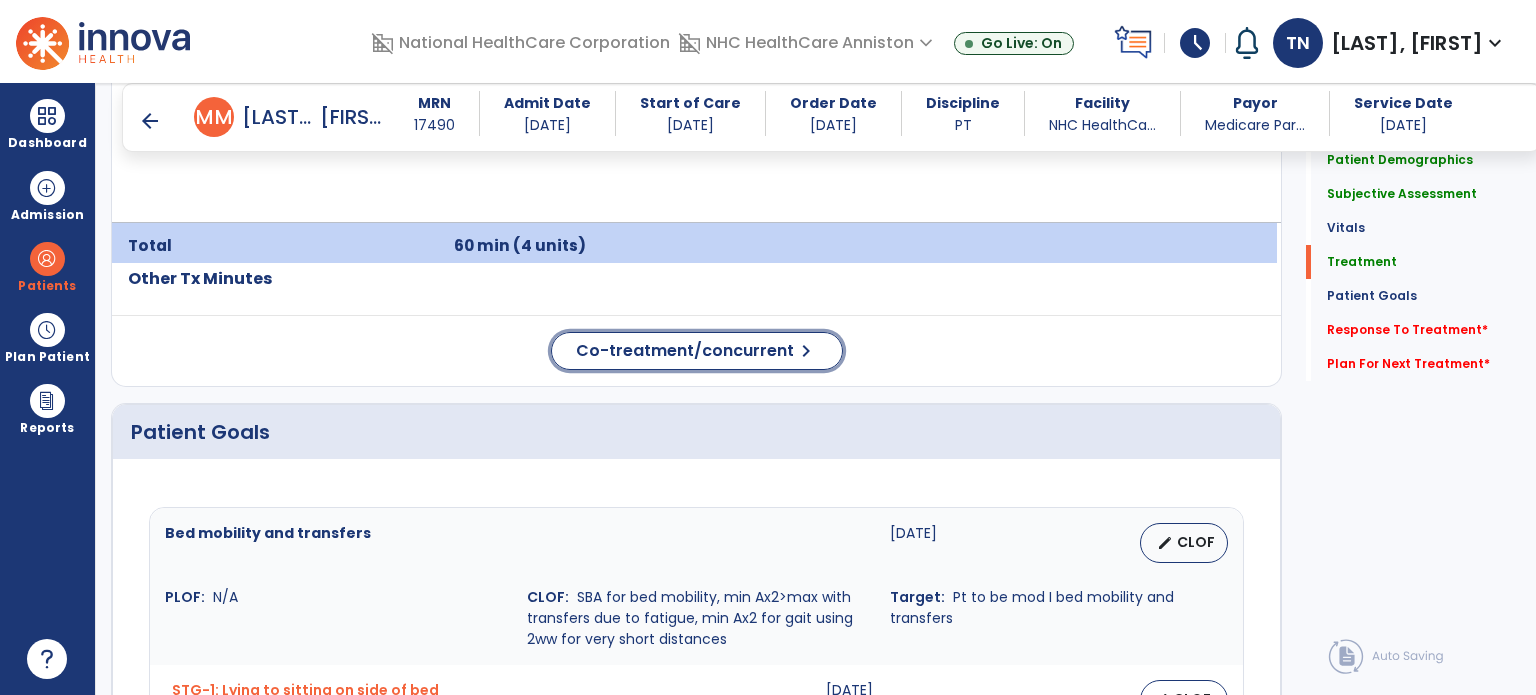 click on "Co-treatment/concurrent  chevron_right" 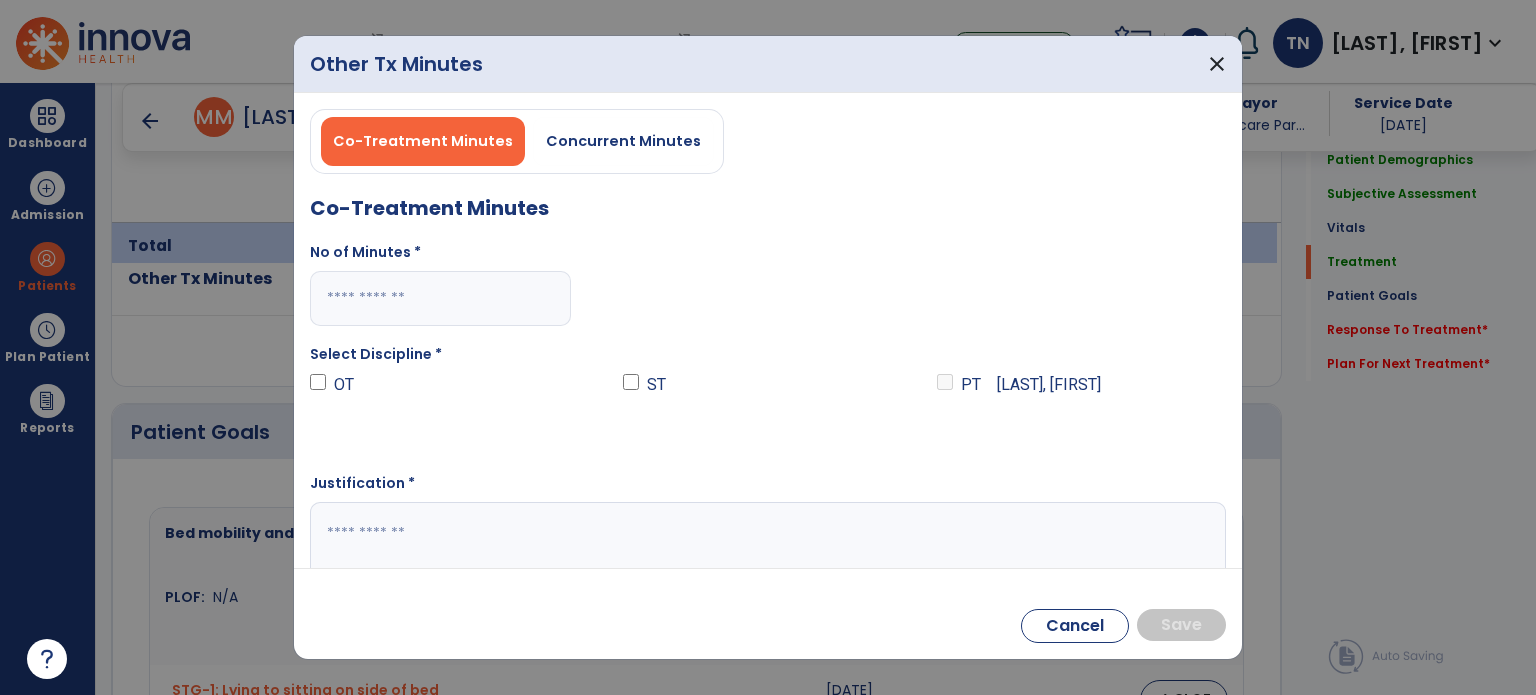 click at bounding box center [440, 298] 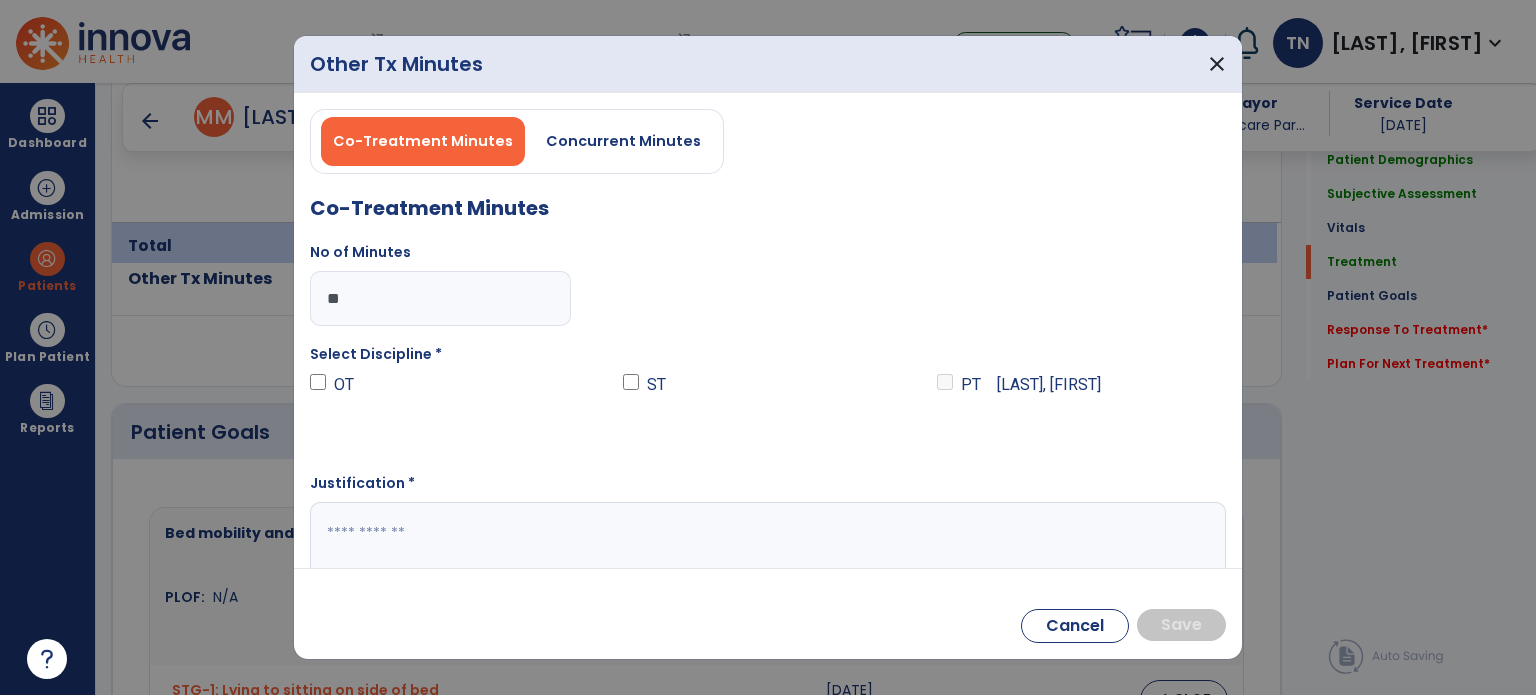 type on "**" 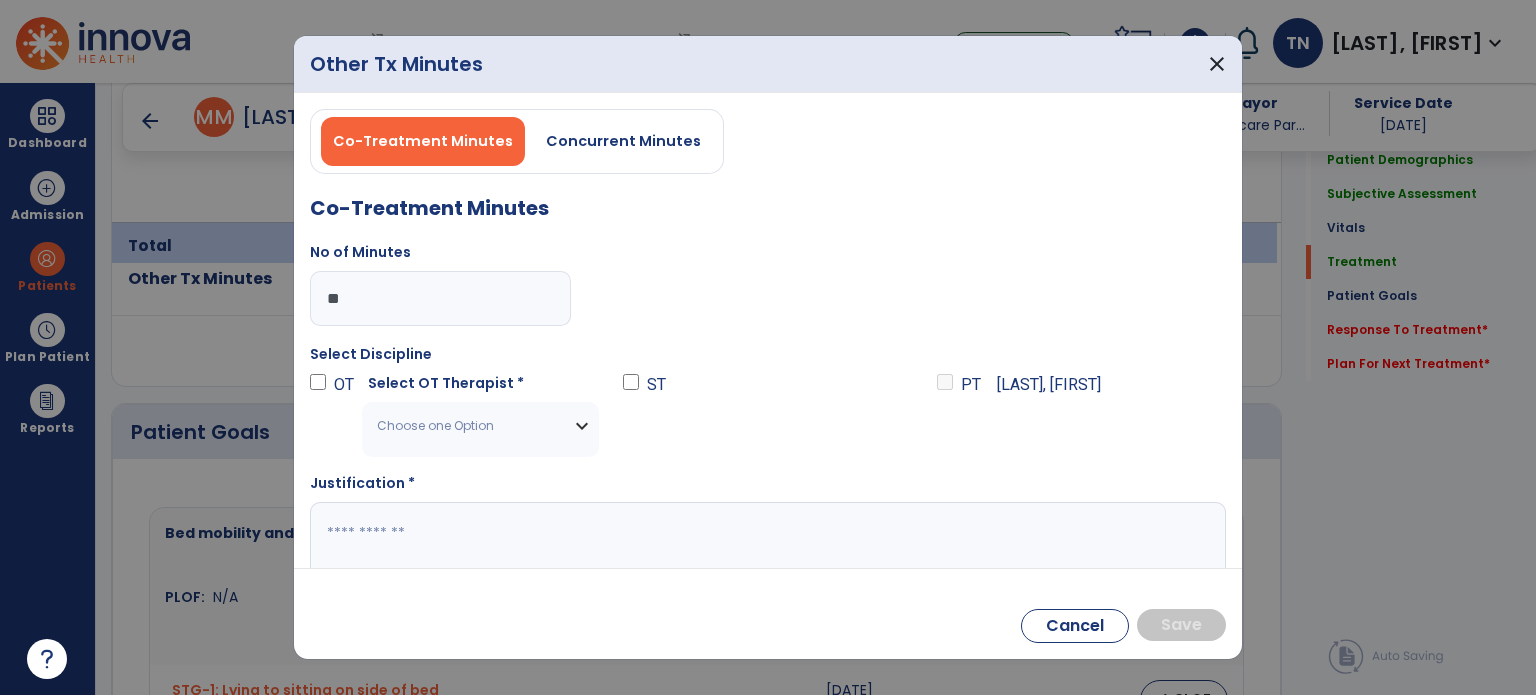 click on "Choose one Option" at bounding box center (480, 426) 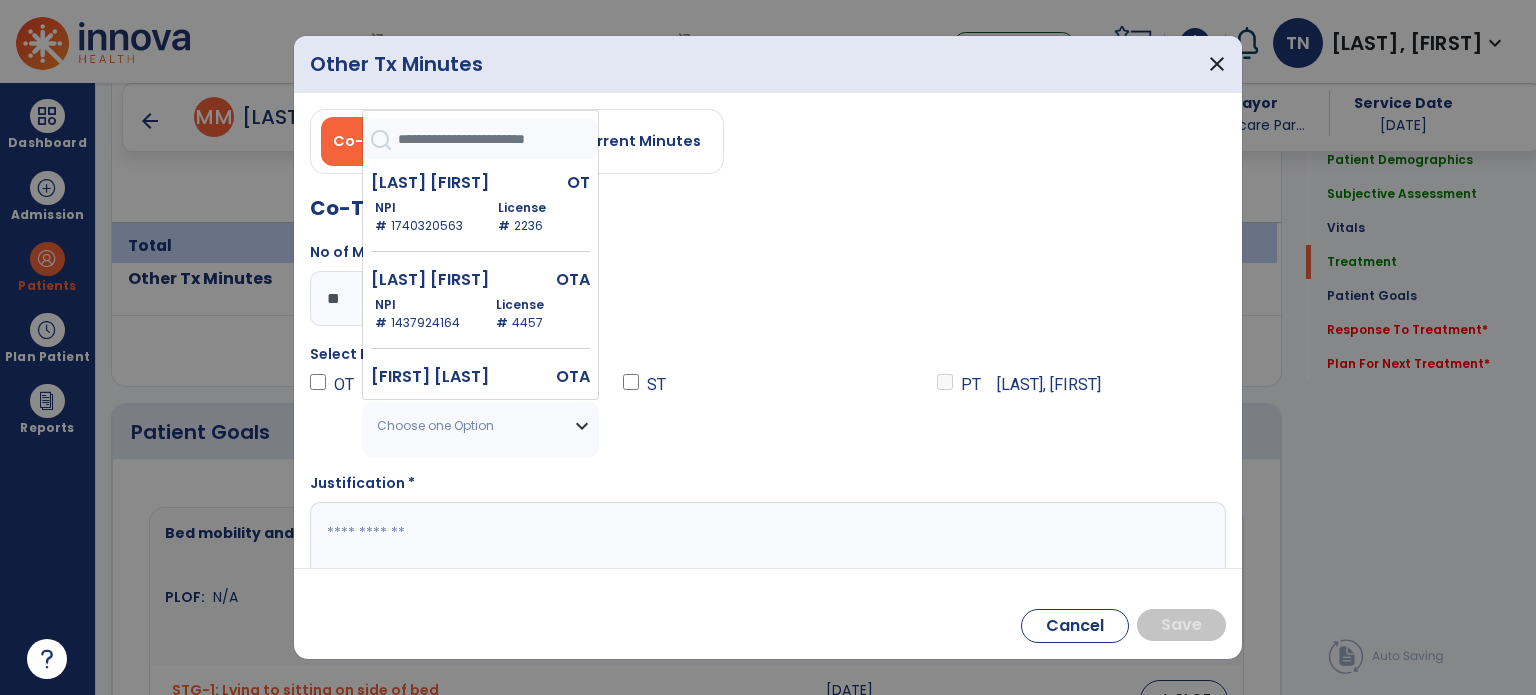 click at bounding box center [498, 139] 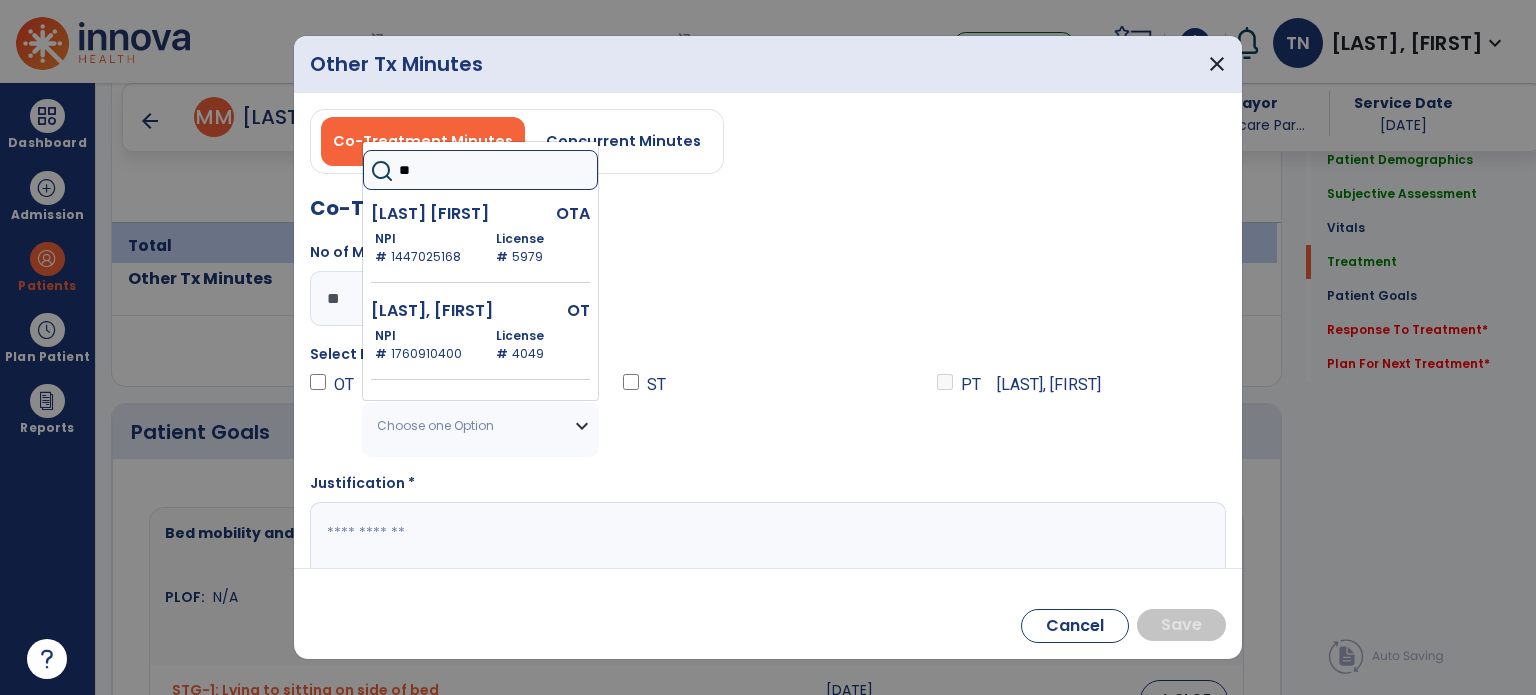 type on "**" 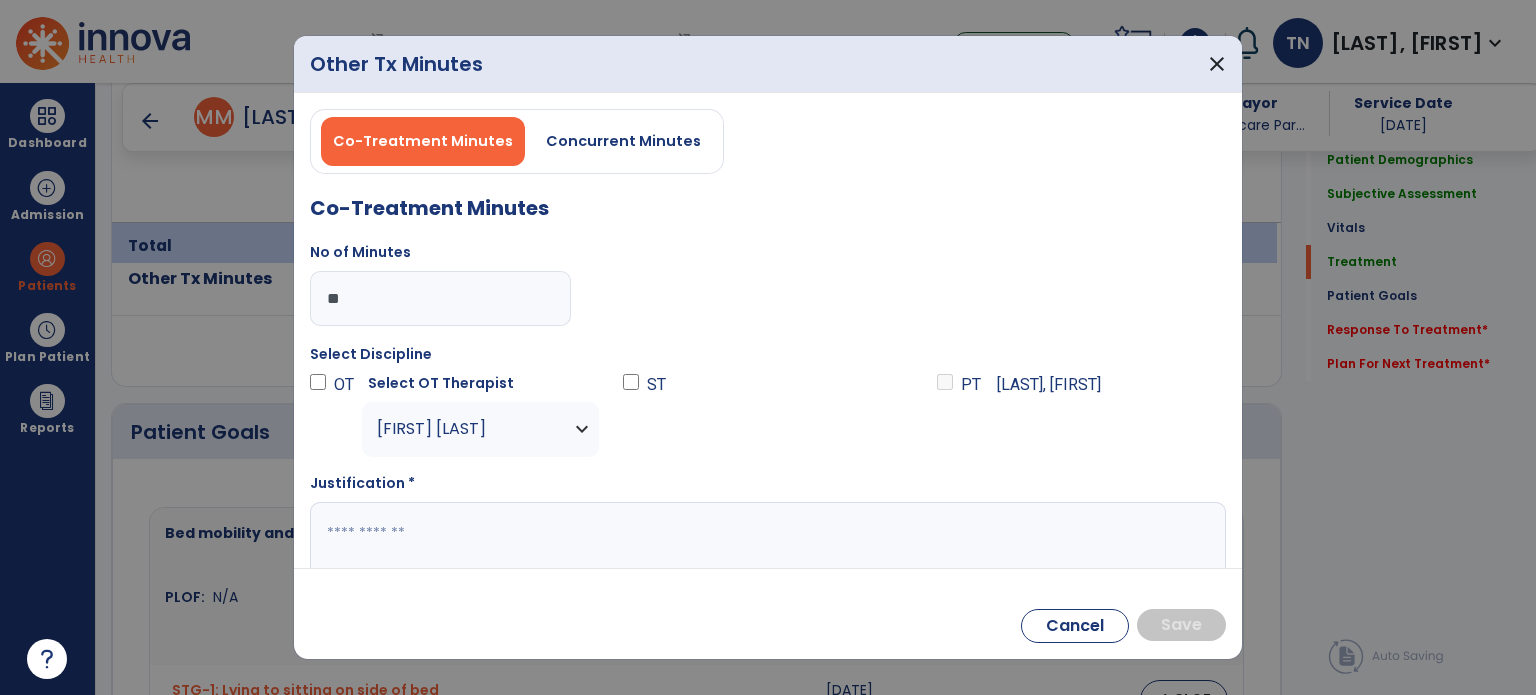 click at bounding box center (766, 541) 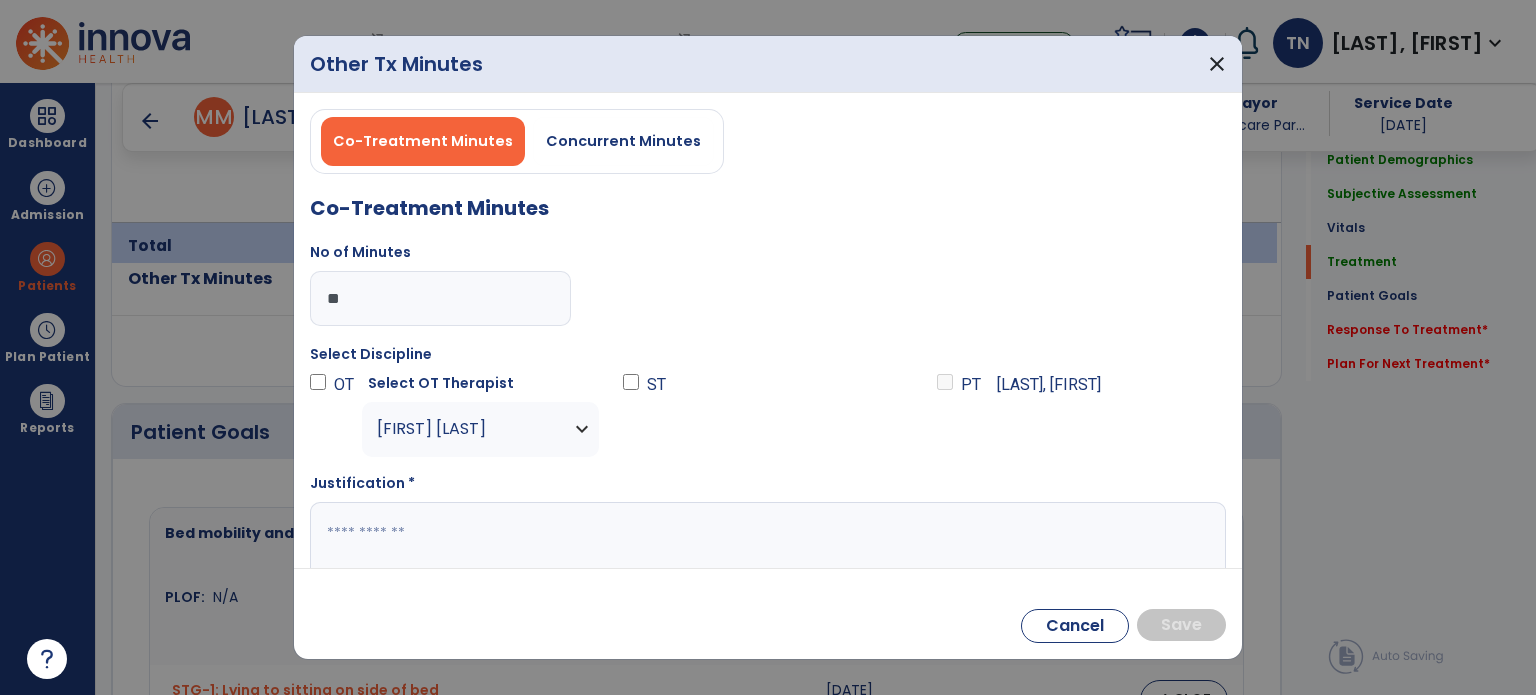 paste on "**********" 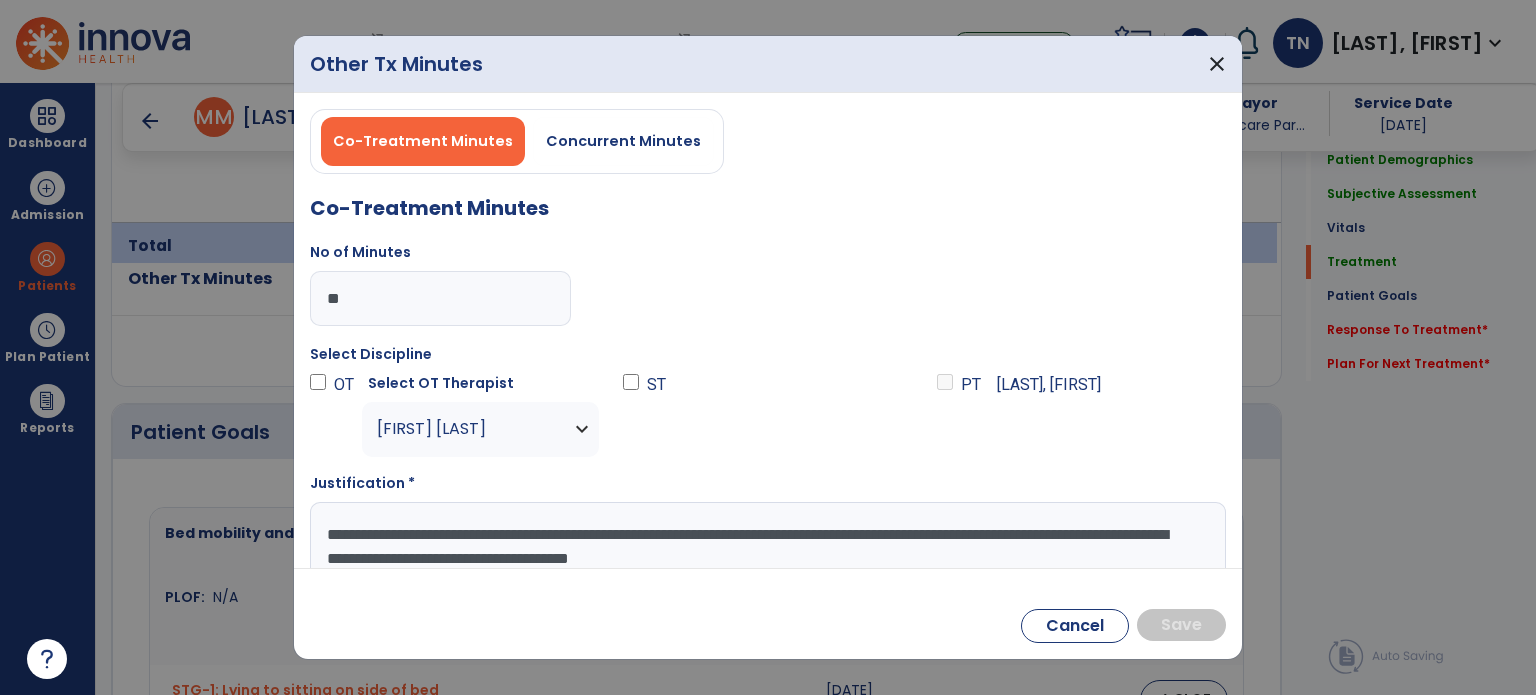 scroll, scrollTop: 1, scrollLeft: 0, axis: vertical 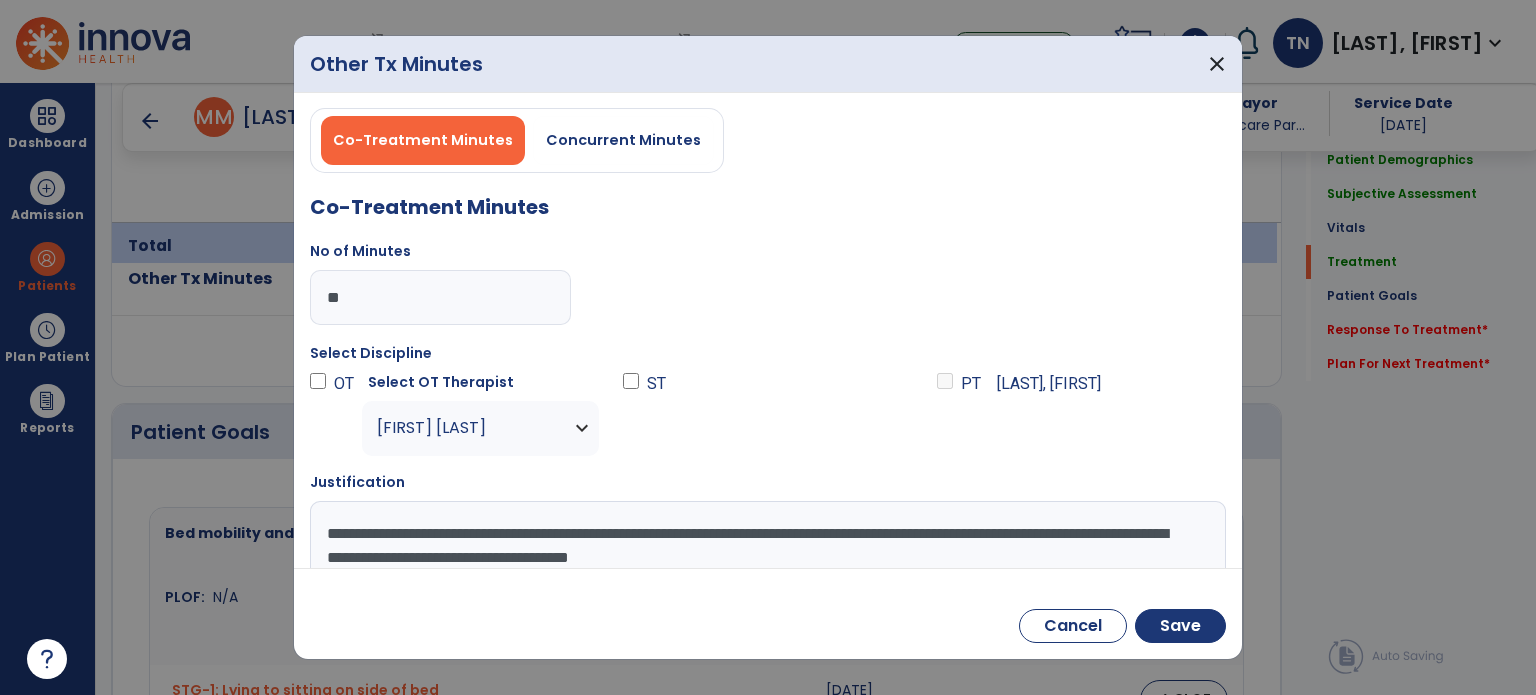 drag, startPoint x: 645, startPoint y: 535, endPoint x: 433, endPoint y: 535, distance: 212 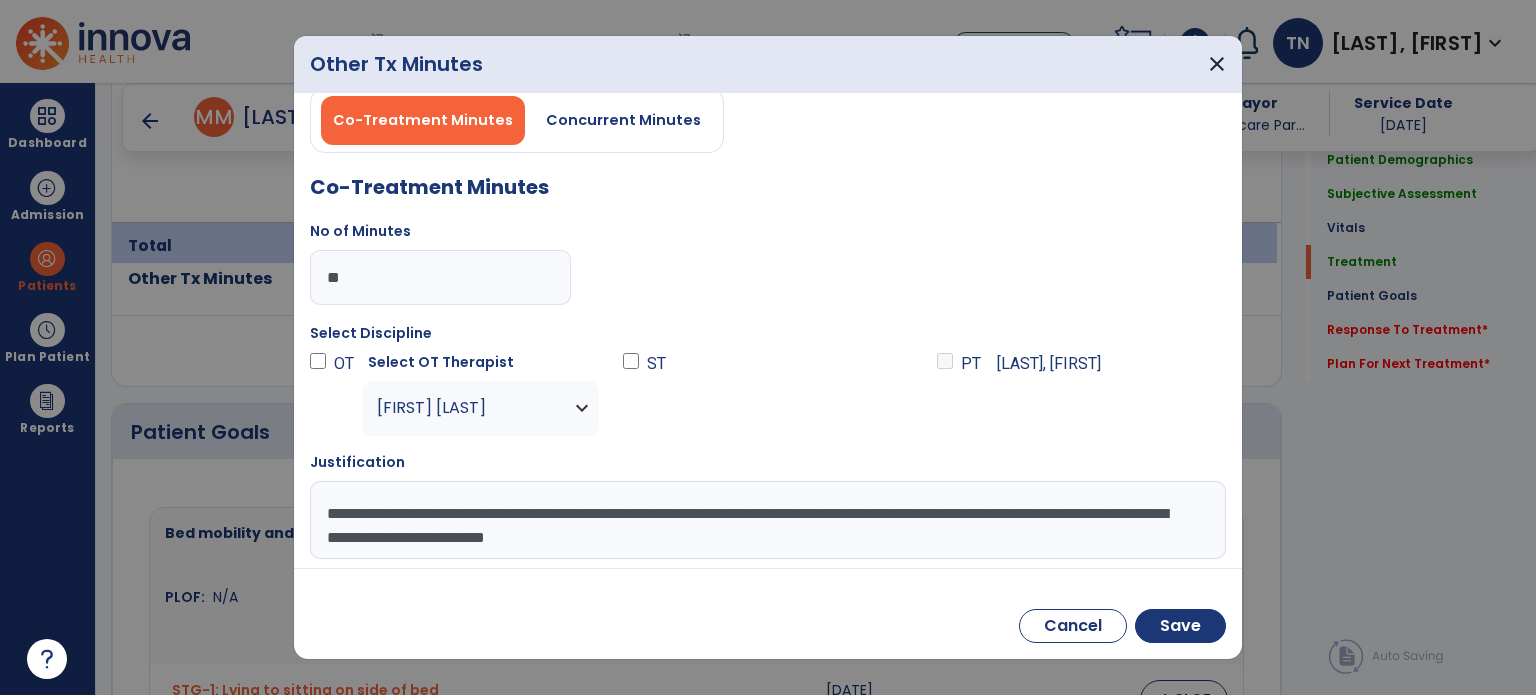 scroll, scrollTop: 26, scrollLeft: 0, axis: vertical 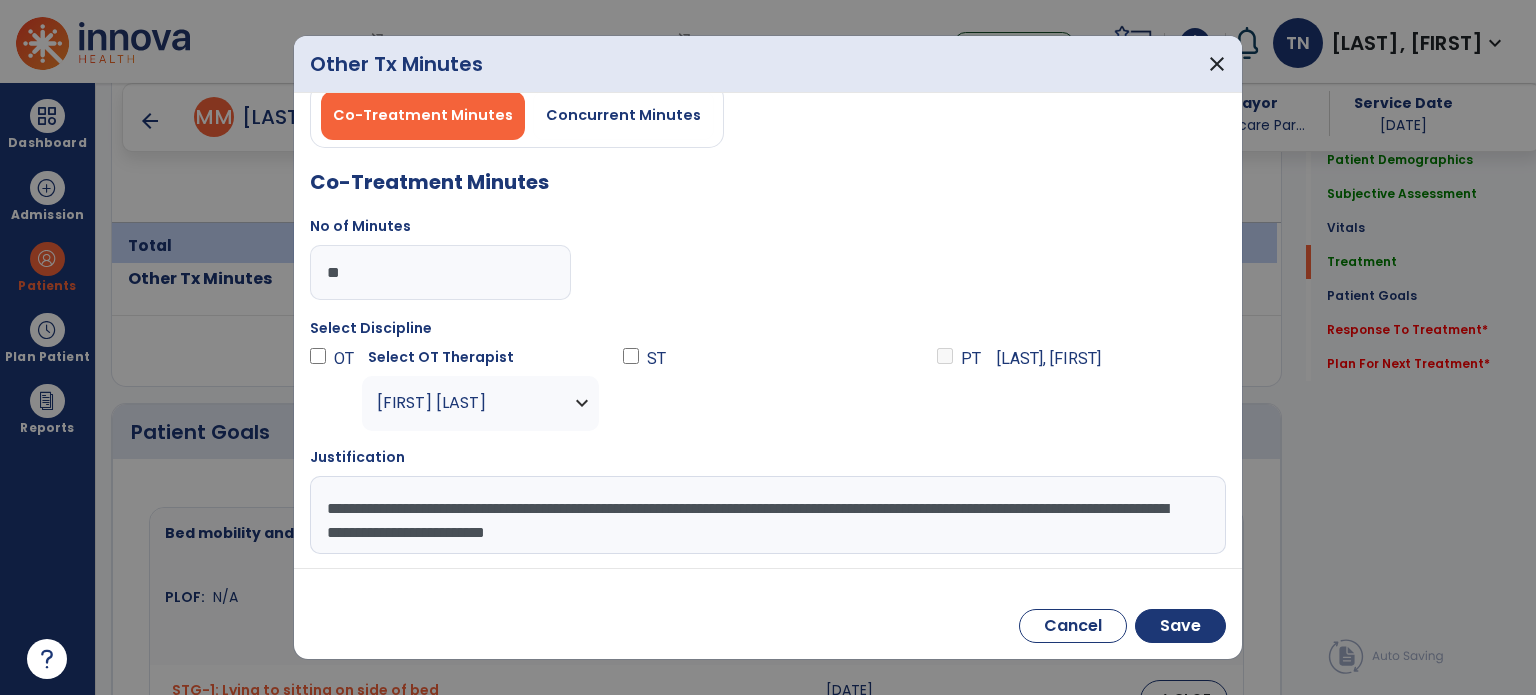 click on "**********" at bounding box center [766, 515] 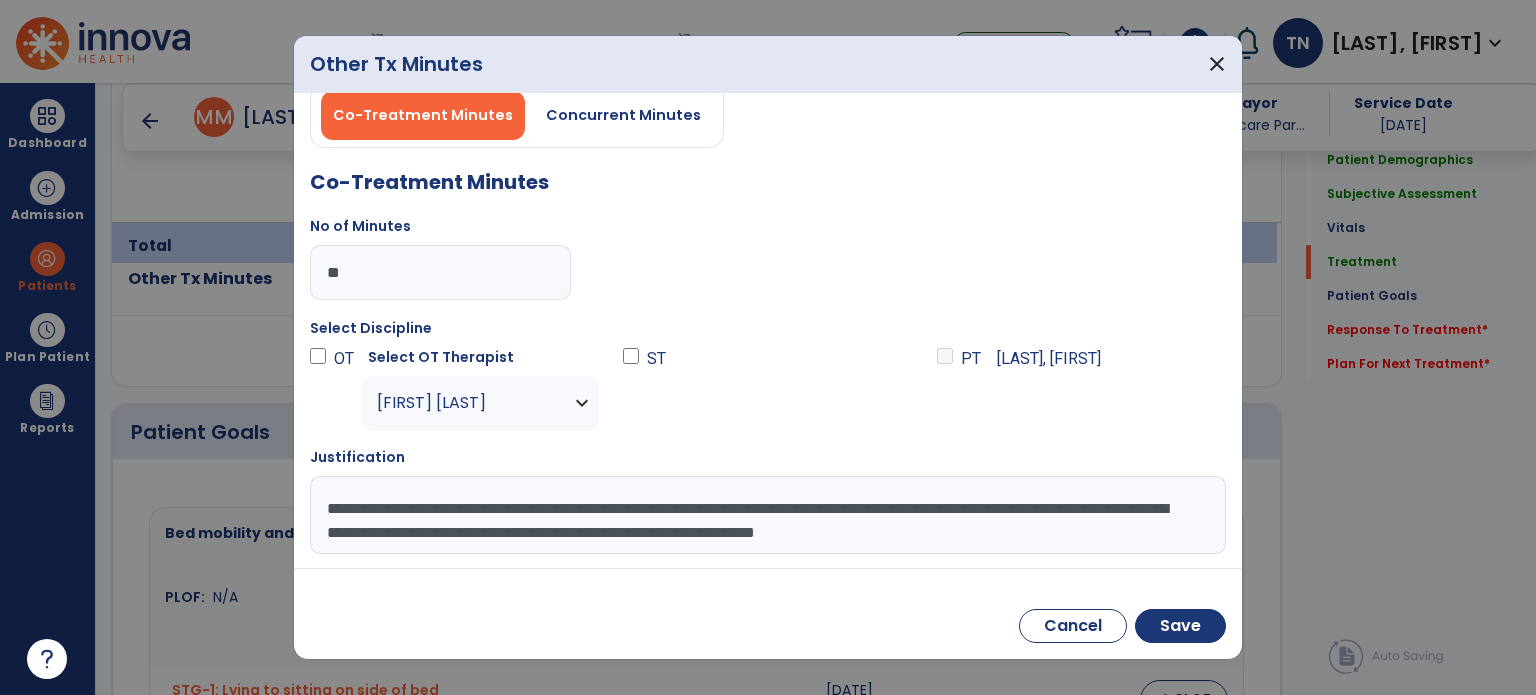 scroll, scrollTop: 16, scrollLeft: 0, axis: vertical 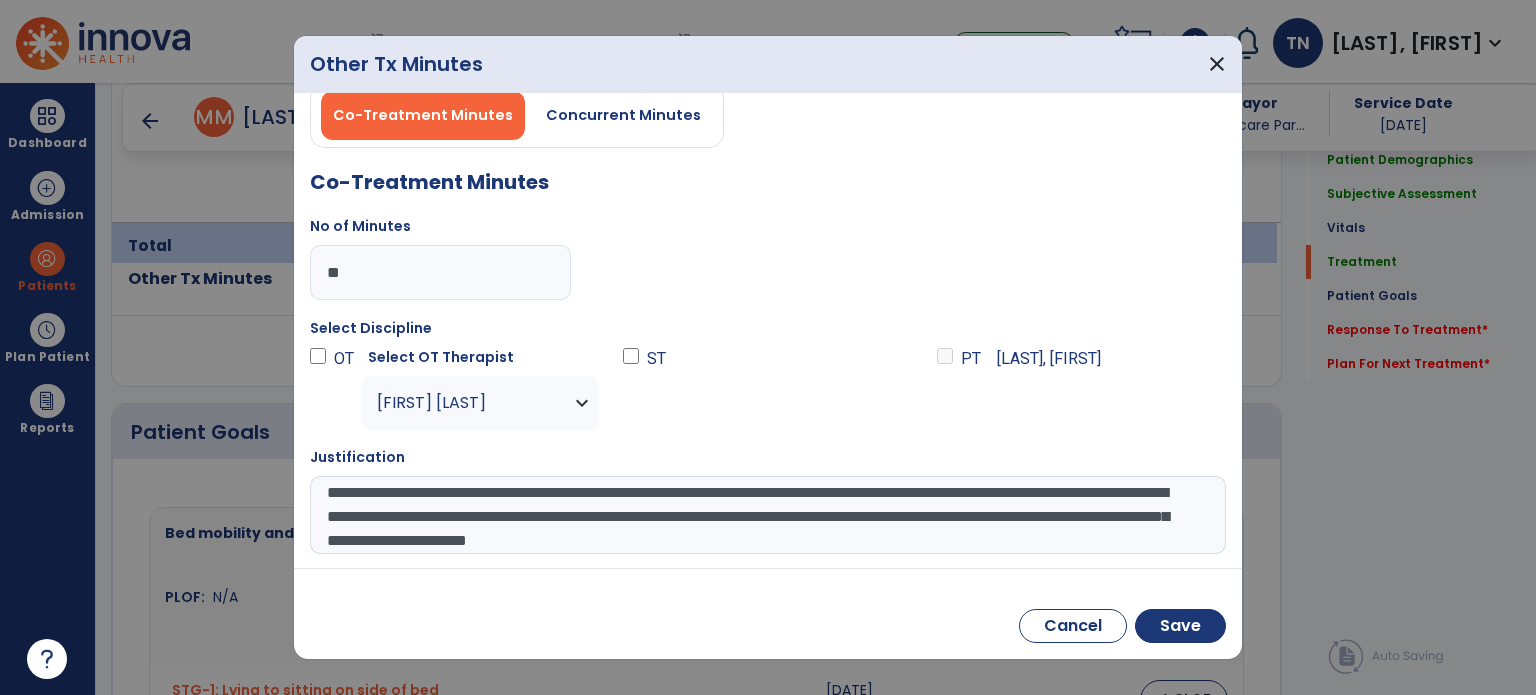type on "**********" 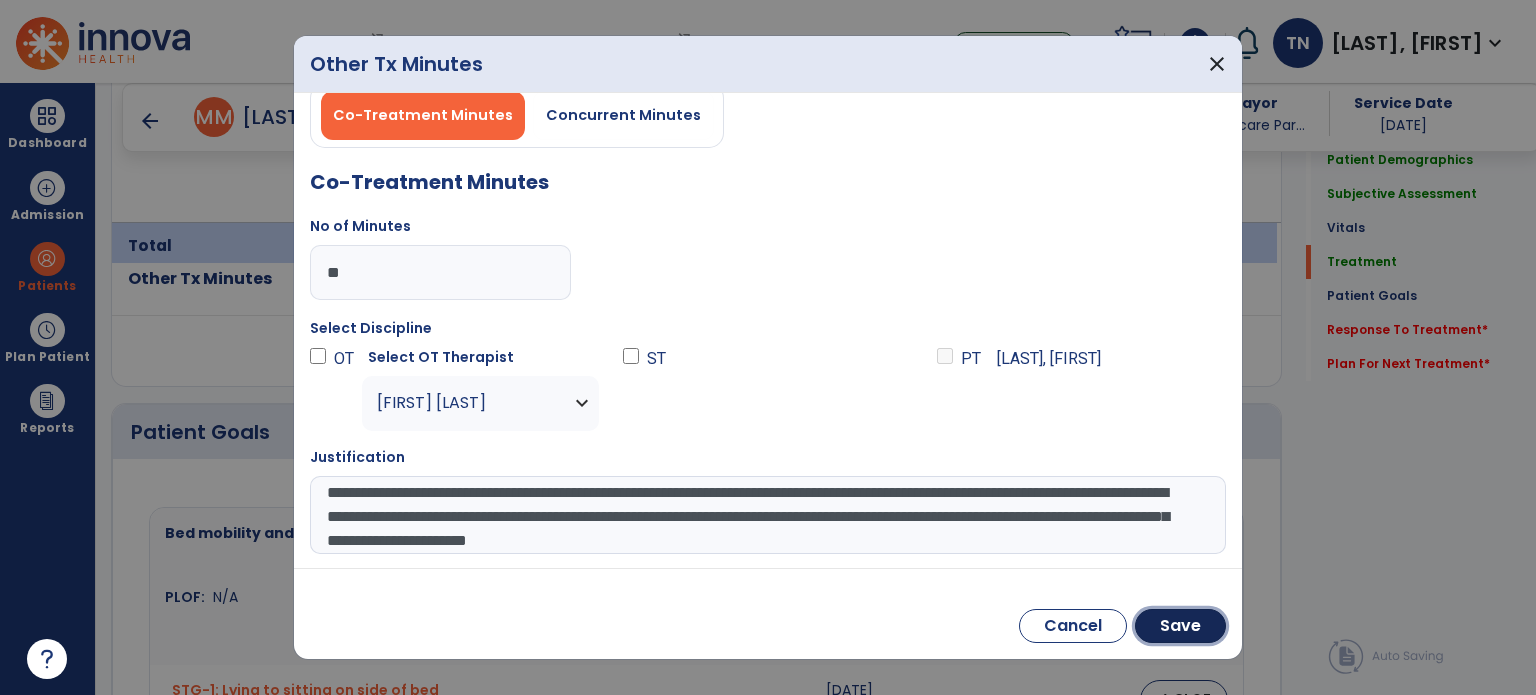 click on "Save" at bounding box center (1180, 626) 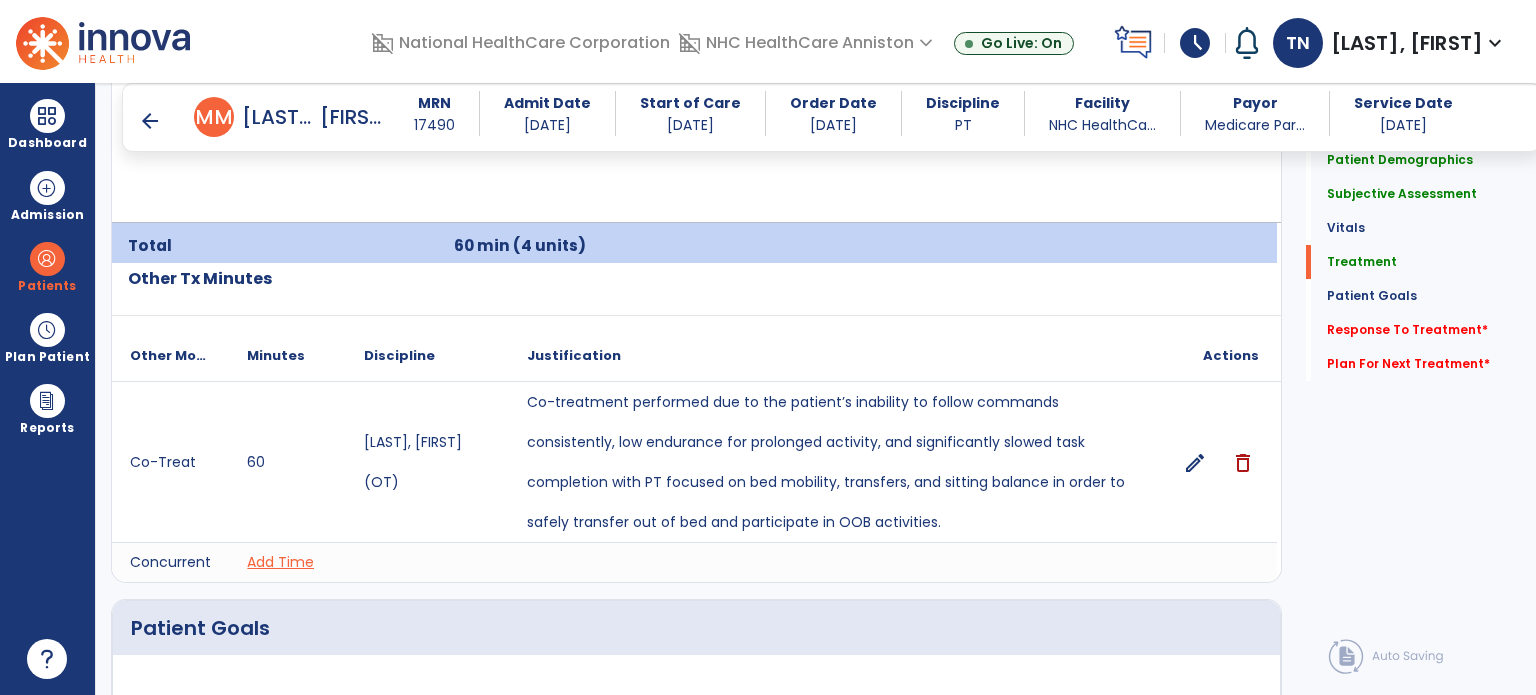 click on "arrow_back" at bounding box center (150, 121) 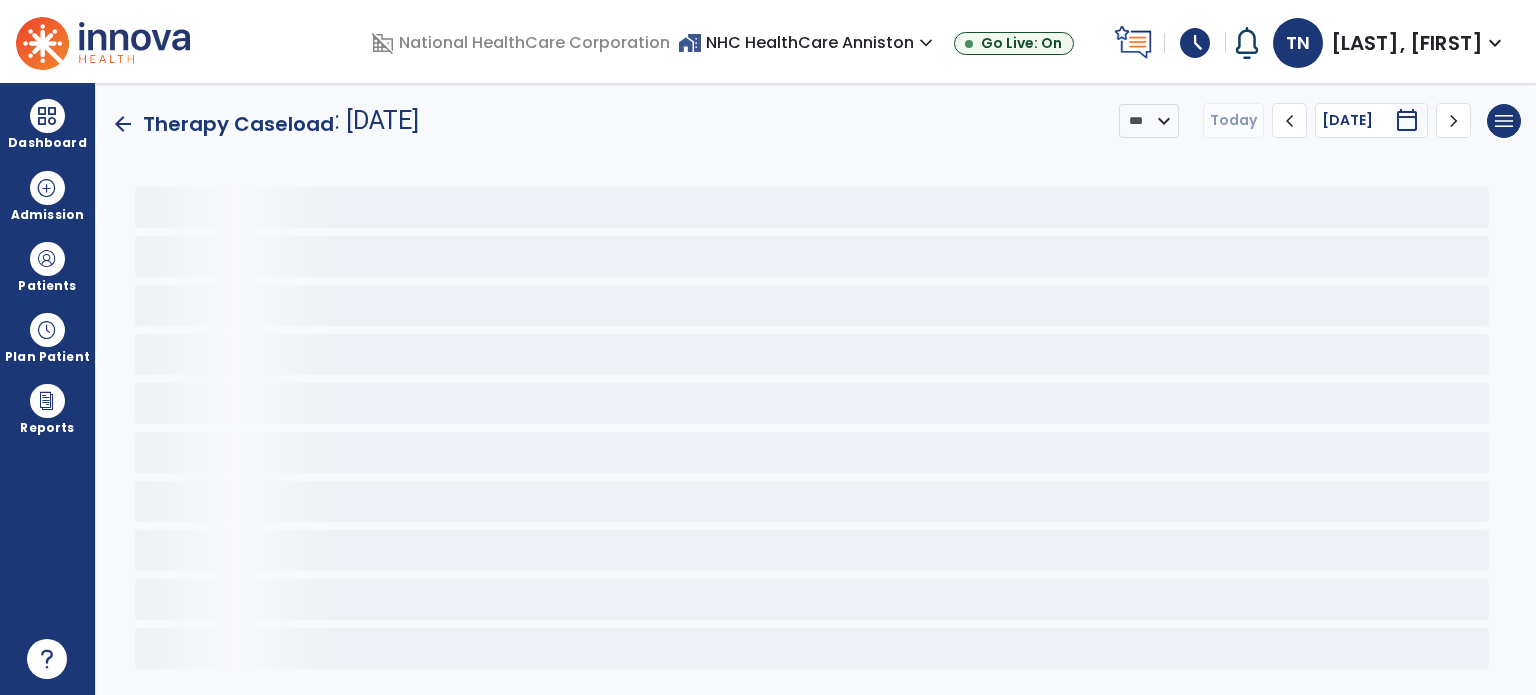 scroll, scrollTop: 0, scrollLeft: 0, axis: both 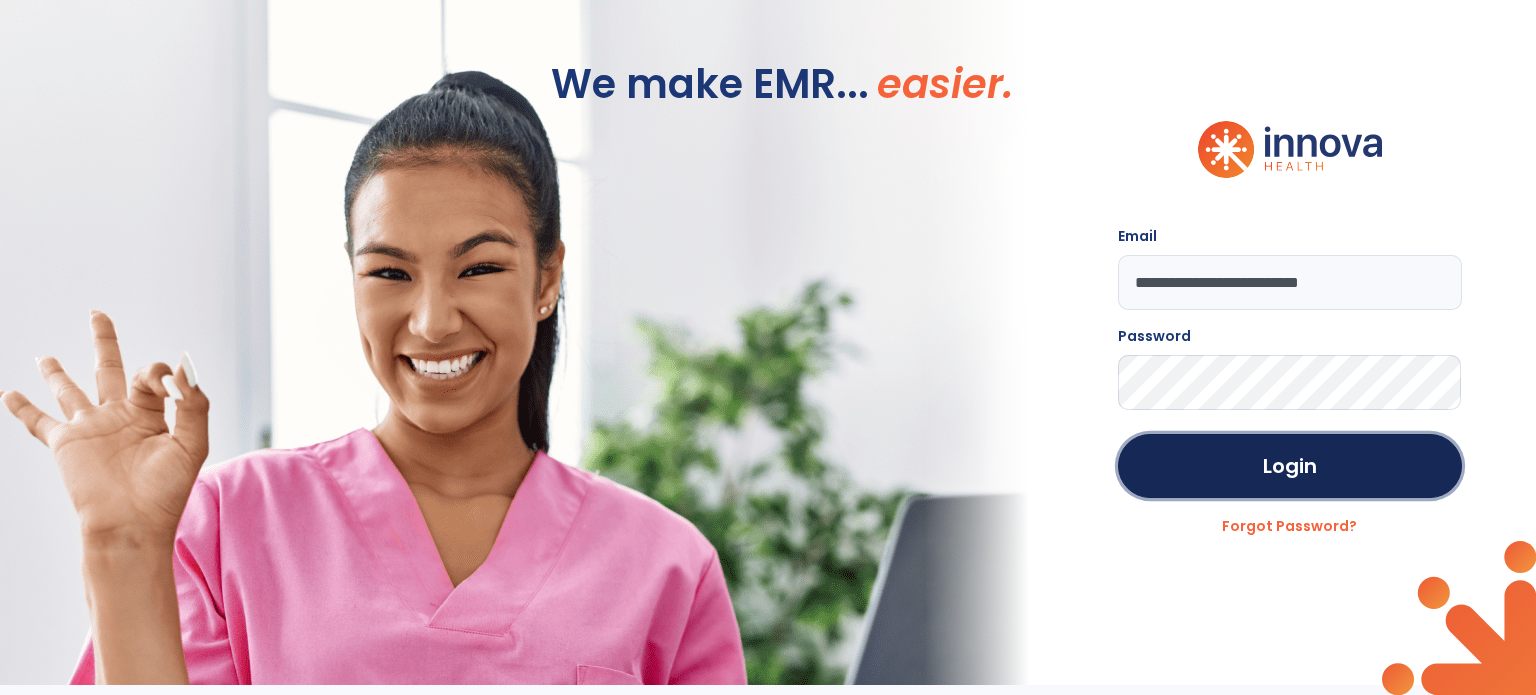 click on "Login" 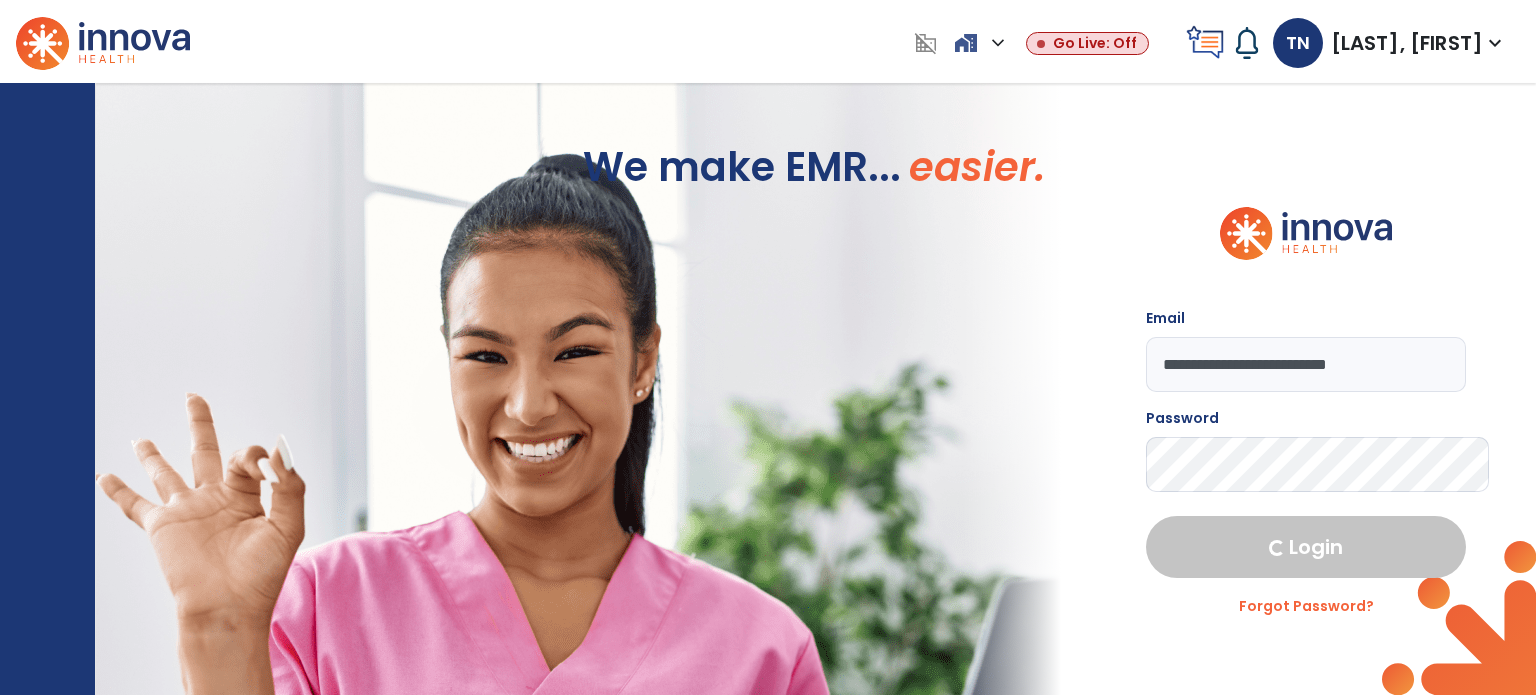 select on "****" 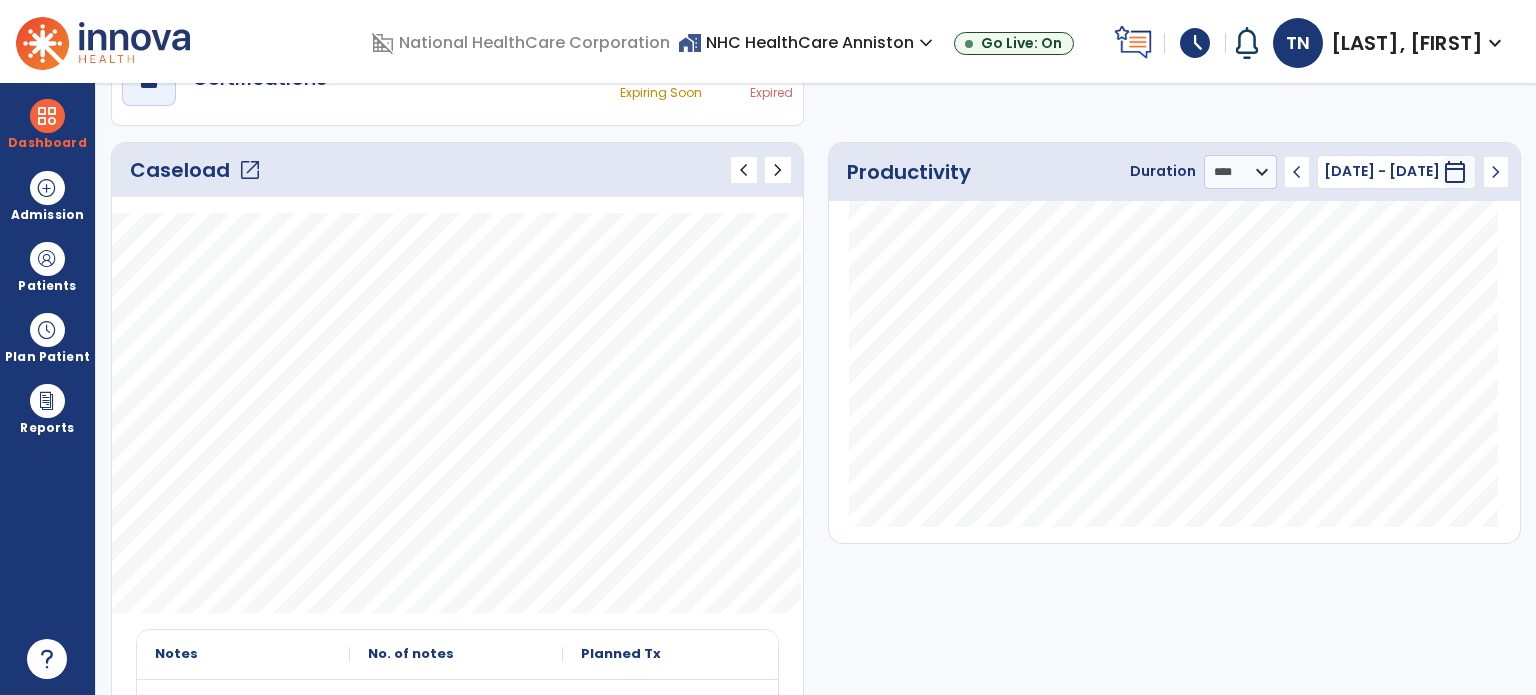 scroll, scrollTop: 200, scrollLeft: 0, axis: vertical 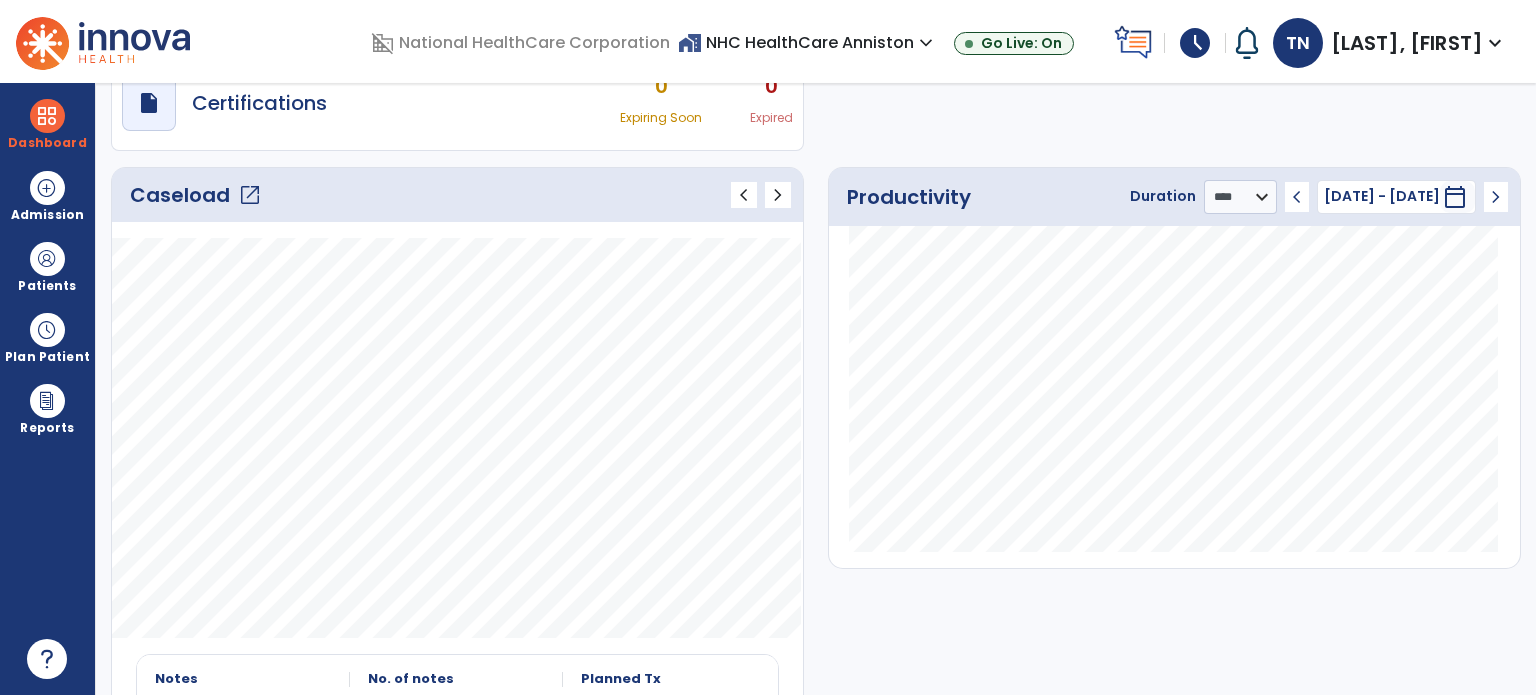 click on "open_in_new" 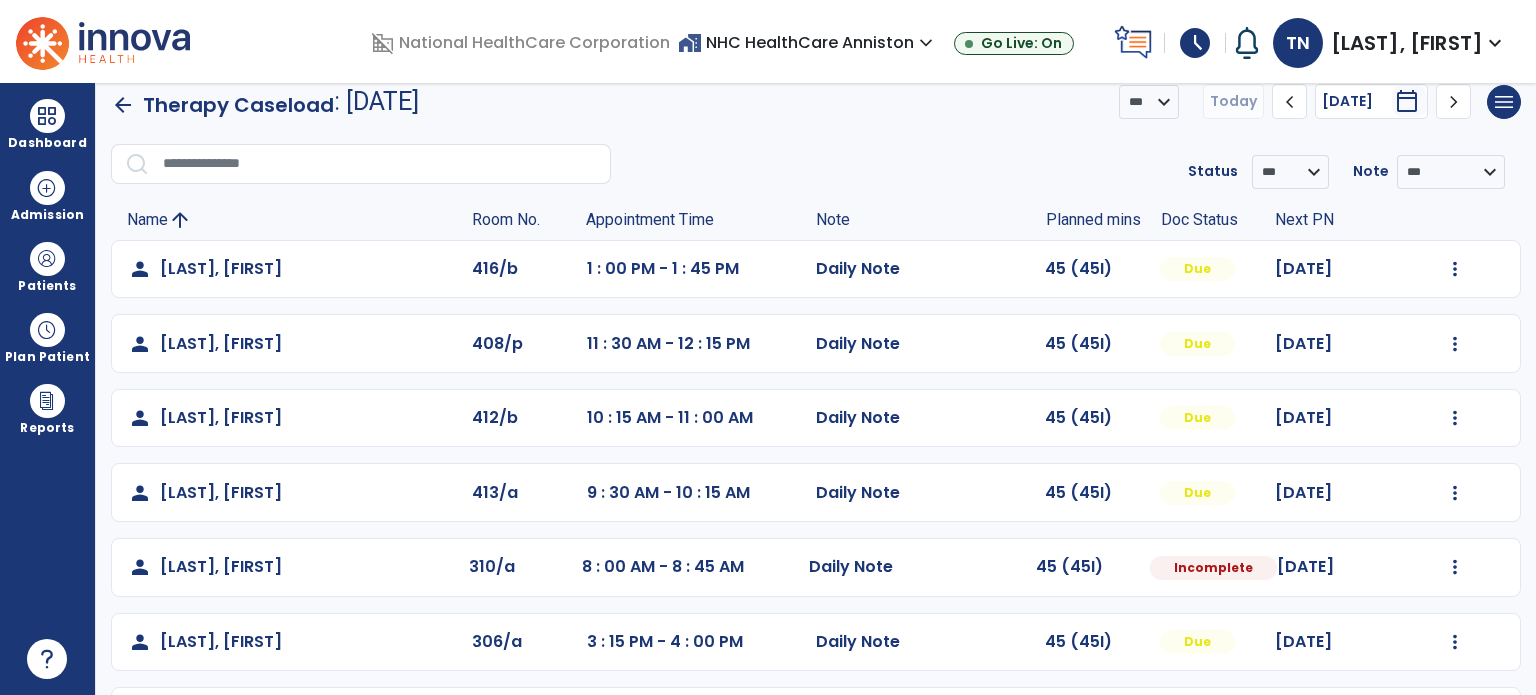 scroll, scrollTop: 0, scrollLeft: 0, axis: both 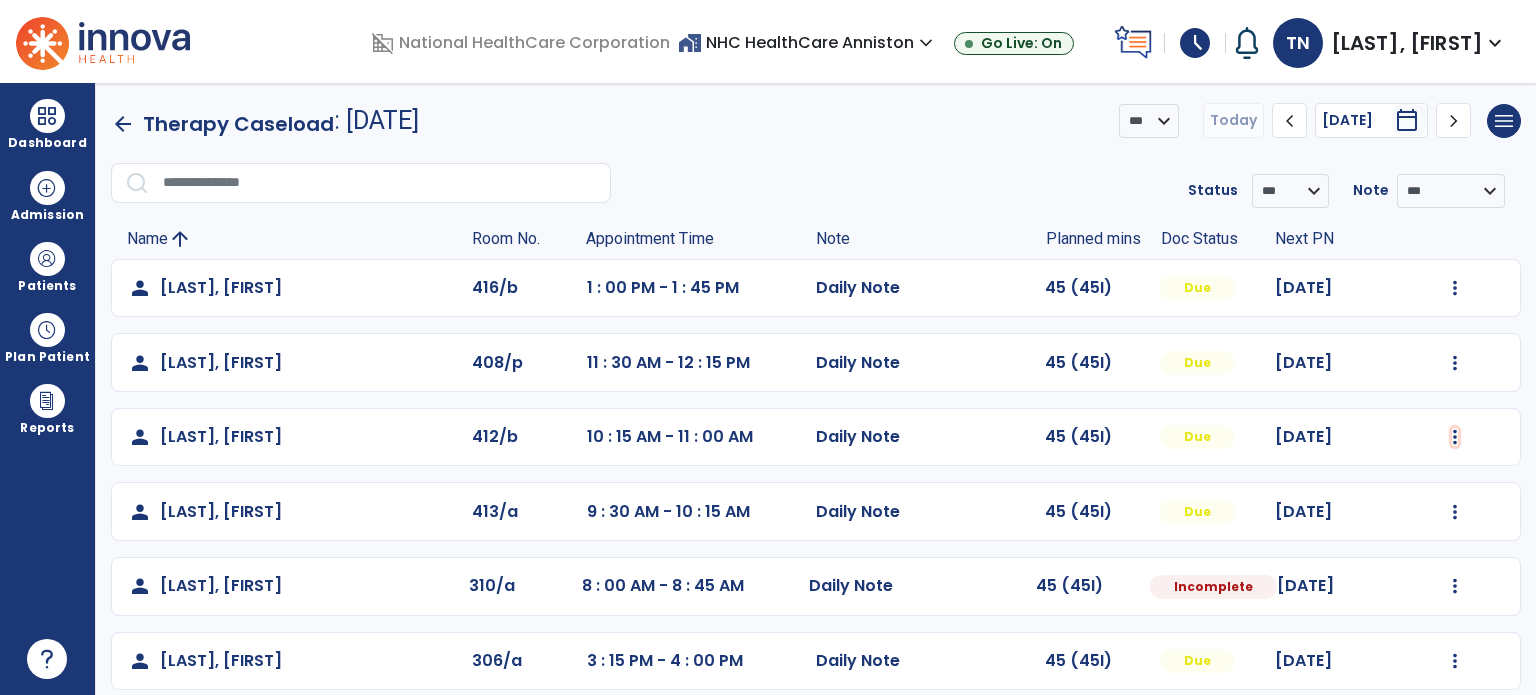 click at bounding box center [1455, 288] 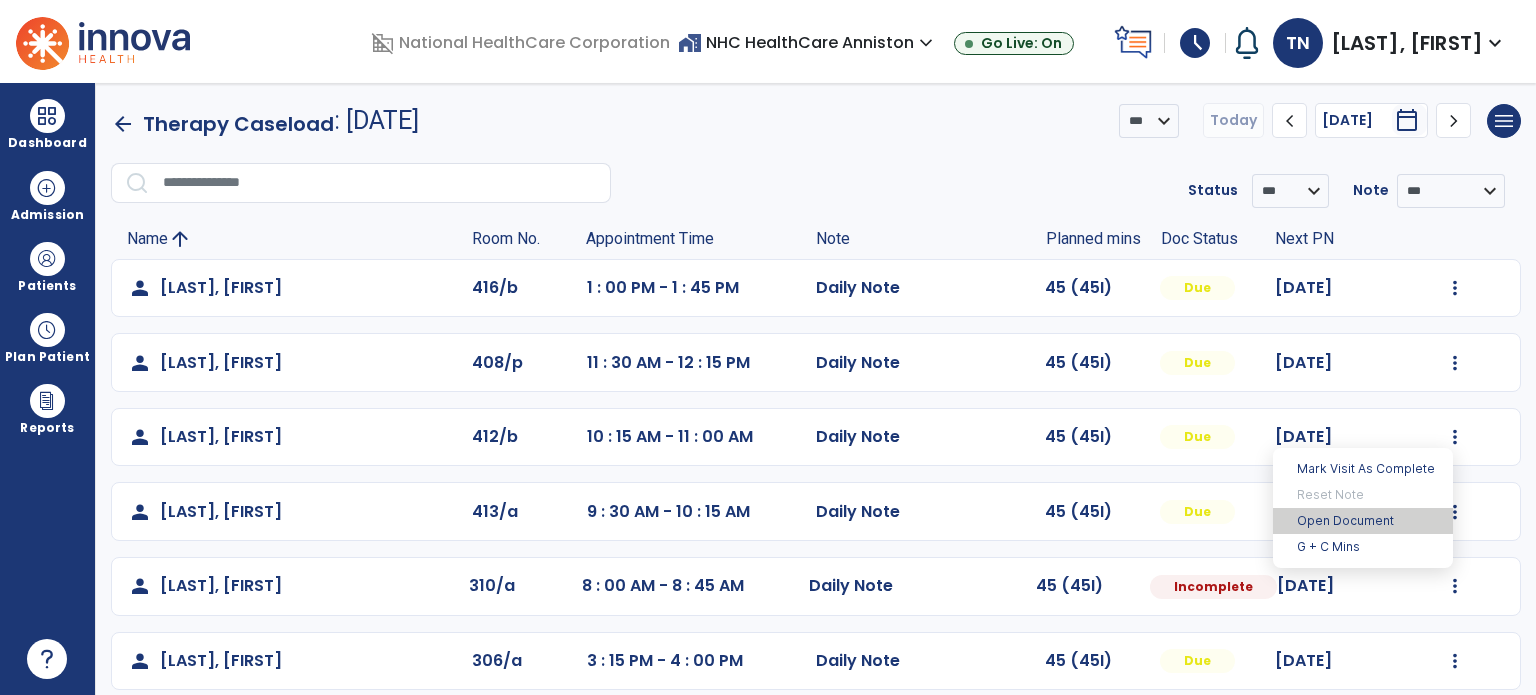 click on "Open Document" at bounding box center [1363, 521] 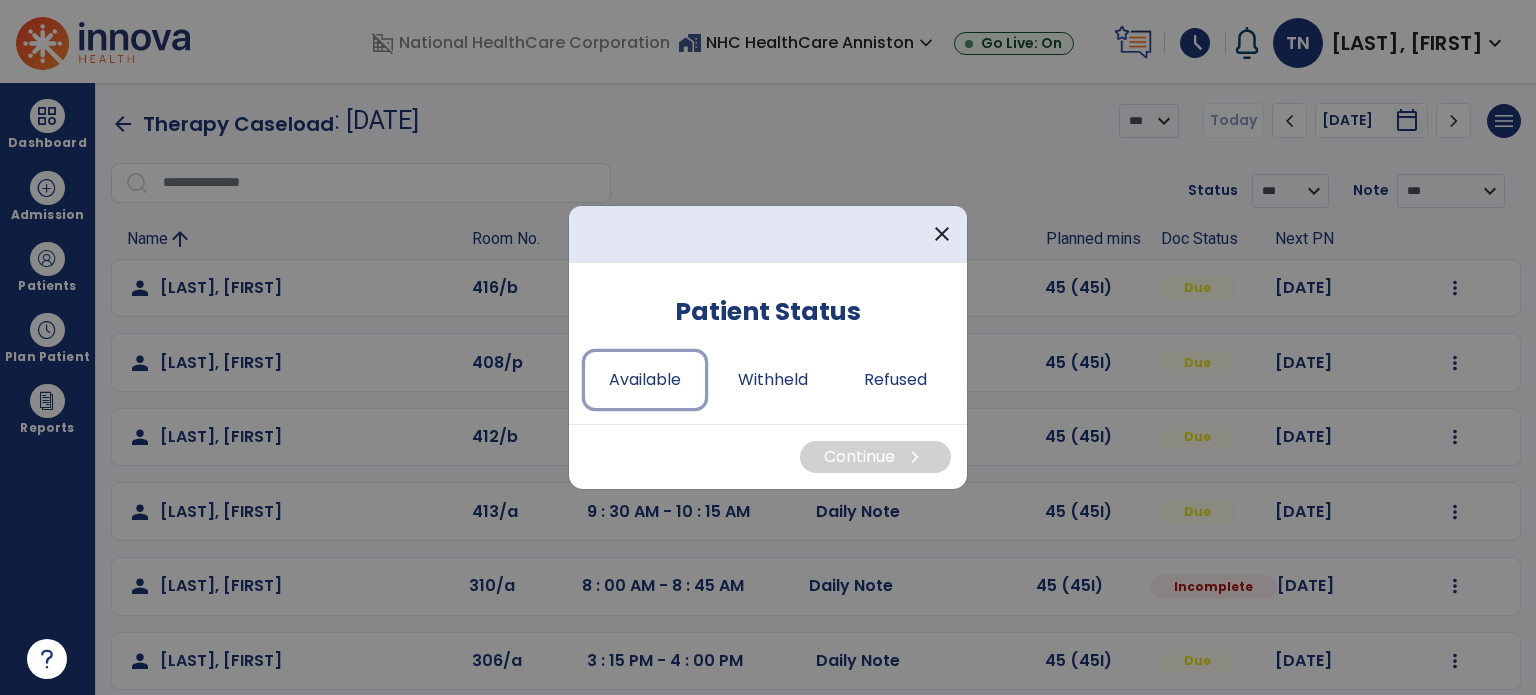 click on "Available" at bounding box center (645, 380) 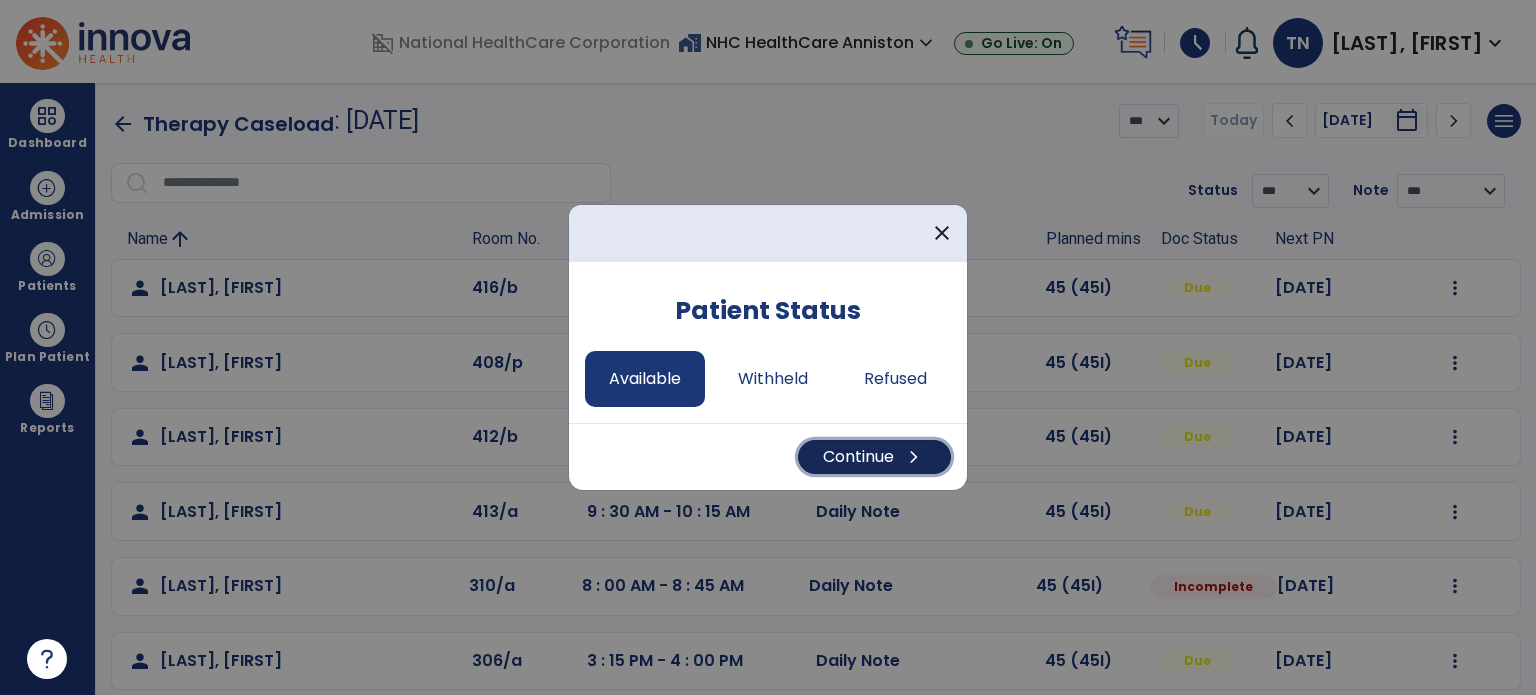 click on "Continue   chevron_right" at bounding box center (874, 457) 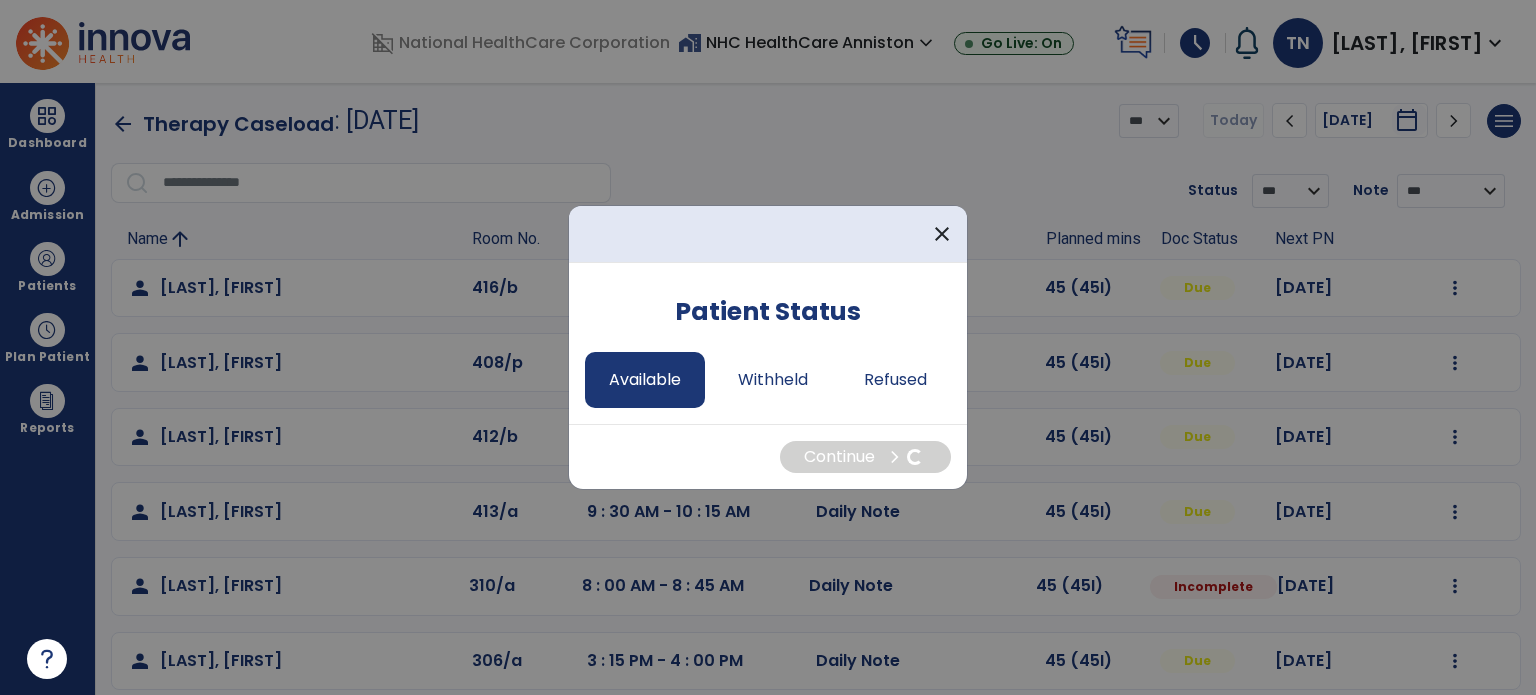 select on "*" 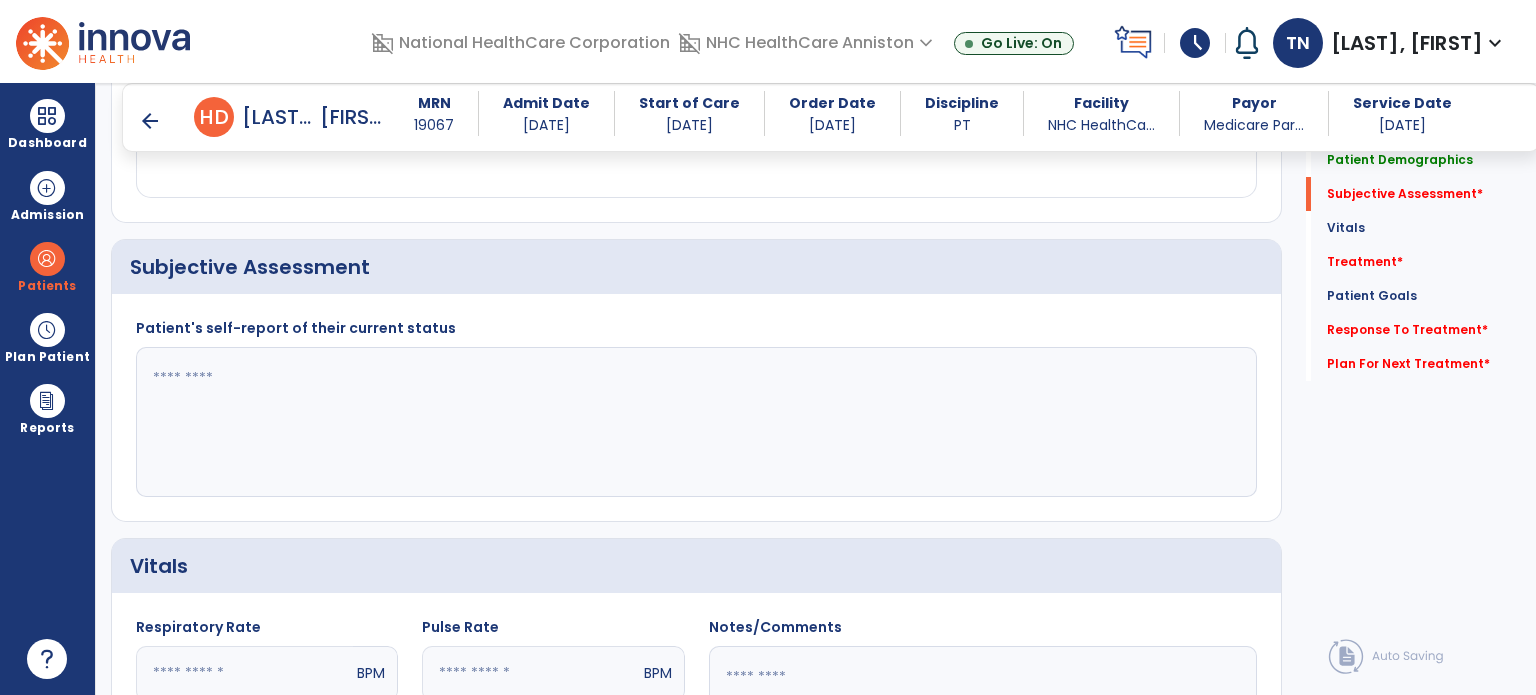 scroll, scrollTop: 400, scrollLeft: 0, axis: vertical 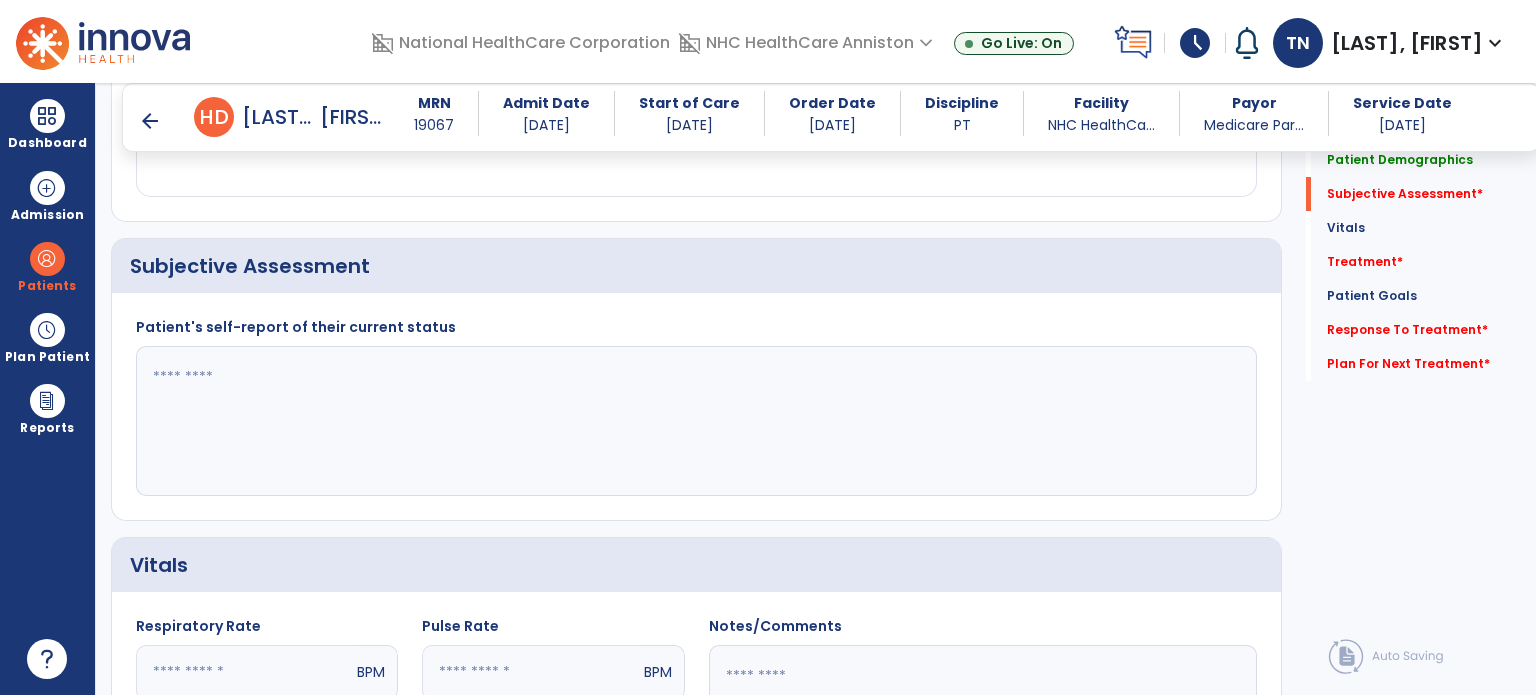 click 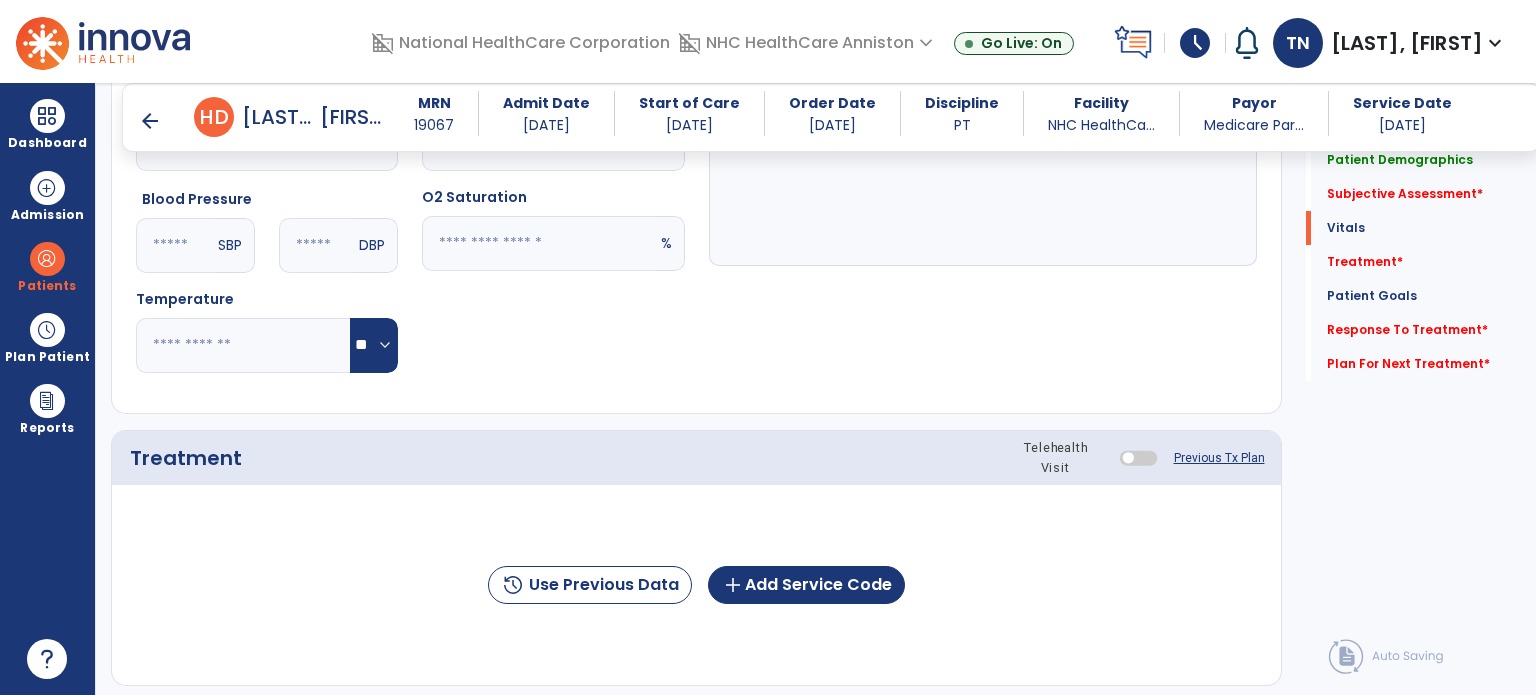 scroll, scrollTop: 1100, scrollLeft: 0, axis: vertical 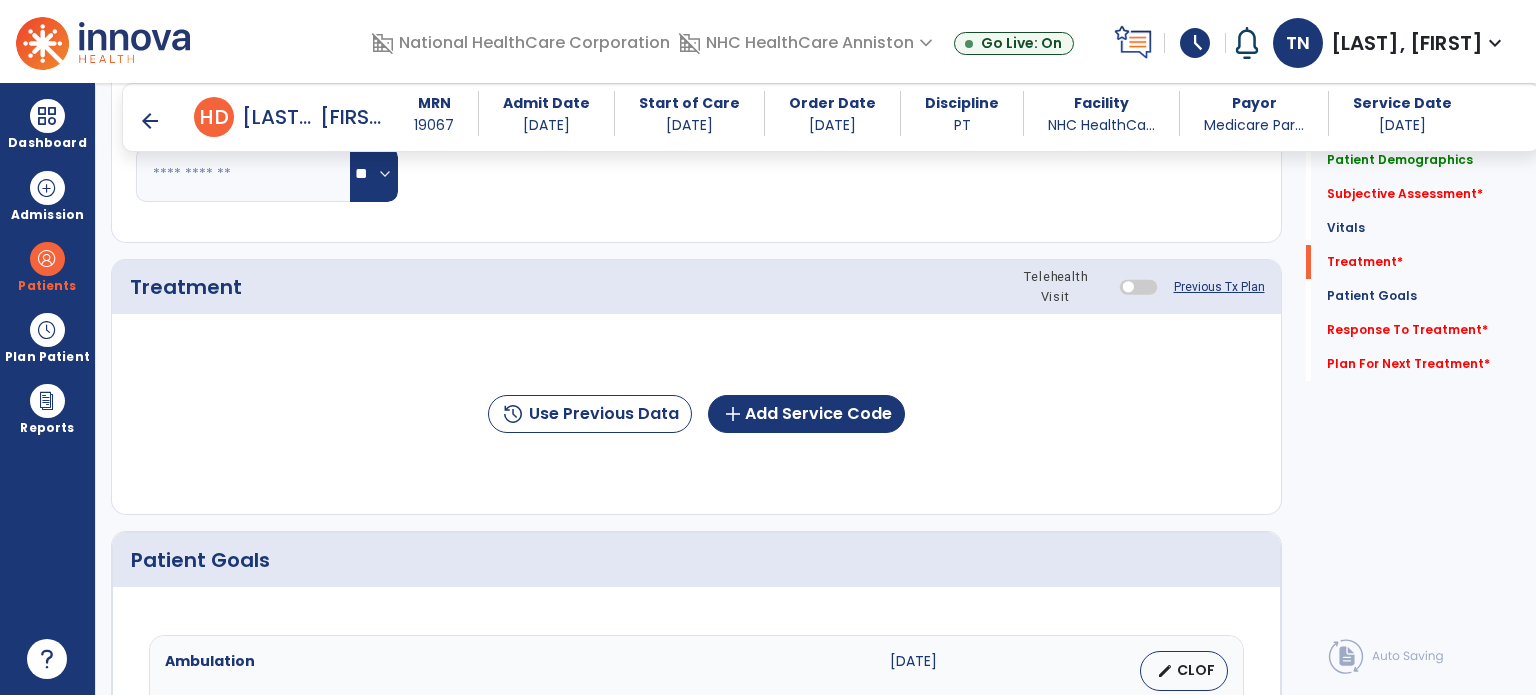 type on "**********" 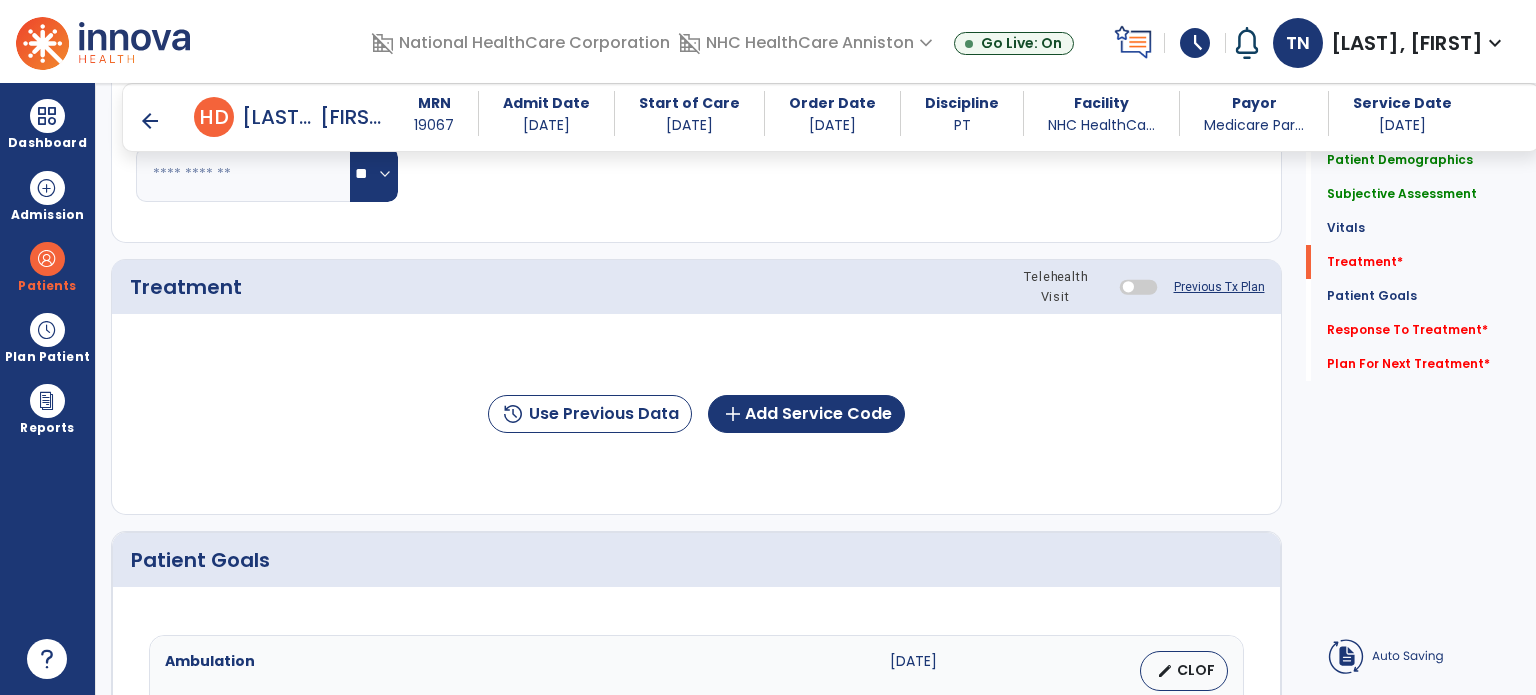 click on "history  Use Previous Data  add  Add Service Code" 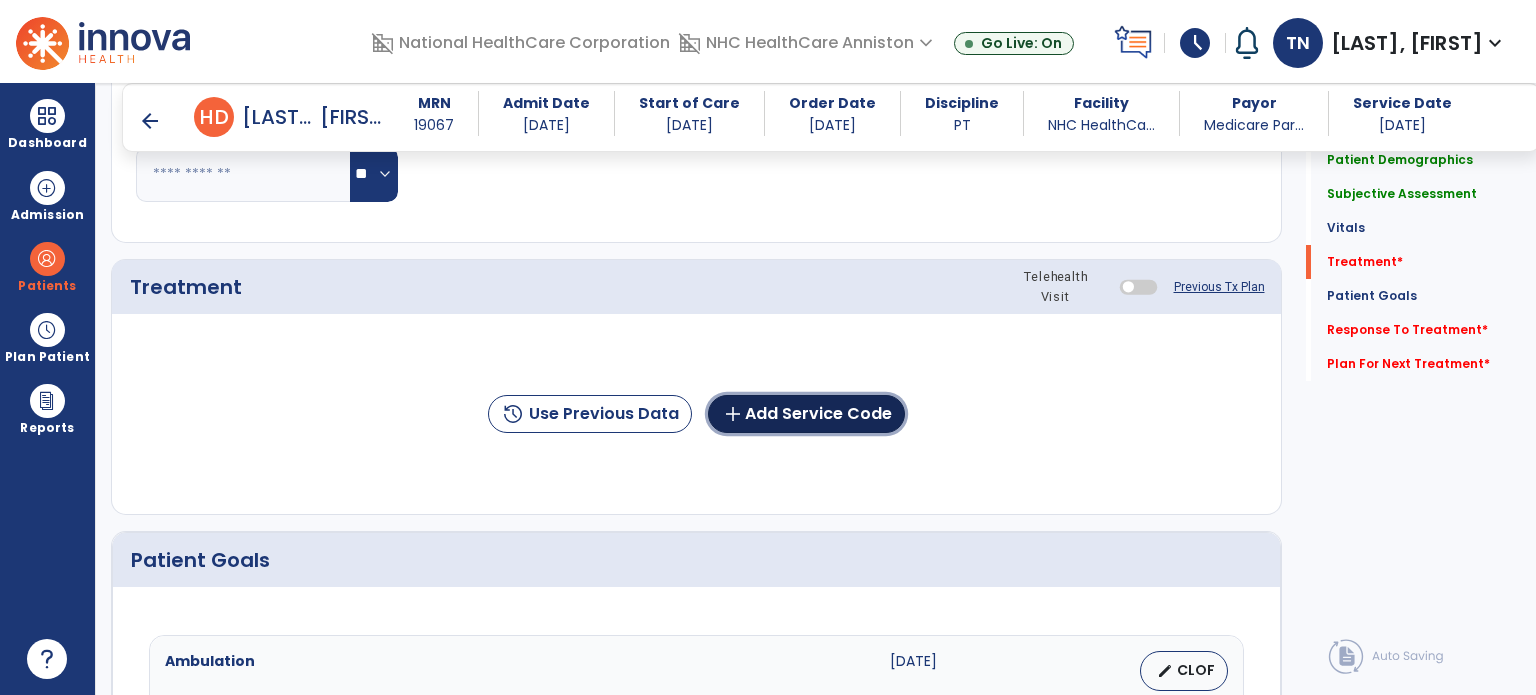 click on "add  Add Service Code" 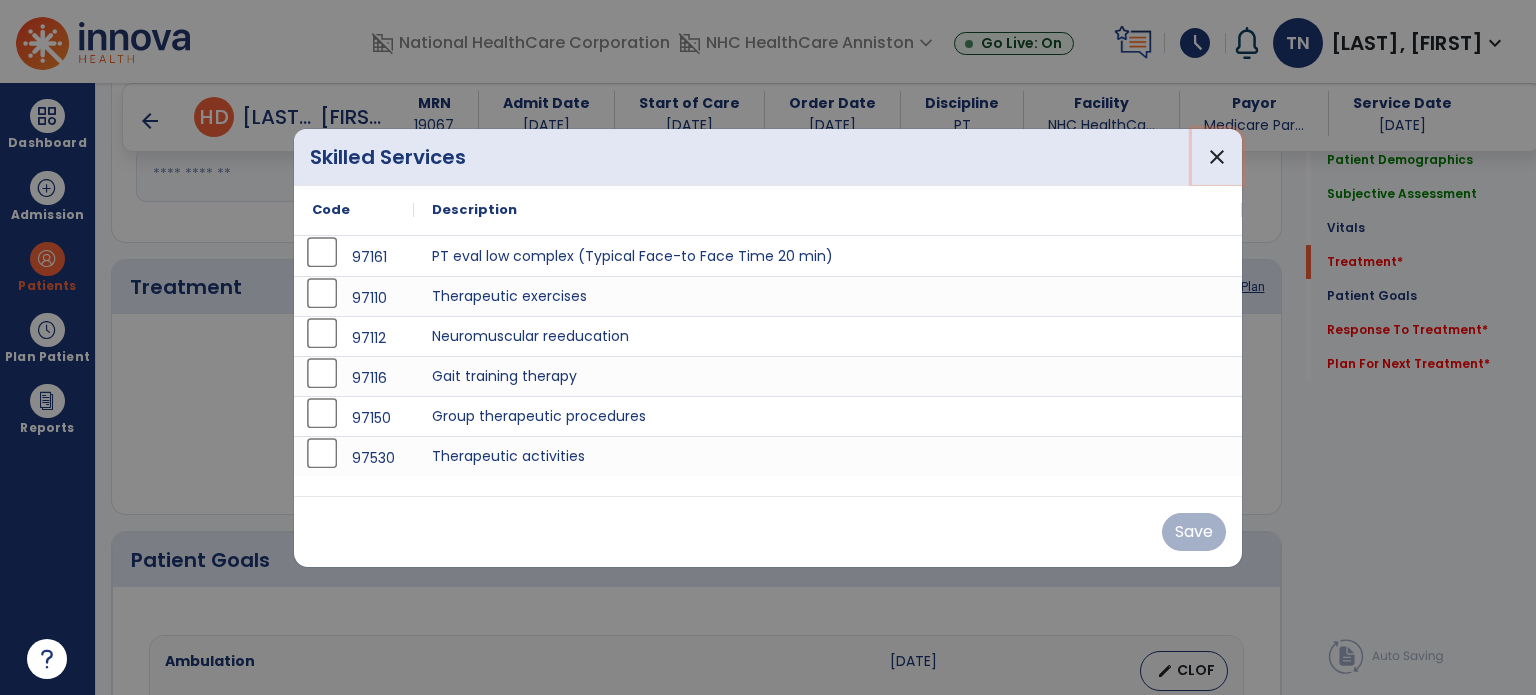 click on "close" at bounding box center [1217, 157] 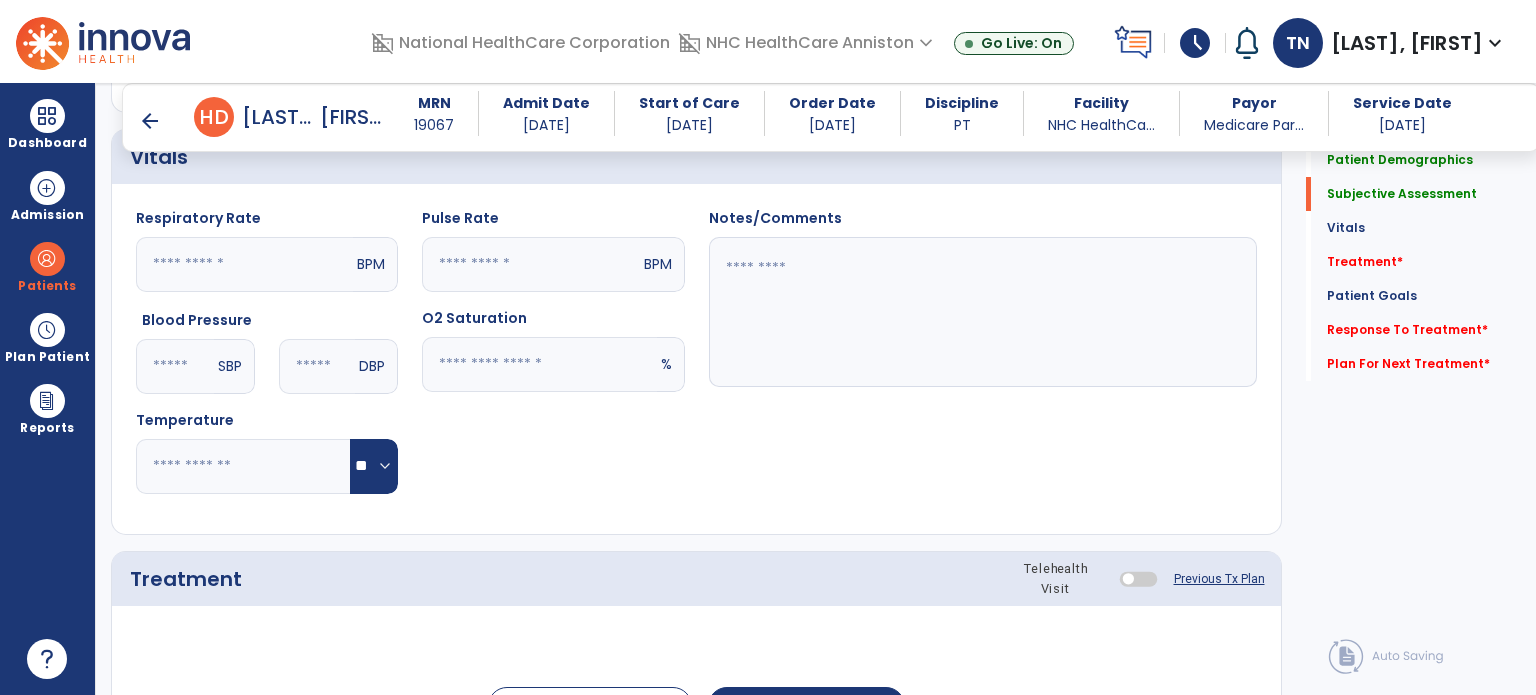 scroll, scrollTop: 1000, scrollLeft: 0, axis: vertical 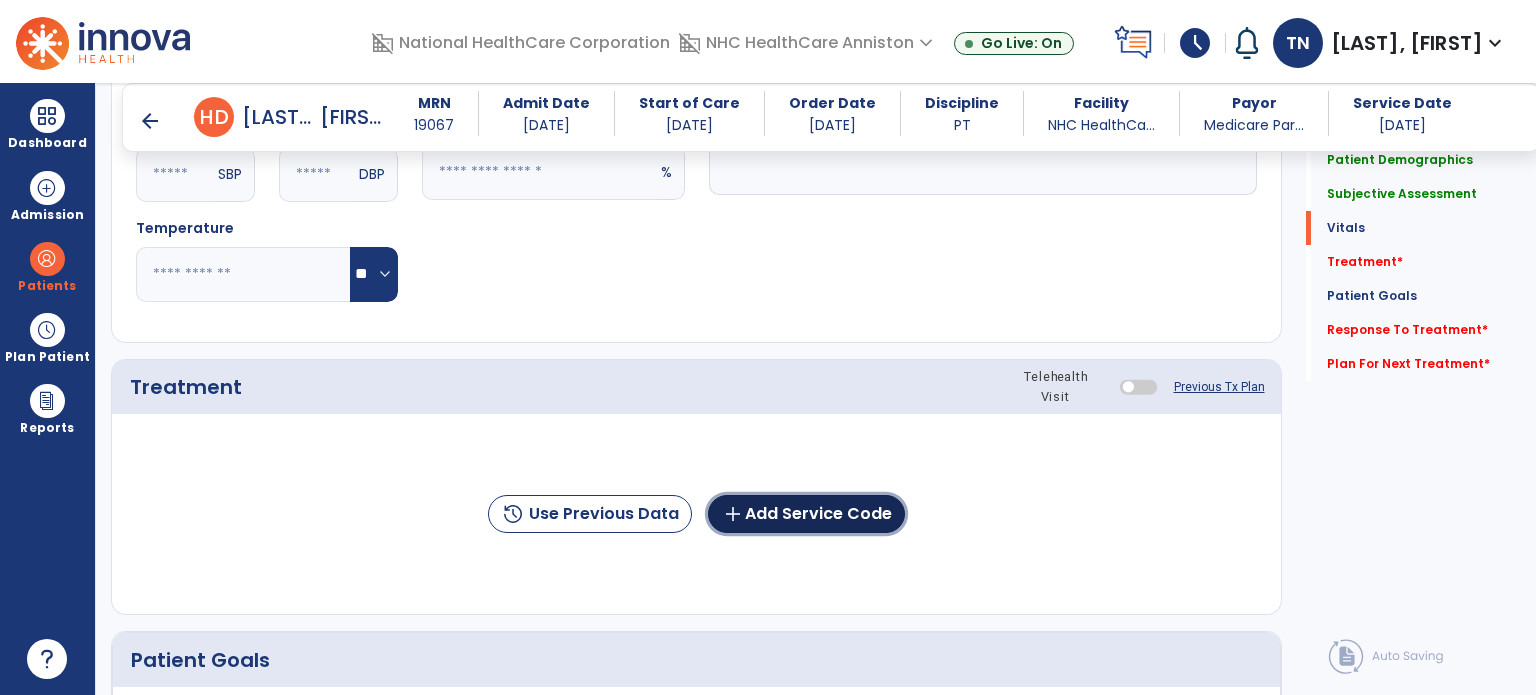 click on "add  Add Service Code" 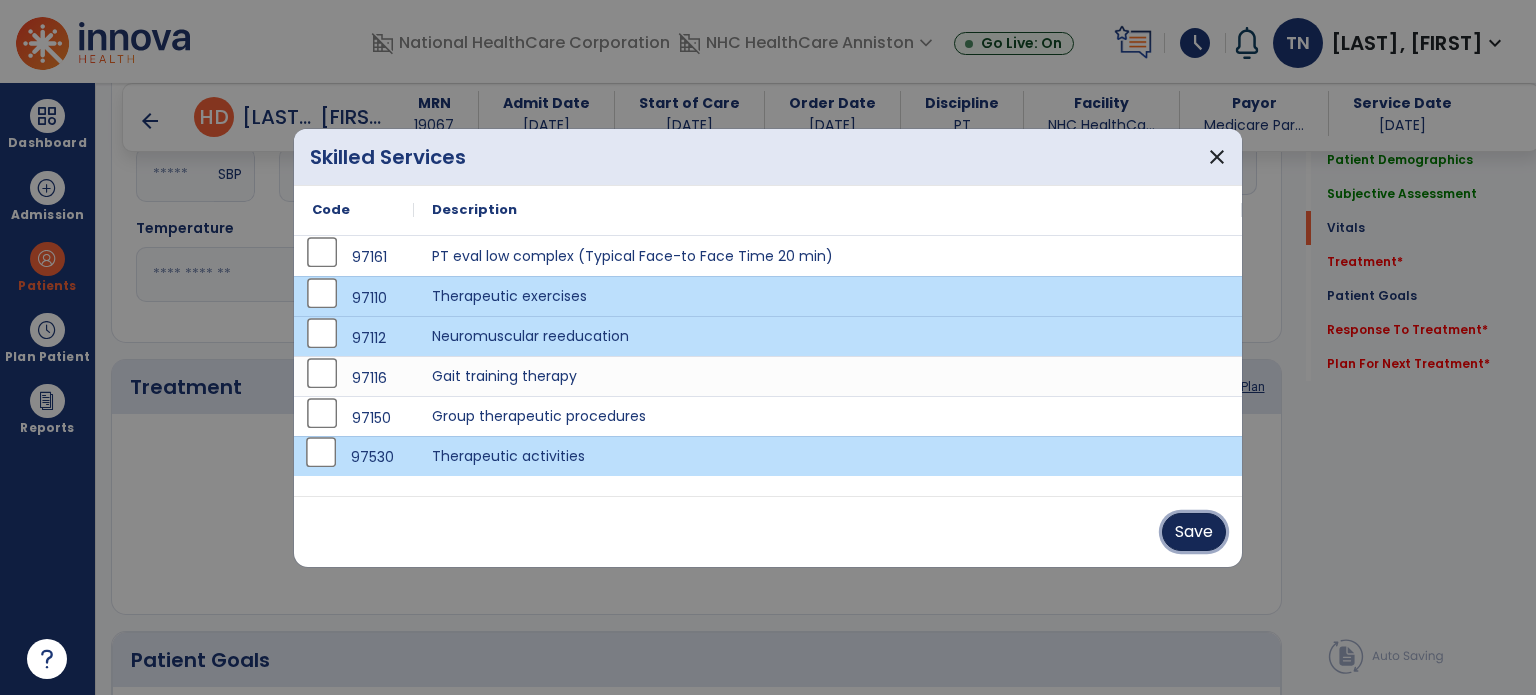 click on "Save" at bounding box center [1194, 532] 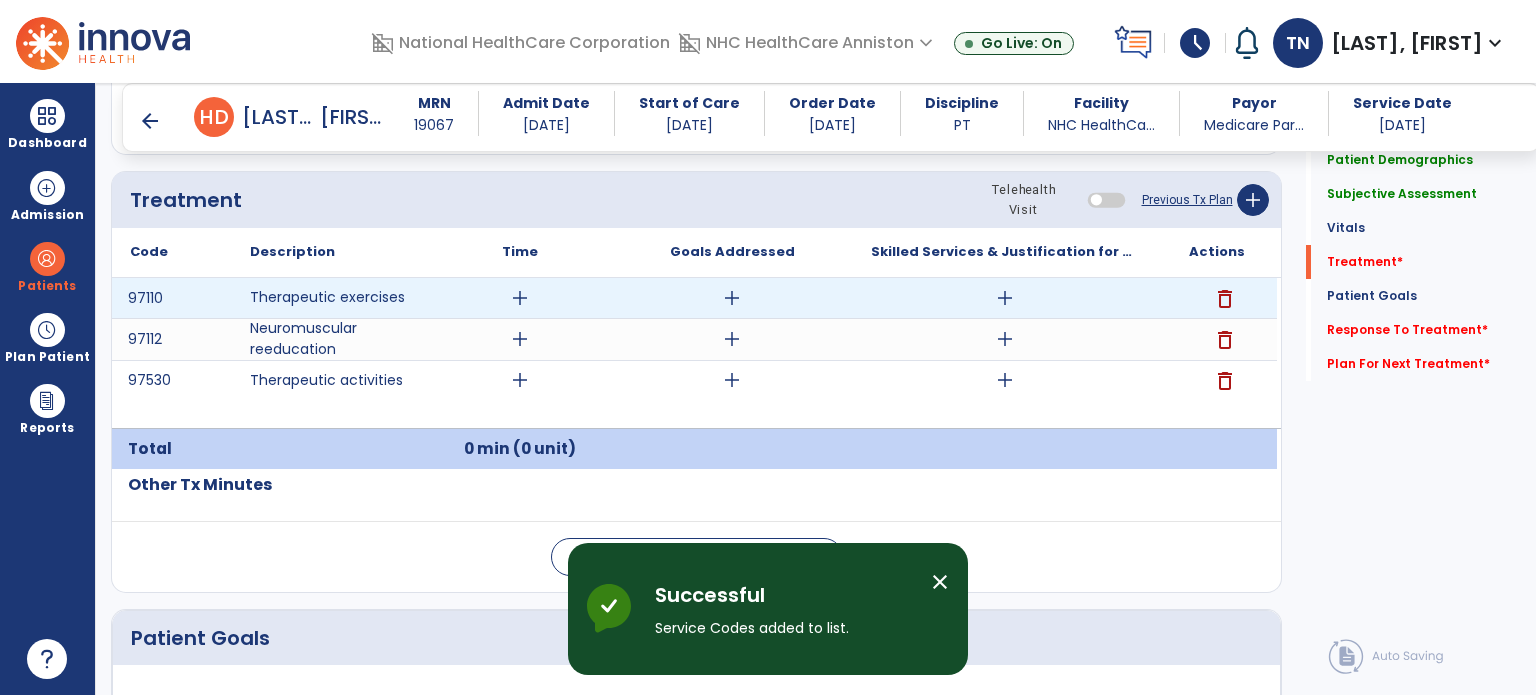 scroll, scrollTop: 1200, scrollLeft: 0, axis: vertical 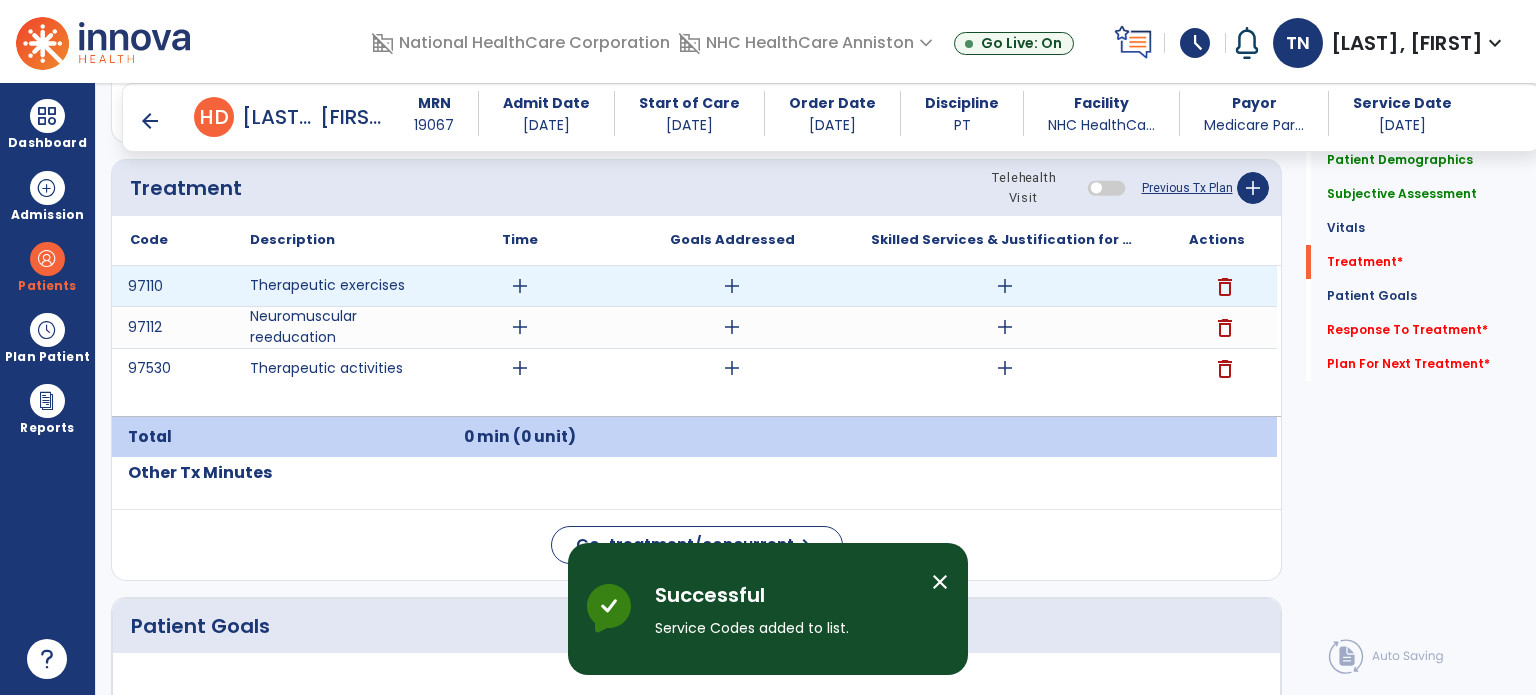 click on "add" at bounding box center [520, 286] 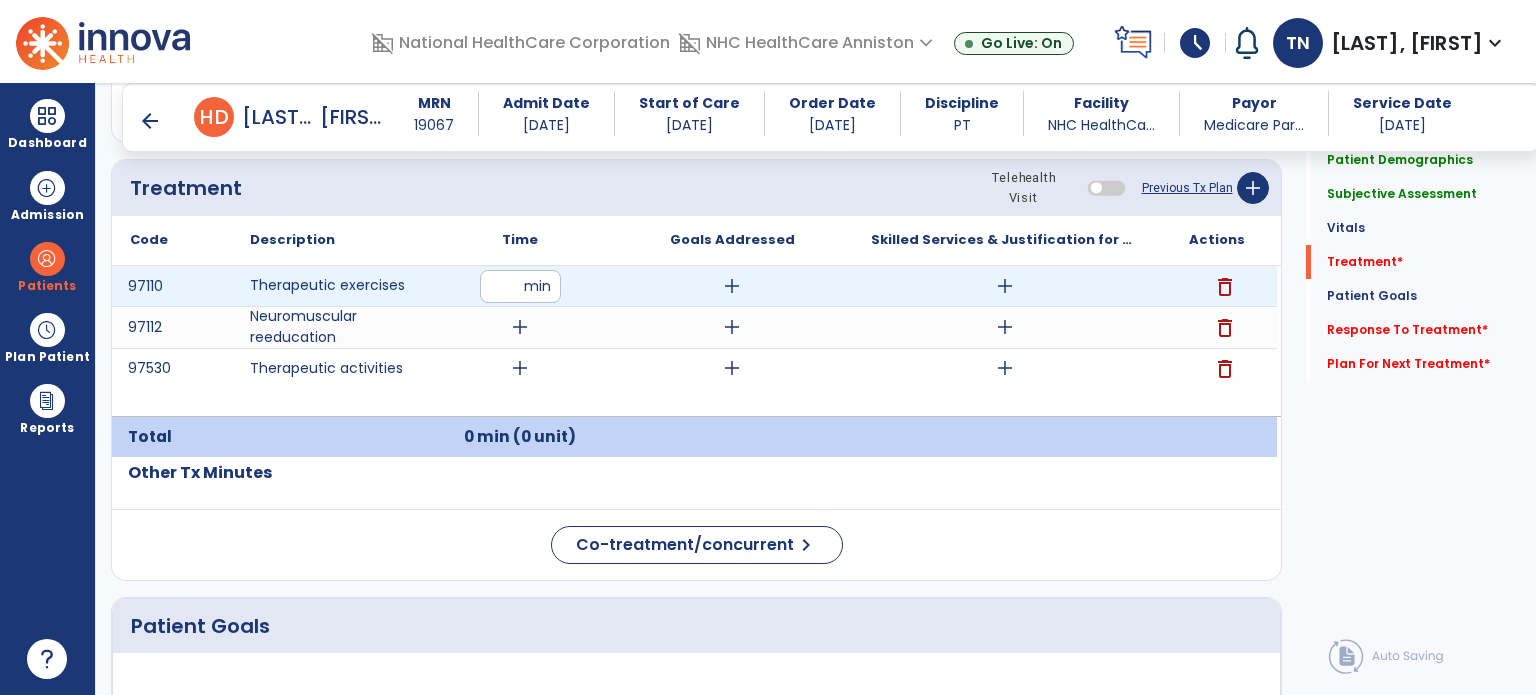 type on "**" 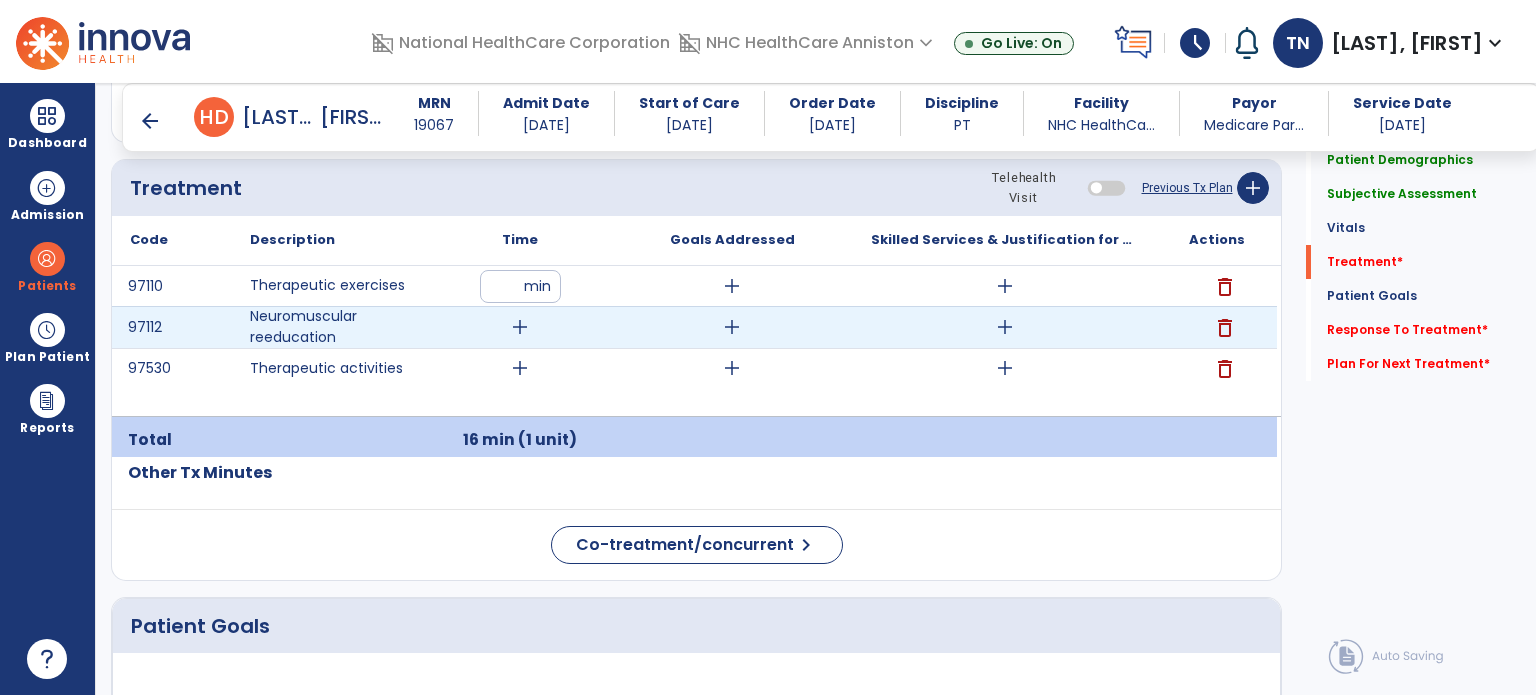 click on "add" at bounding box center [520, 327] 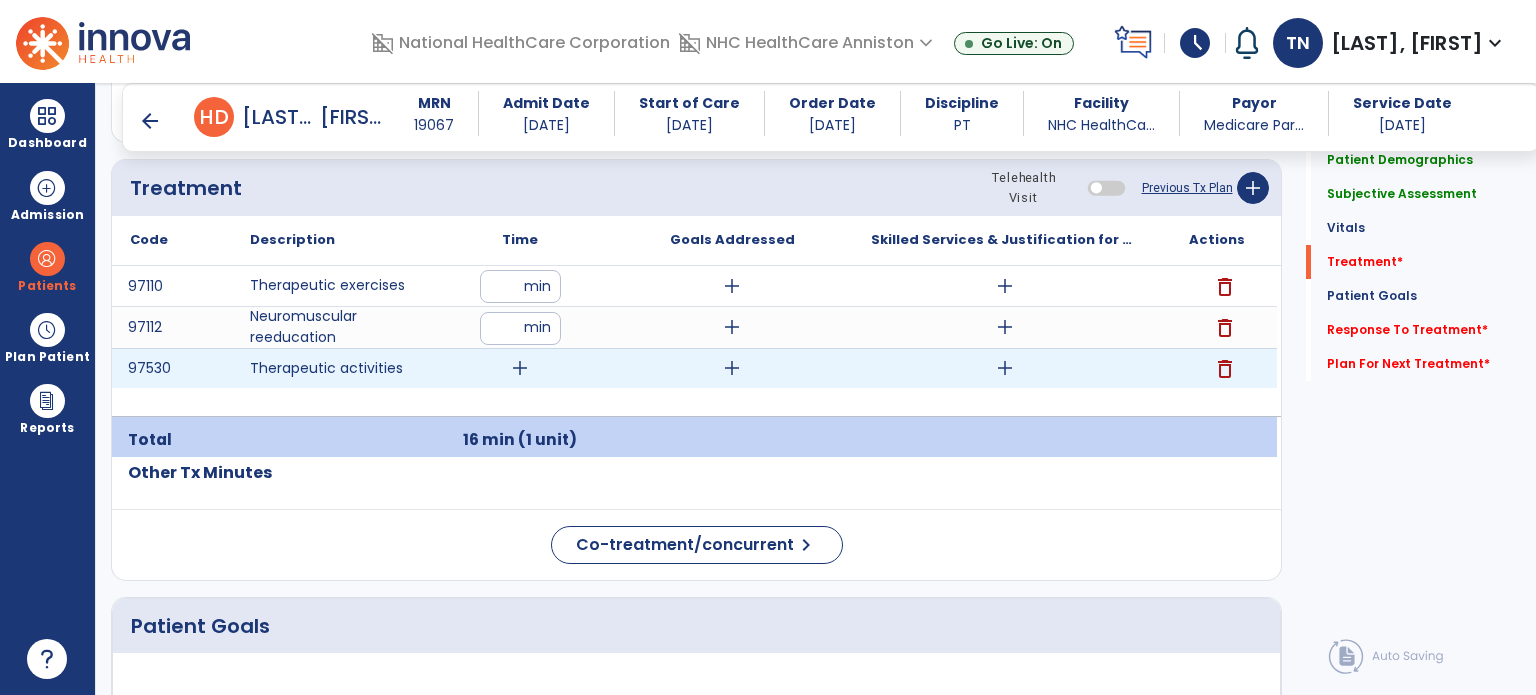 type on "**" 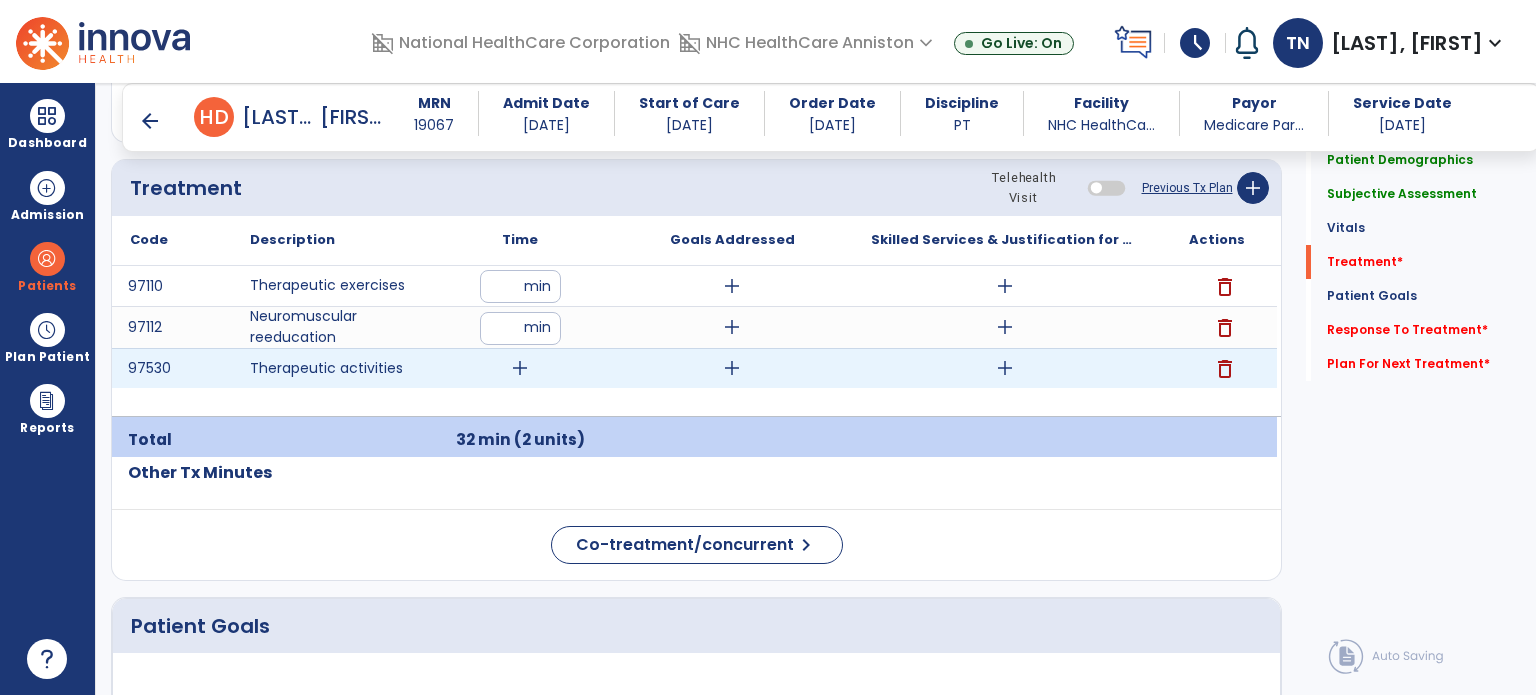 click on "add" at bounding box center (520, 368) 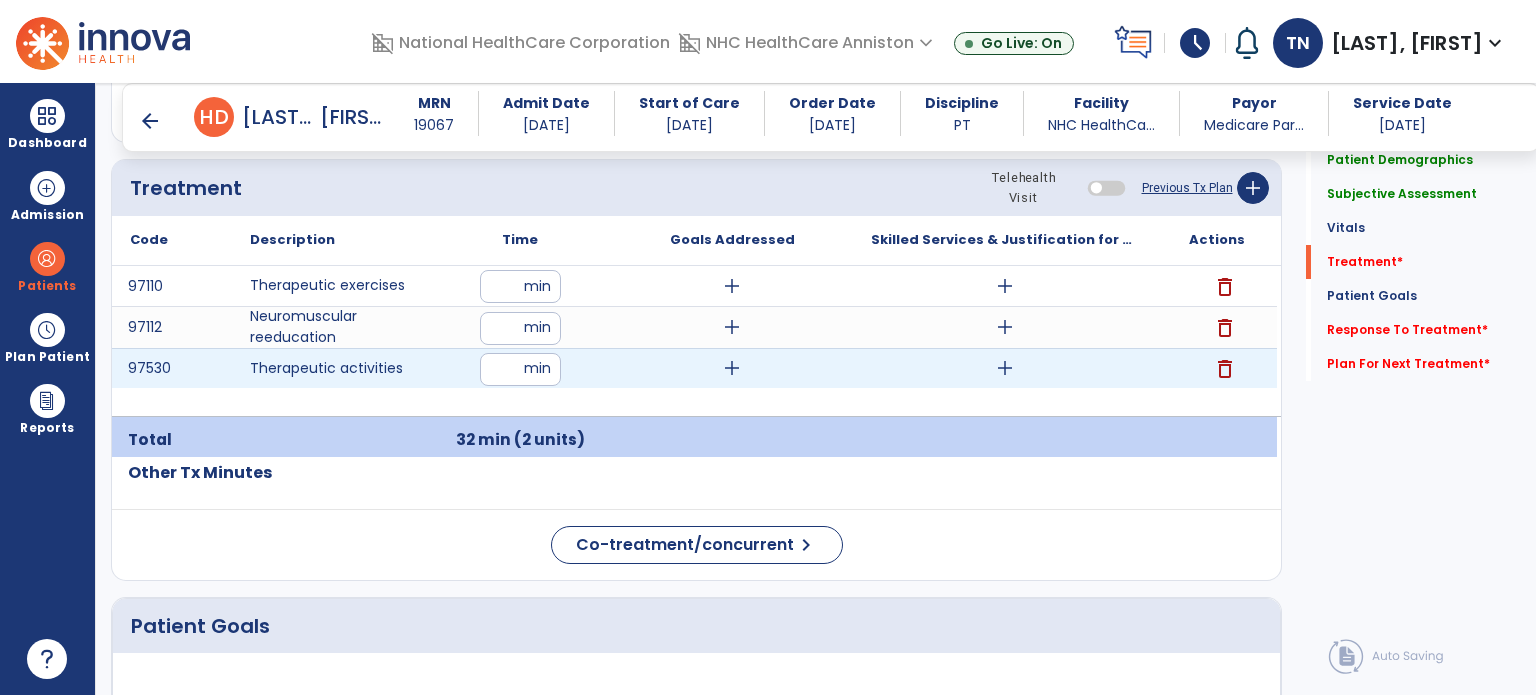 type on "**" 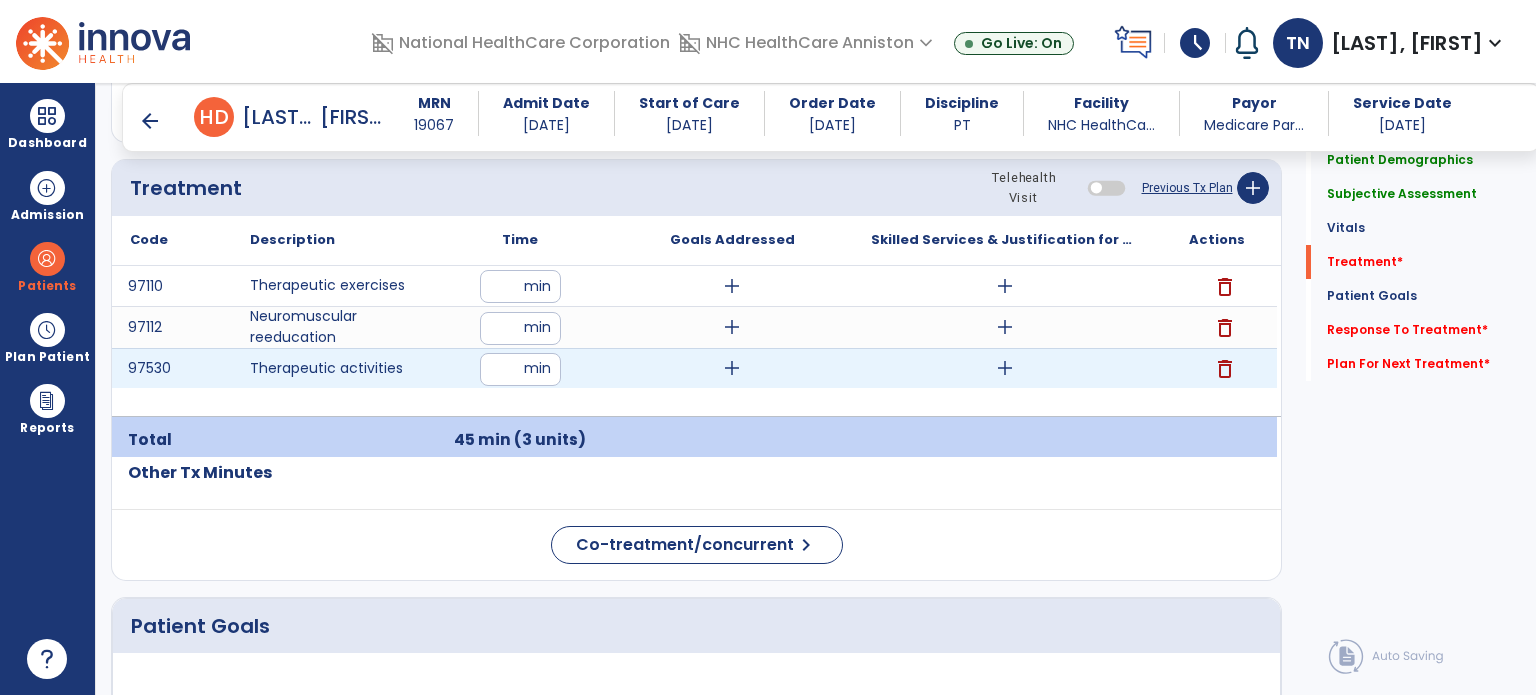 click on "**" at bounding box center [520, 369] 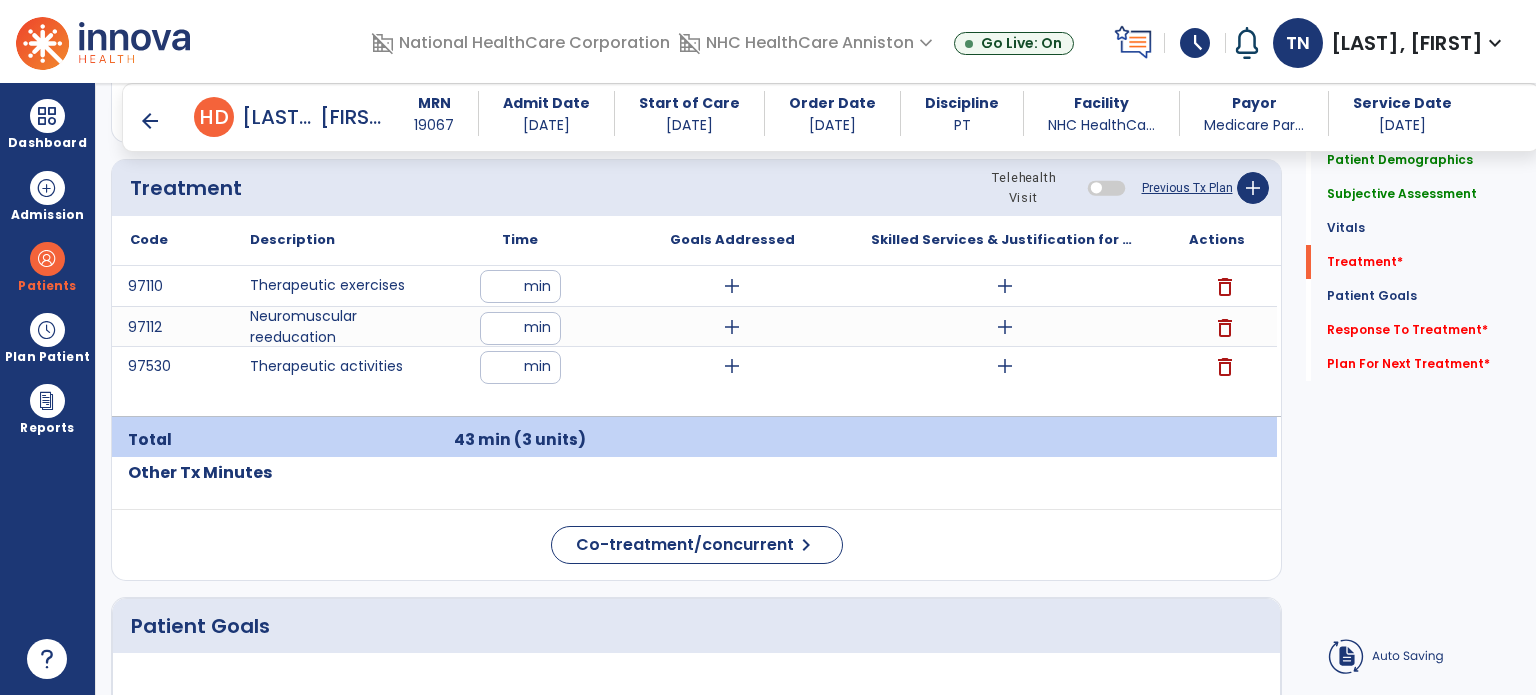 click on "97110 Therapeutic exercises ** min add add delete 97112 Neuromuscular reeducation ** min add add delete 97530 Therapeutic activities ** min add add delete" at bounding box center [694, 341] 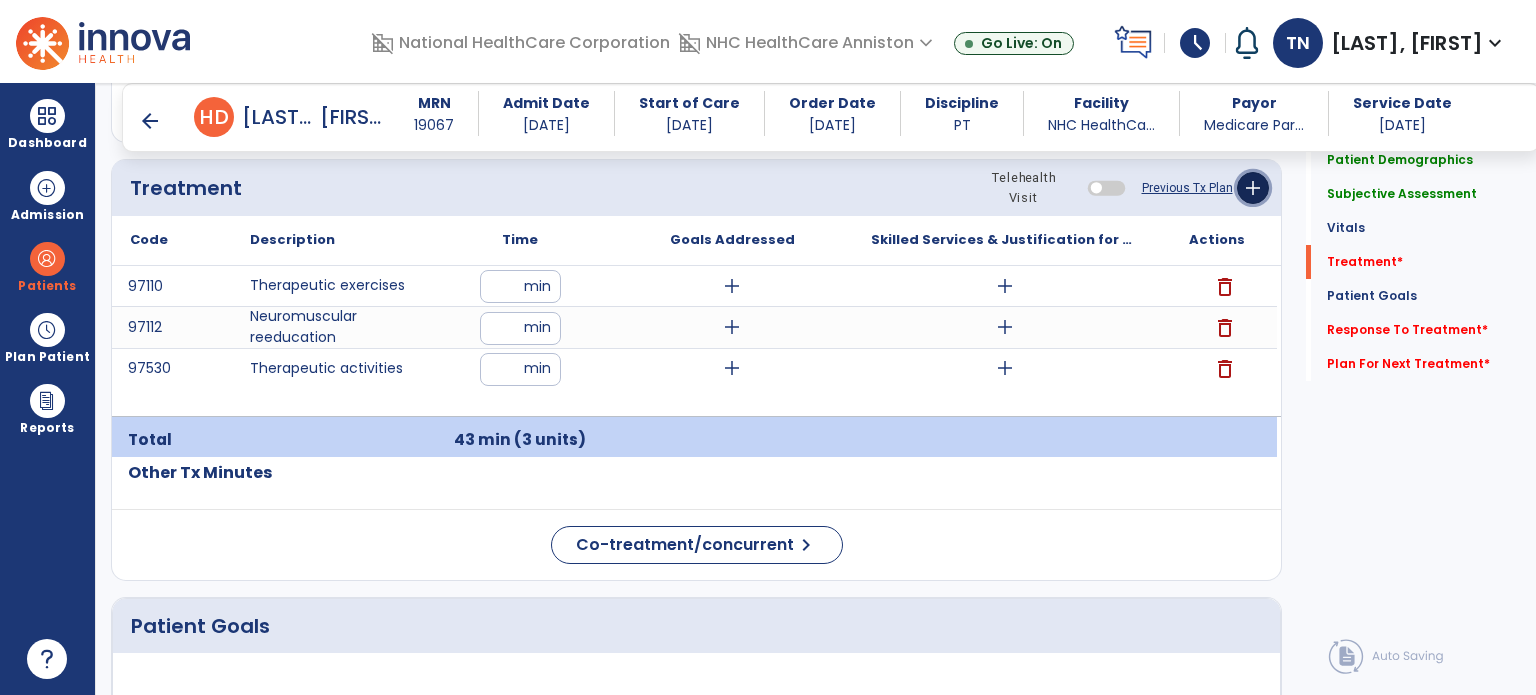 click on "add" 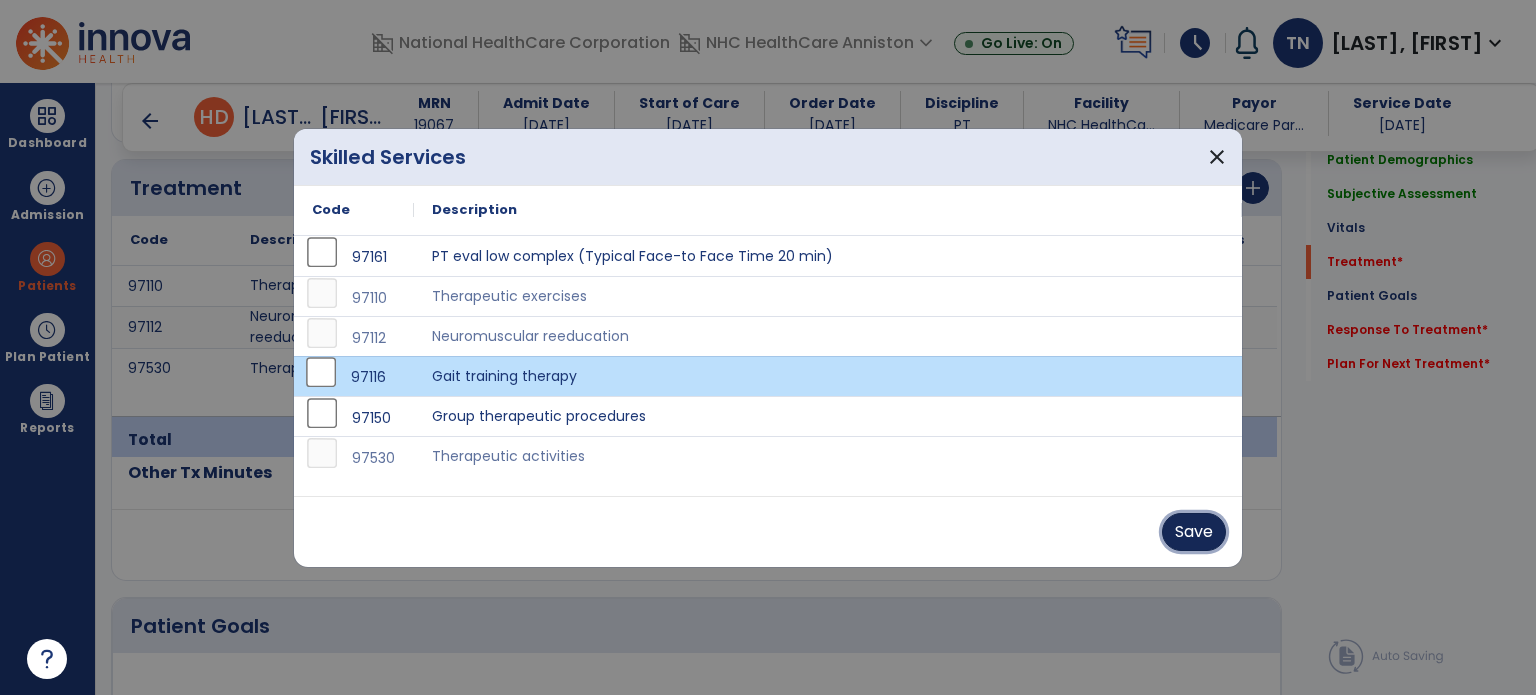 click on "Save" at bounding box center [1194, 532] 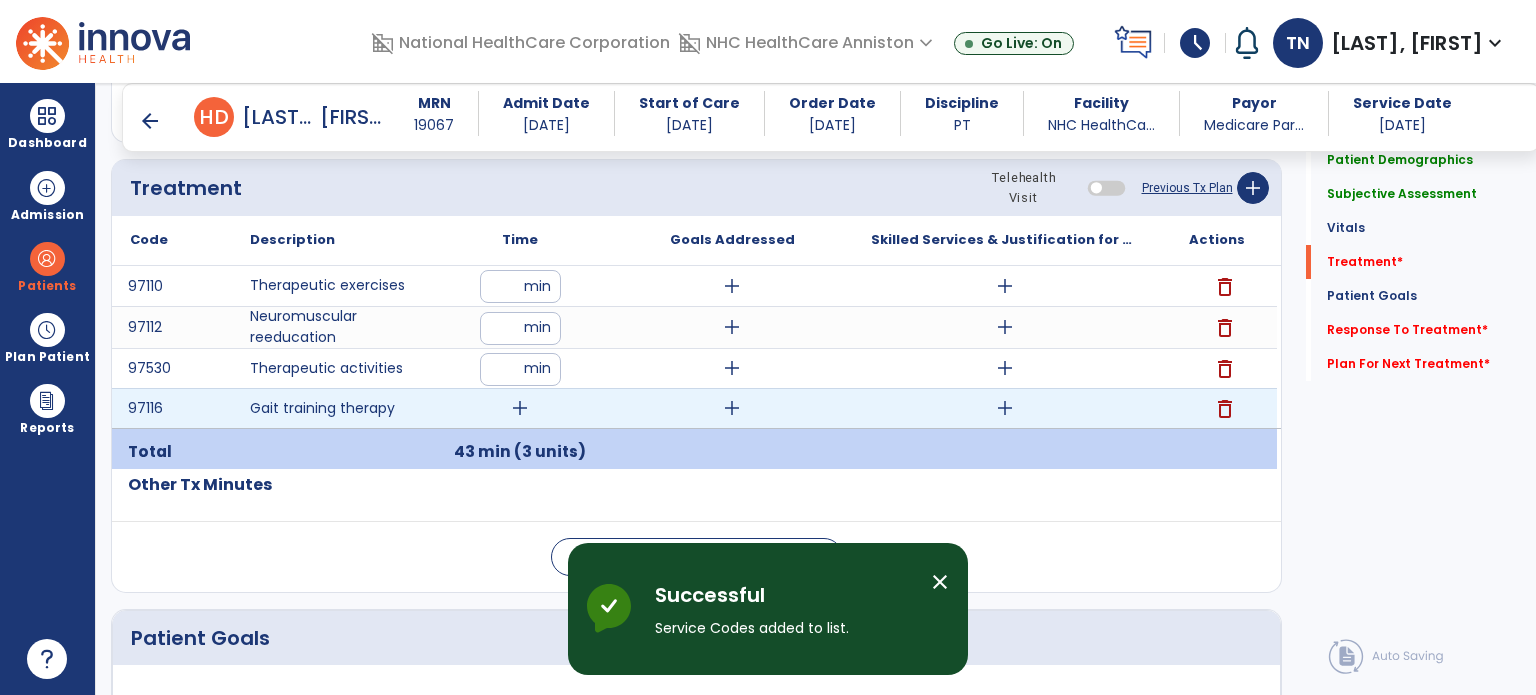 click on "add" at bounding box center [520, 408] 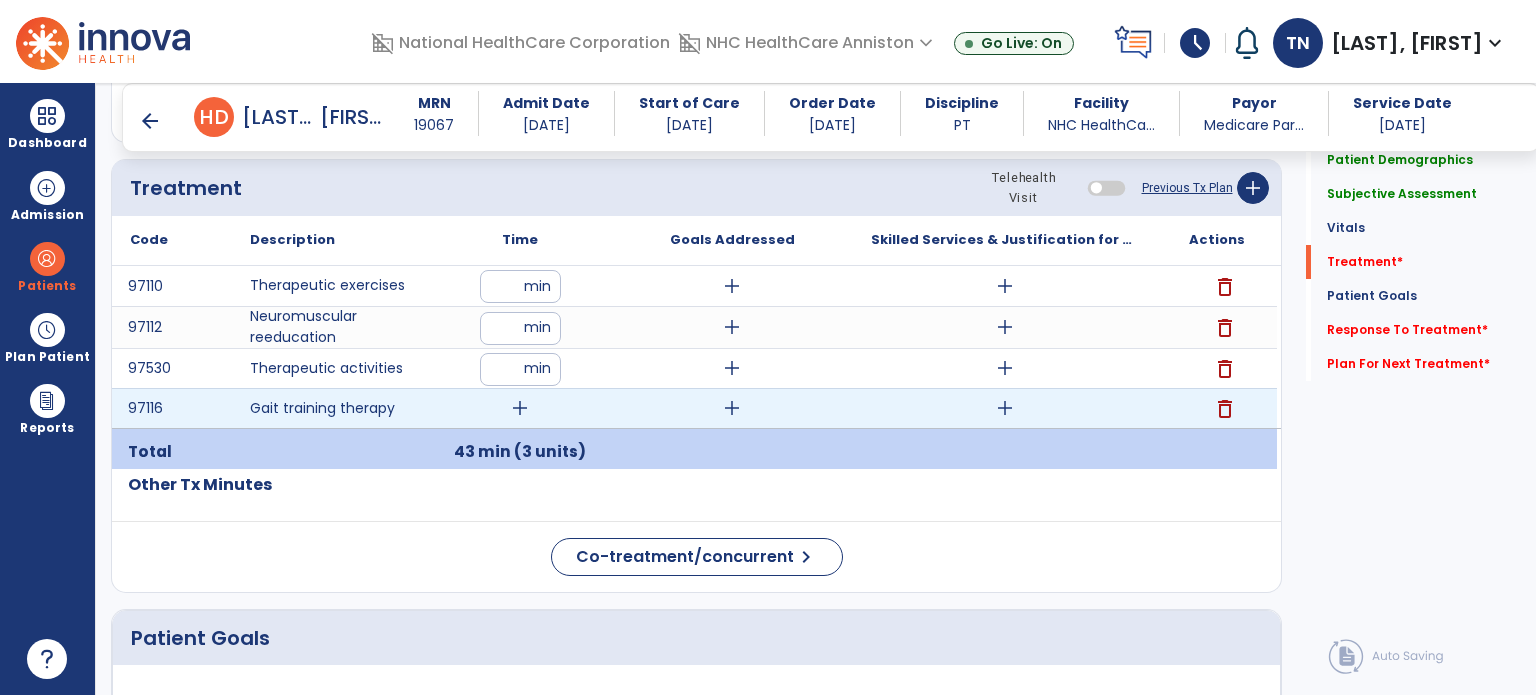 click on "add" at bounding box center [520, 408] 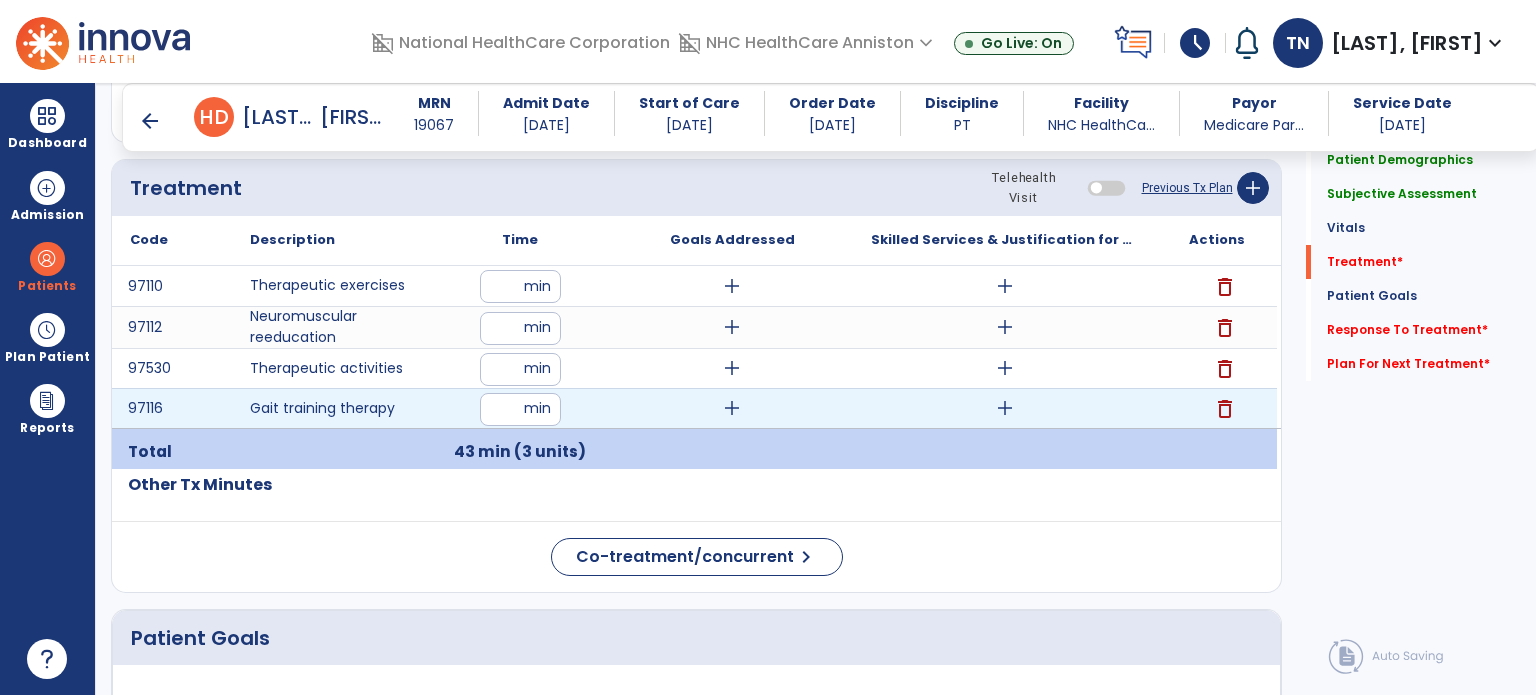 type on "**" 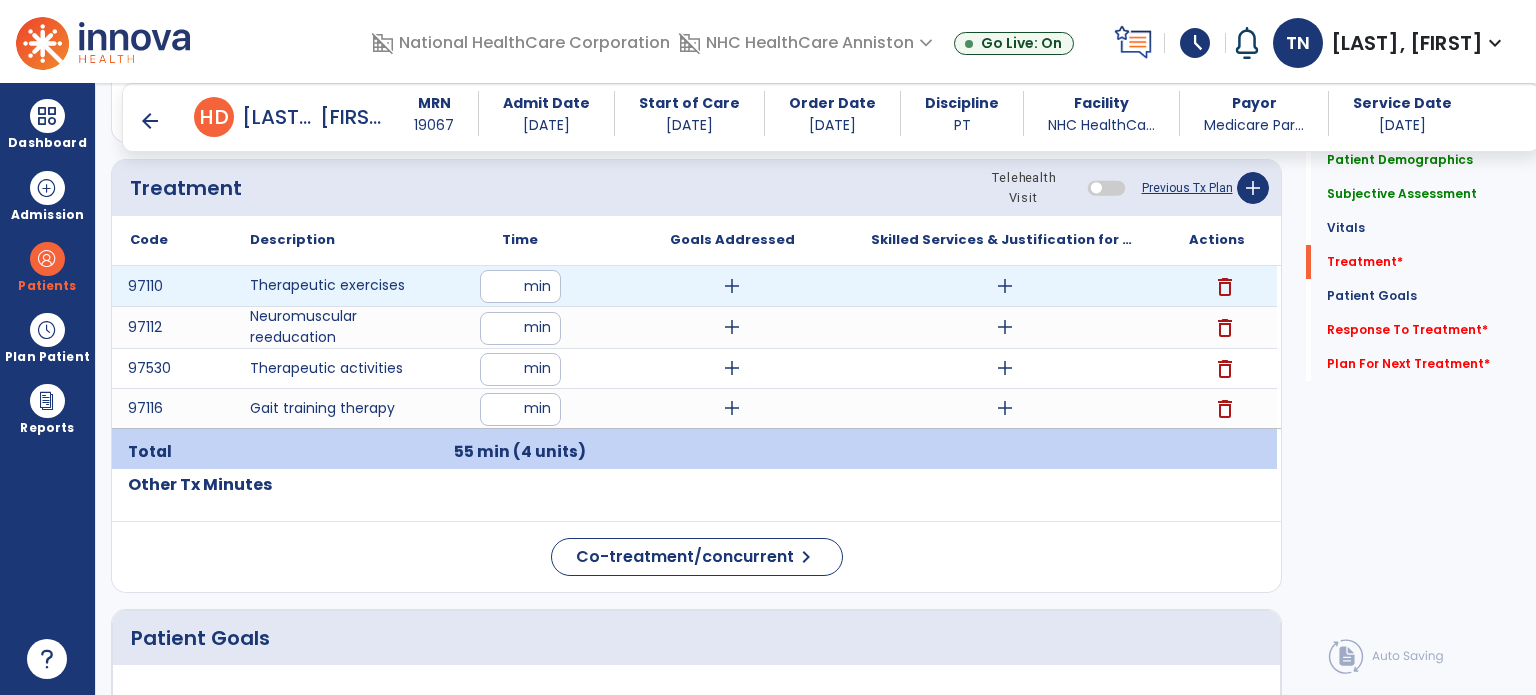 click on "add" at bounding box center [732, 286] 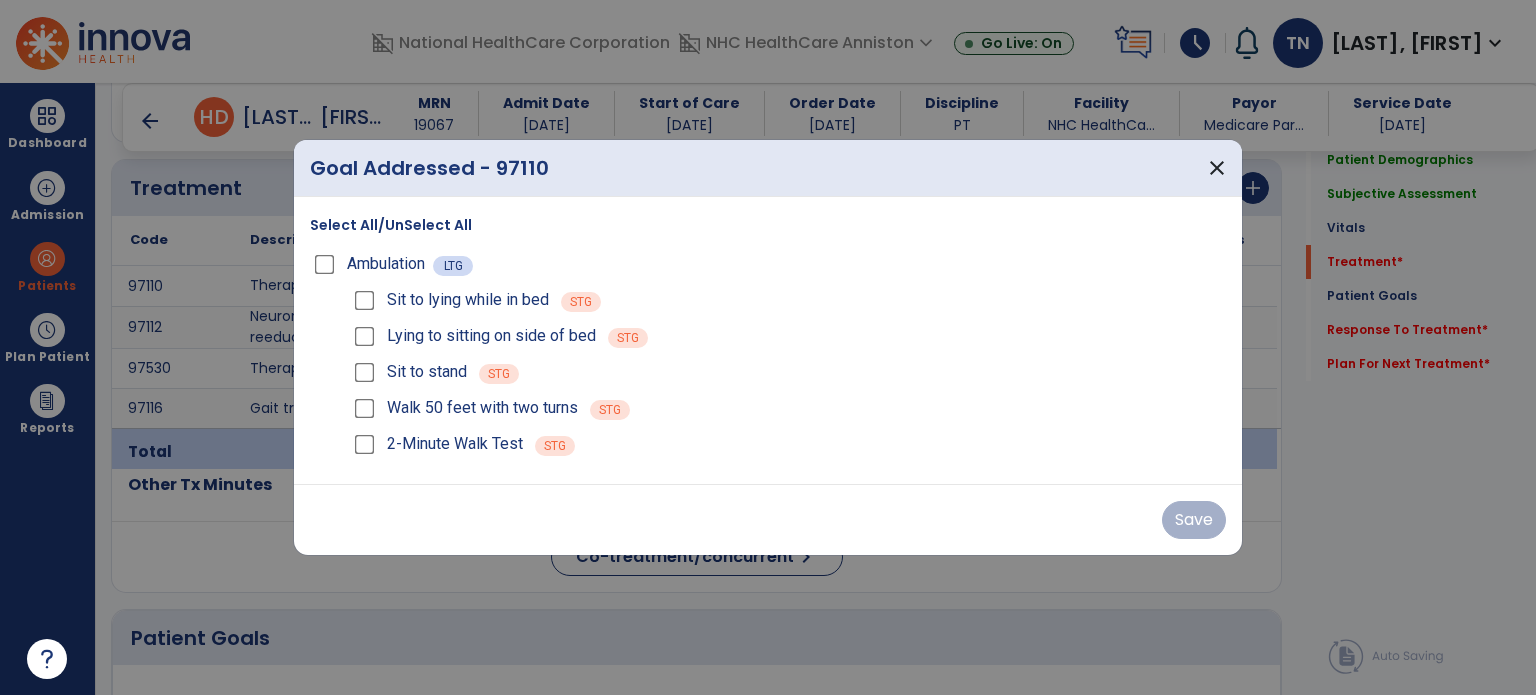 click on "Walk 50 feet with two turns" at bounding box center (464, 408) 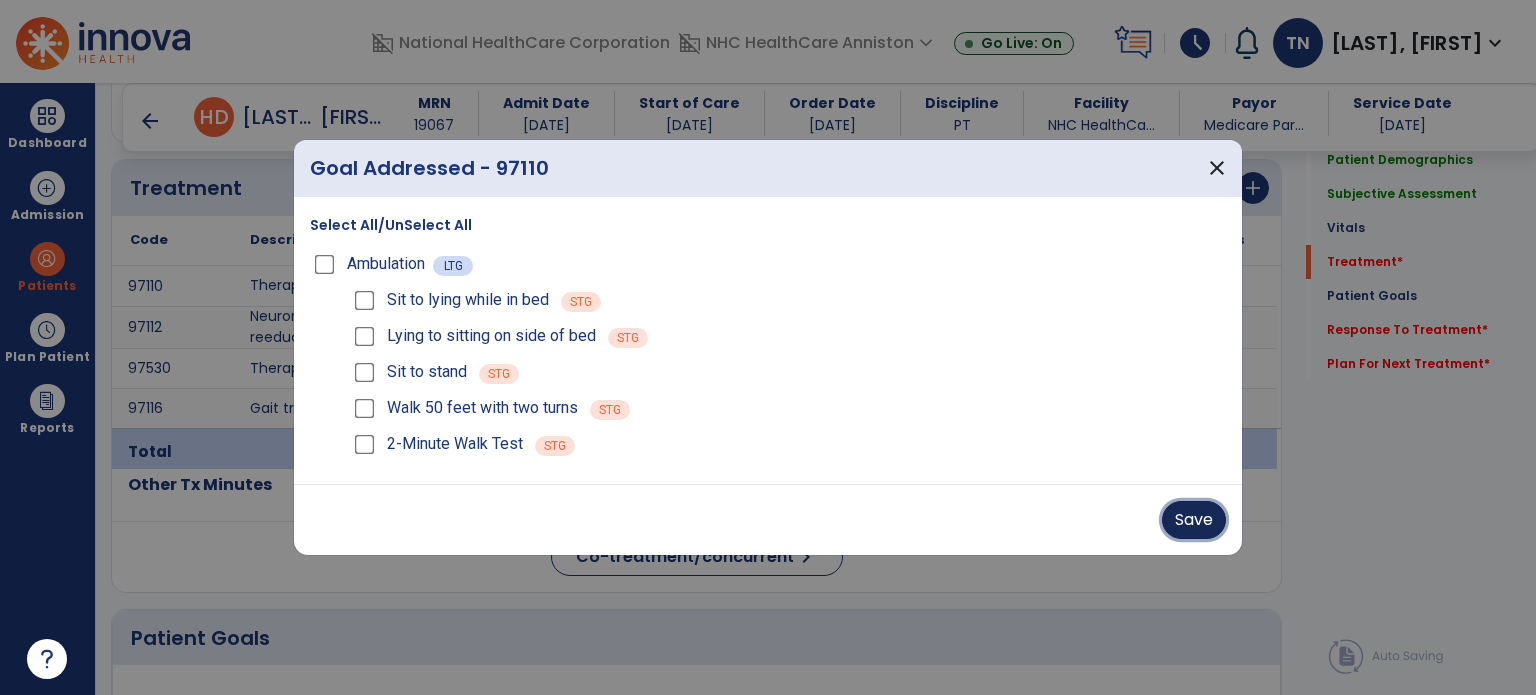 drag, startPoint x: 1195, startPoint y: 502, endPoint x: 1188, endPoint y: 511, distance: 11.401754 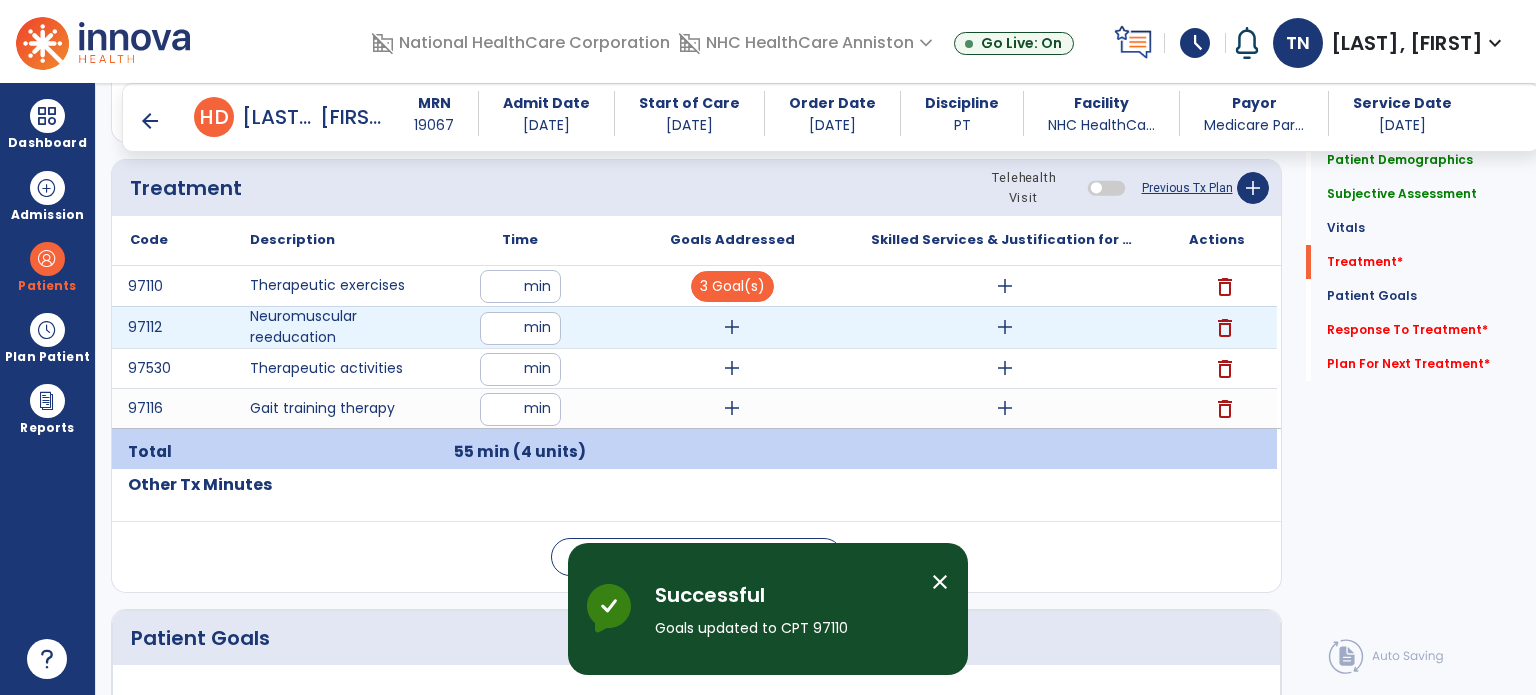click on "add" at bounding box center [732, 327] 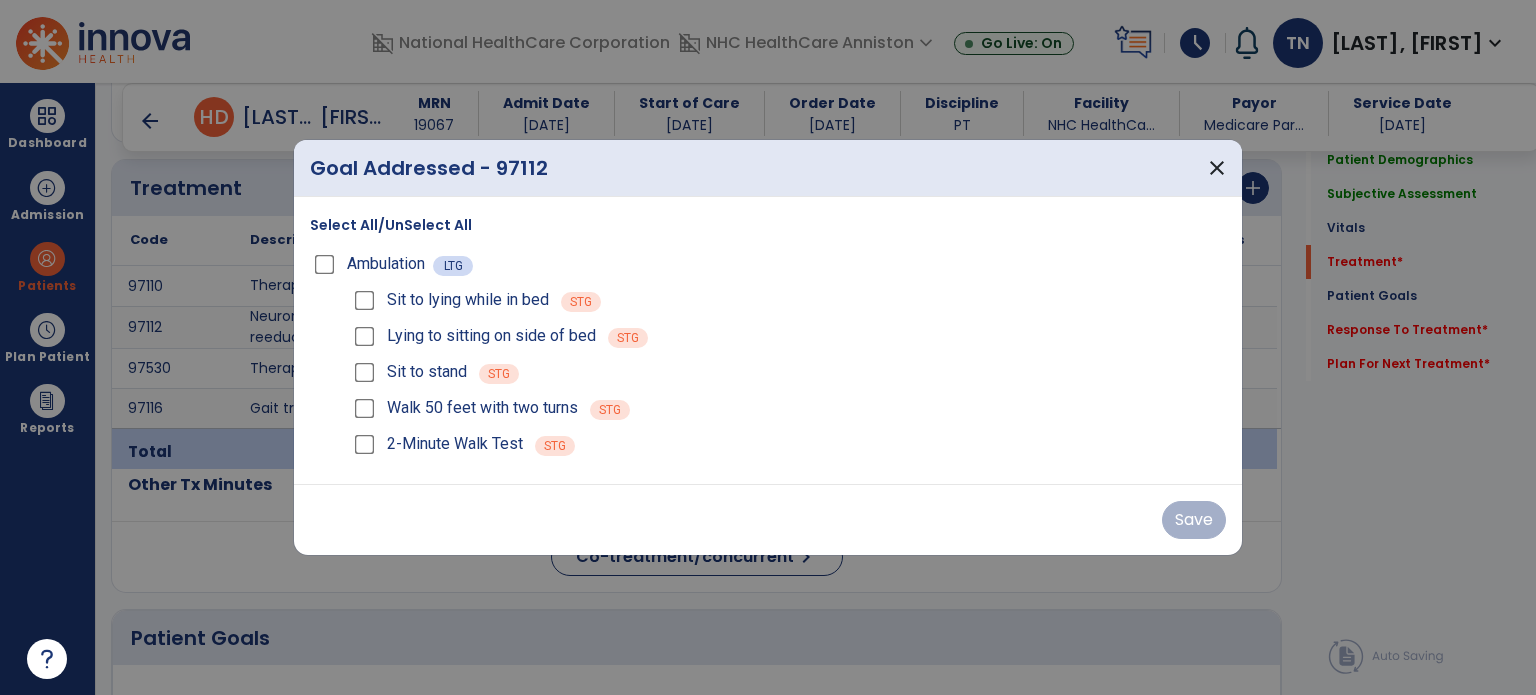click on "Ambulation" at bounding box center (371, 264) 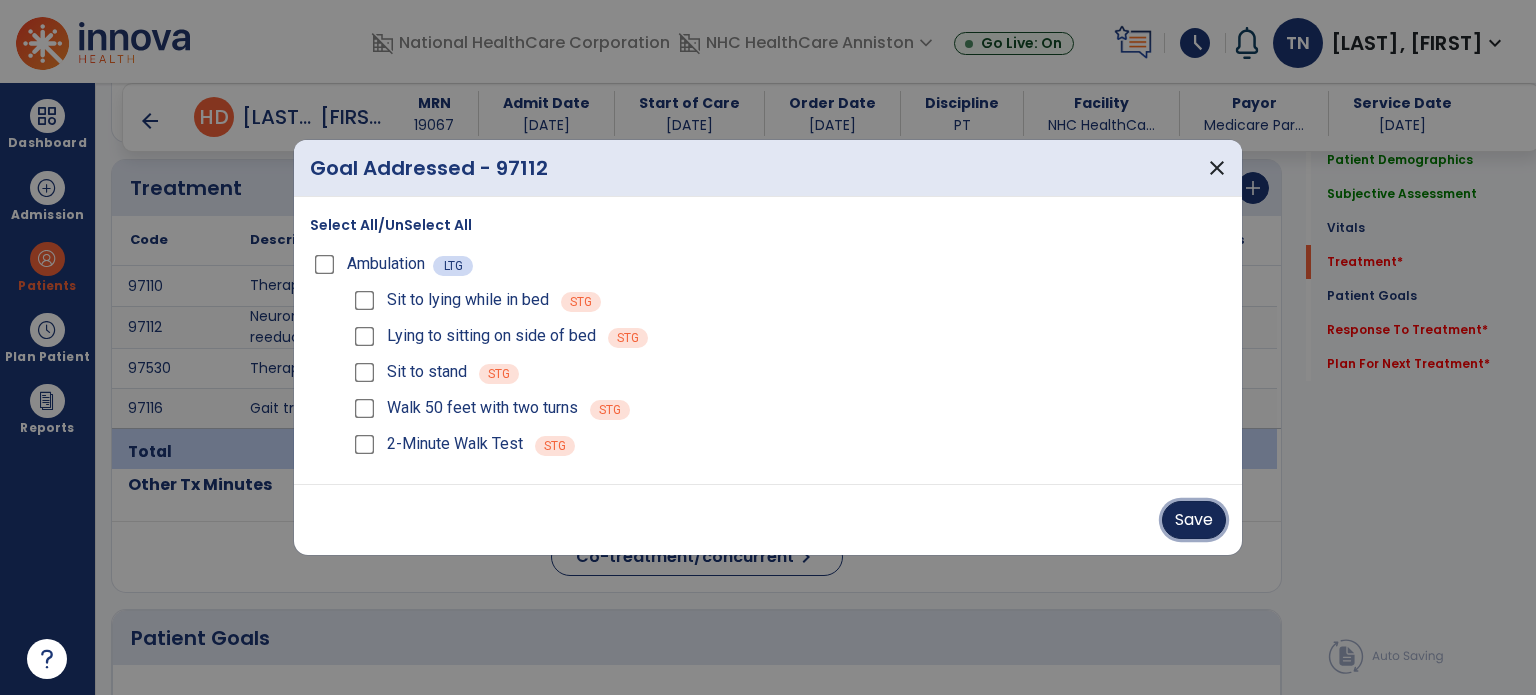 click on "Save" at bounding box center [1194, 520] 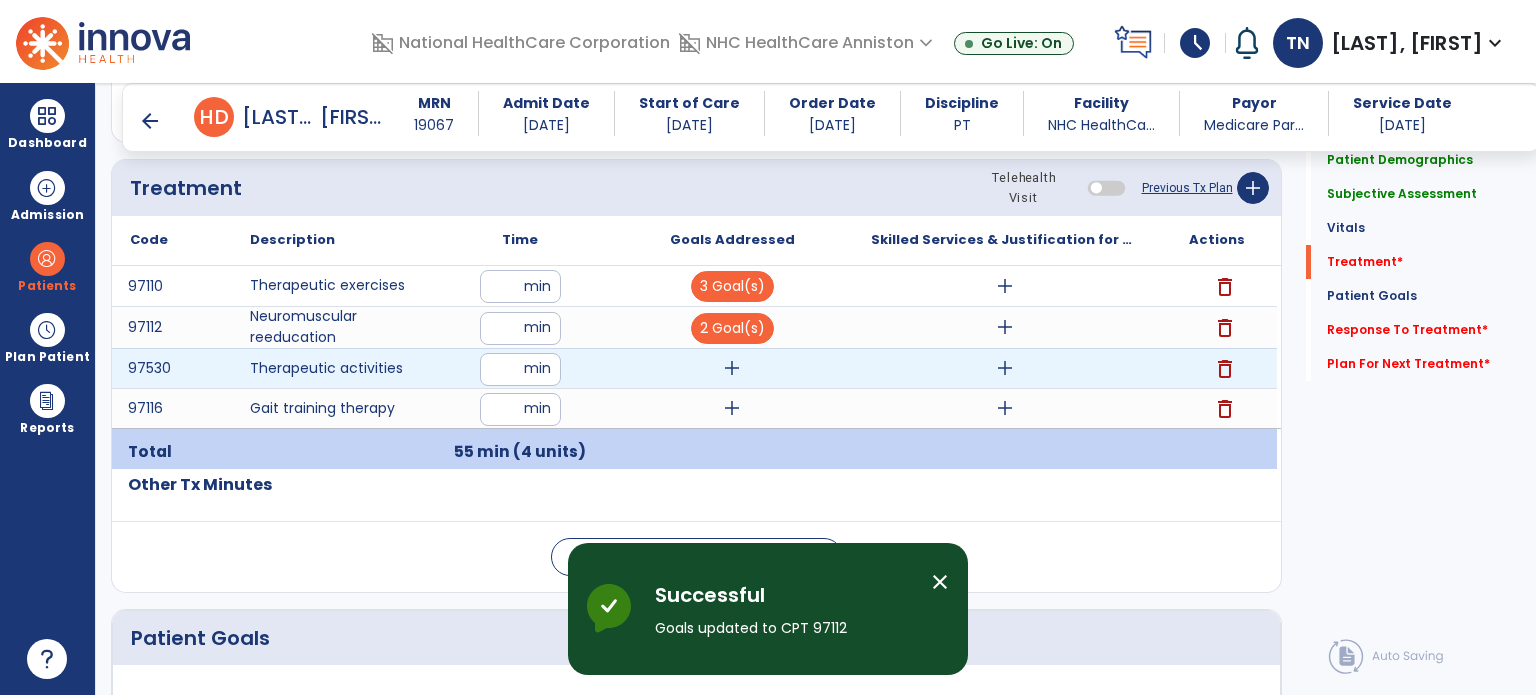 click on "add" at bounding box center [732, 368] 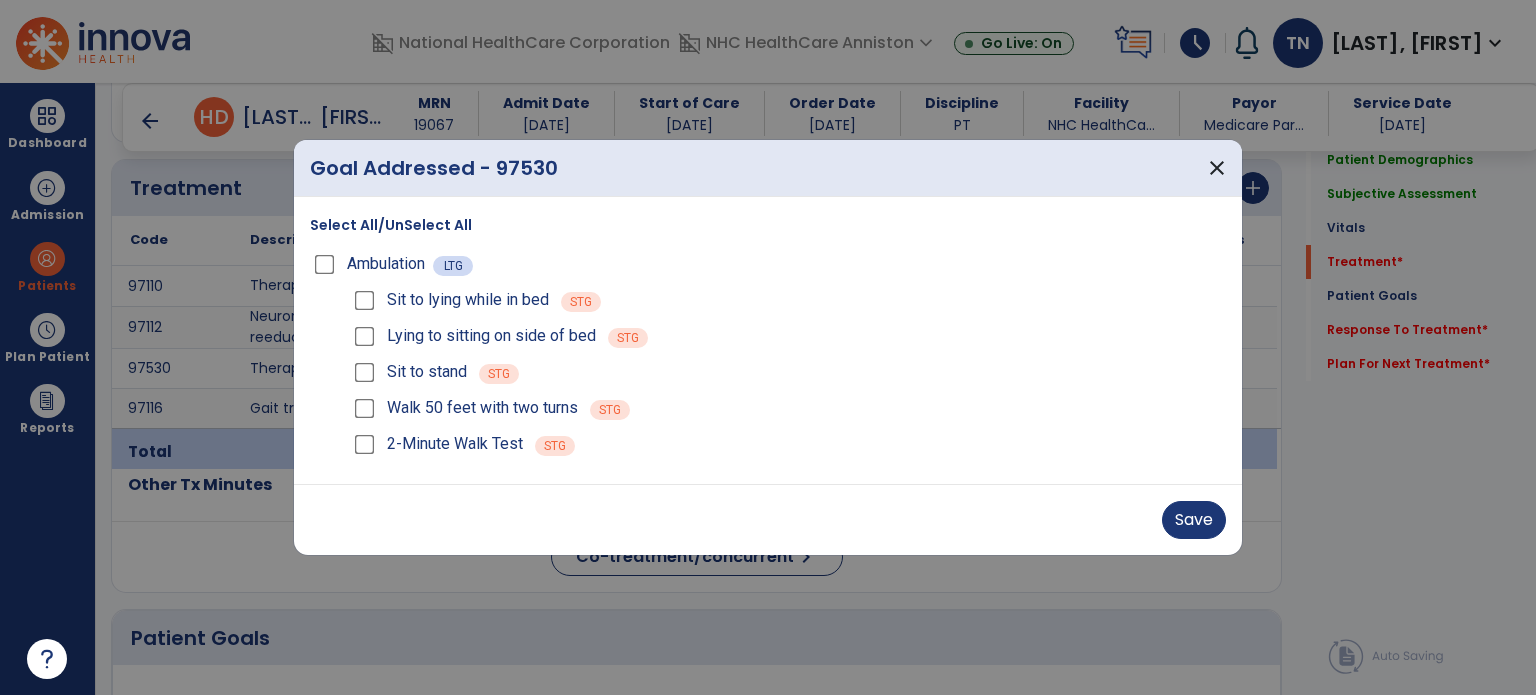 click on "Ambulation" at bounding box center (371, 264) 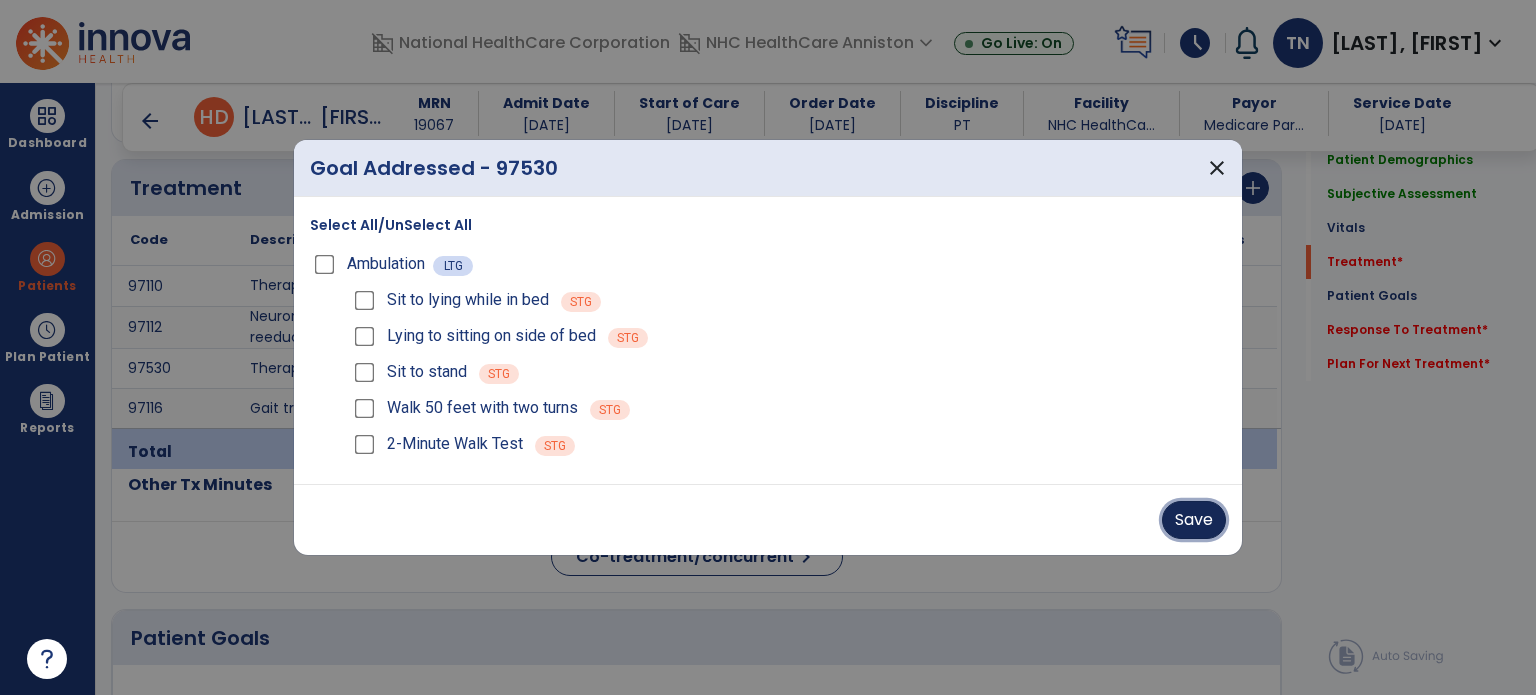 click on "Save" at bounding box center (1194, 520) 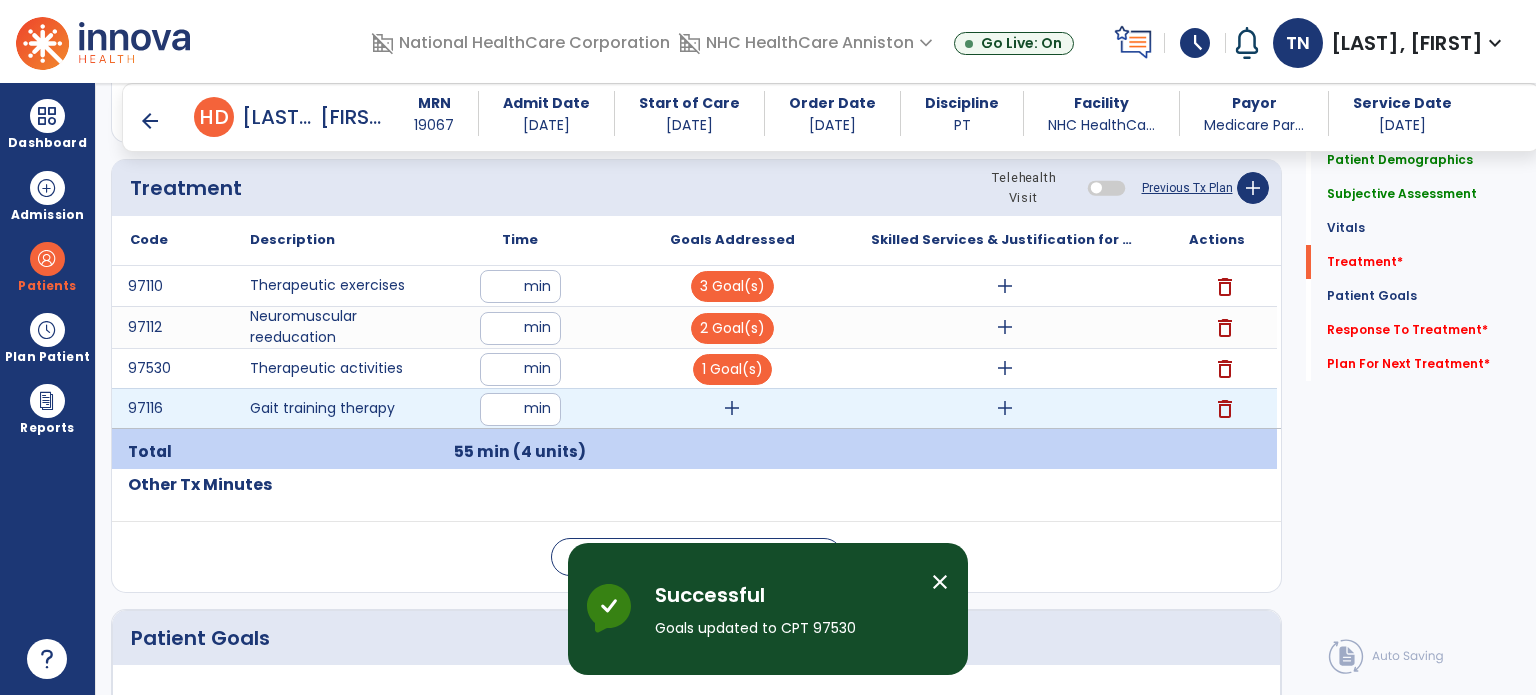 click on "add" at bounding box center [732, 408] 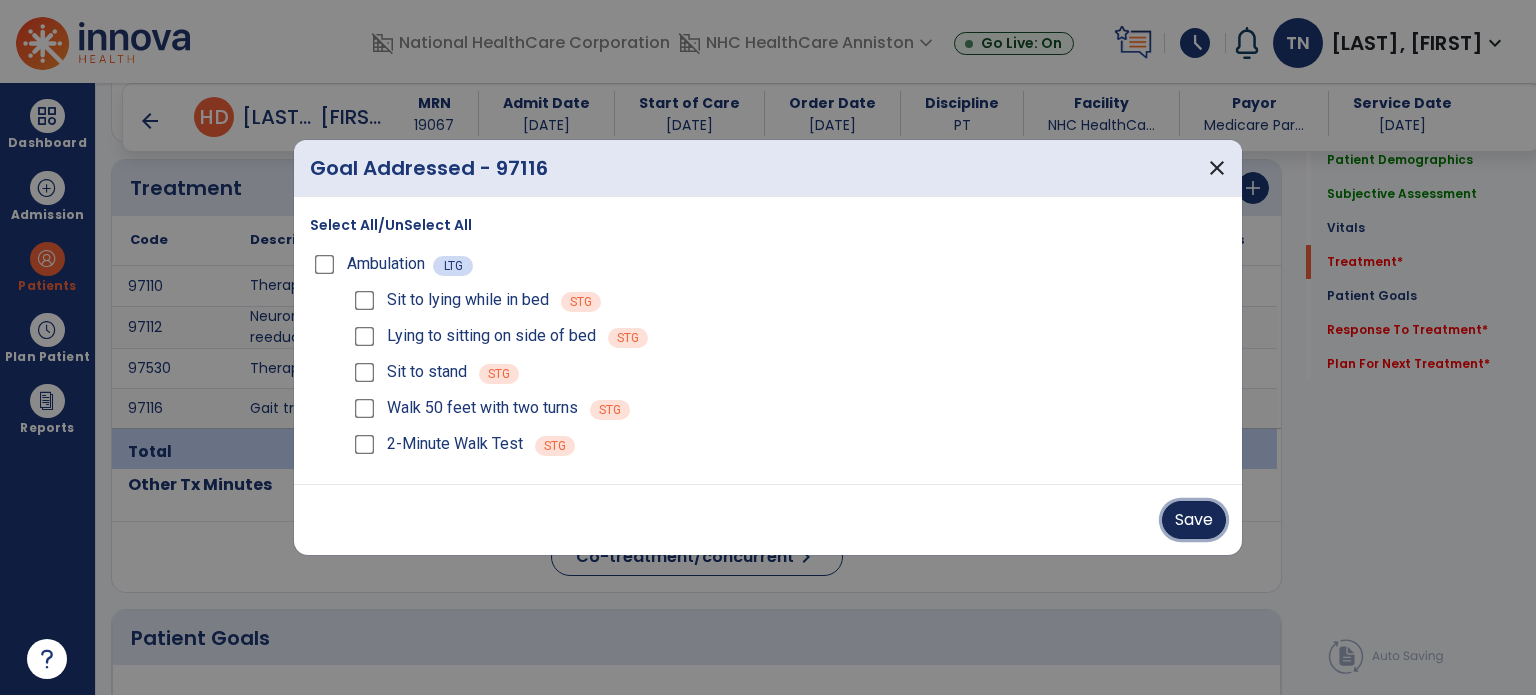 click on "Save" at bounding box center [1194, 520] 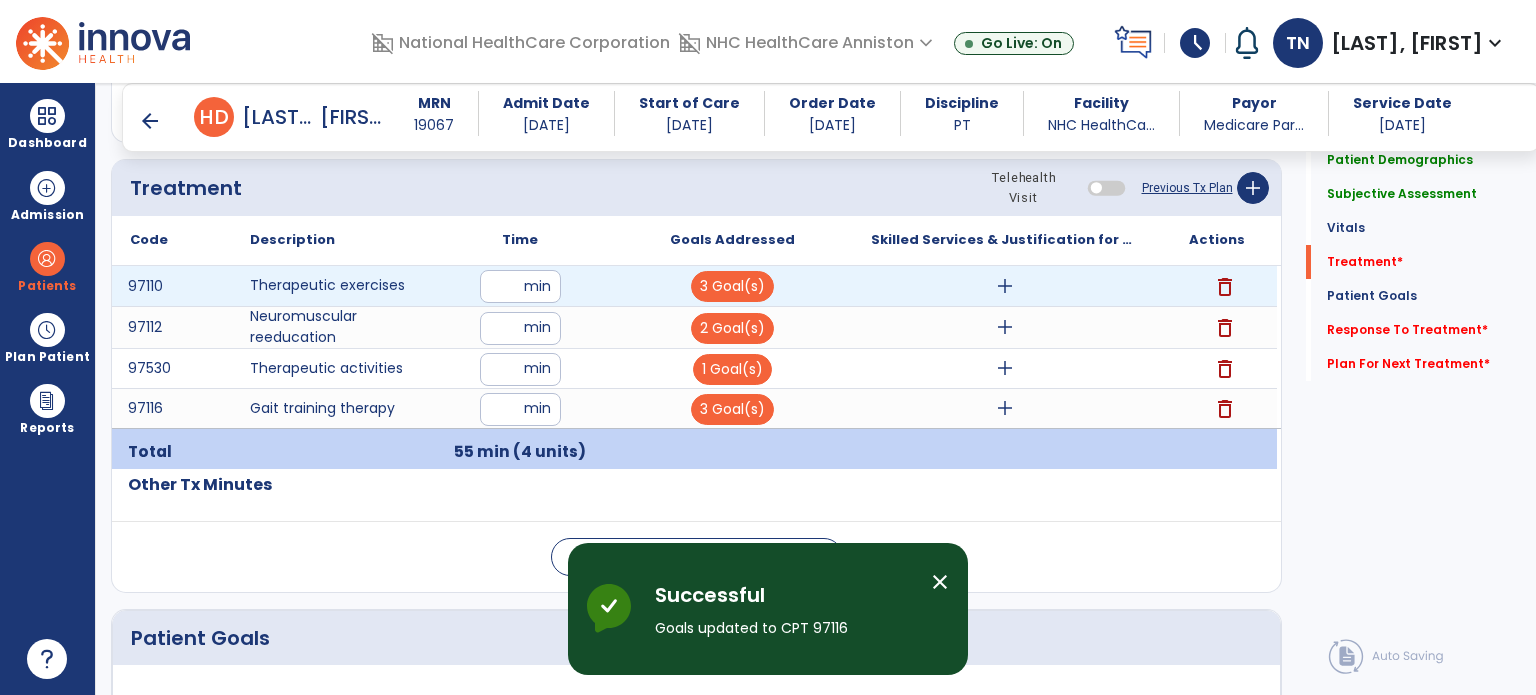drag, startPoint x: 1061, startPoint y: 279, endPoint x: 1044, endPoint y: 289, distance: 19.723083 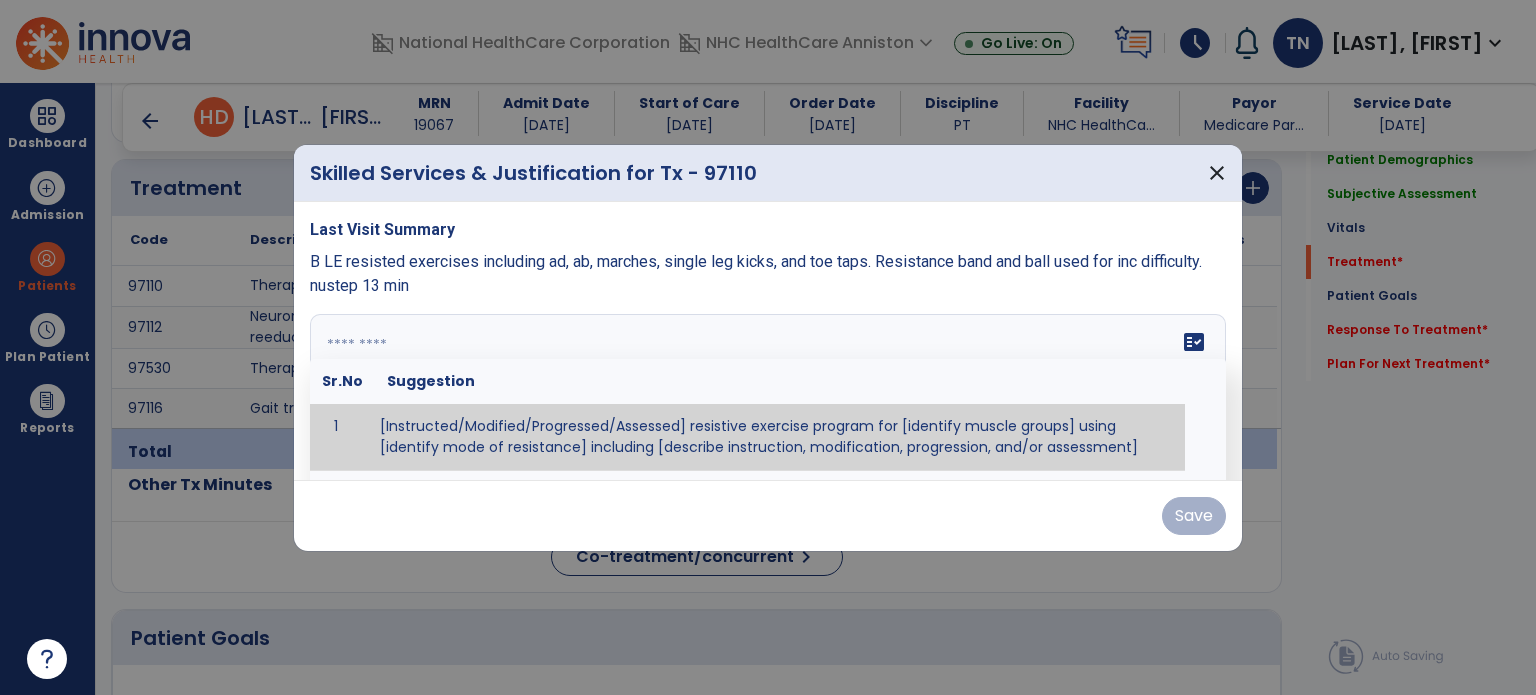 click on "fact_check  Sr.No Suggestion 1 [Instructed/Modified/Progressed/Assessed] resistive exercise program for [identify muscle groups] using [identify mode of resistance] including [describe instruction, modification, progression, and/or assessment] 2 [Instructed/Modified/Progressed/Assessed] aerobic exercise program using [identify equipment/mode] including [describe instruction, modification,progression, and/or assessment] 3 [Instructed/Modified/Progressed/Assessed] [PROM/A/AROM/AROM] program for [identify joint movements] using [contract-relax, over-pressure, inhibitory techniques, other] 4 [Assessed/Tested] aerobic capacity with administration of [aerobic capacity test]" at bounding box center [768, 389] 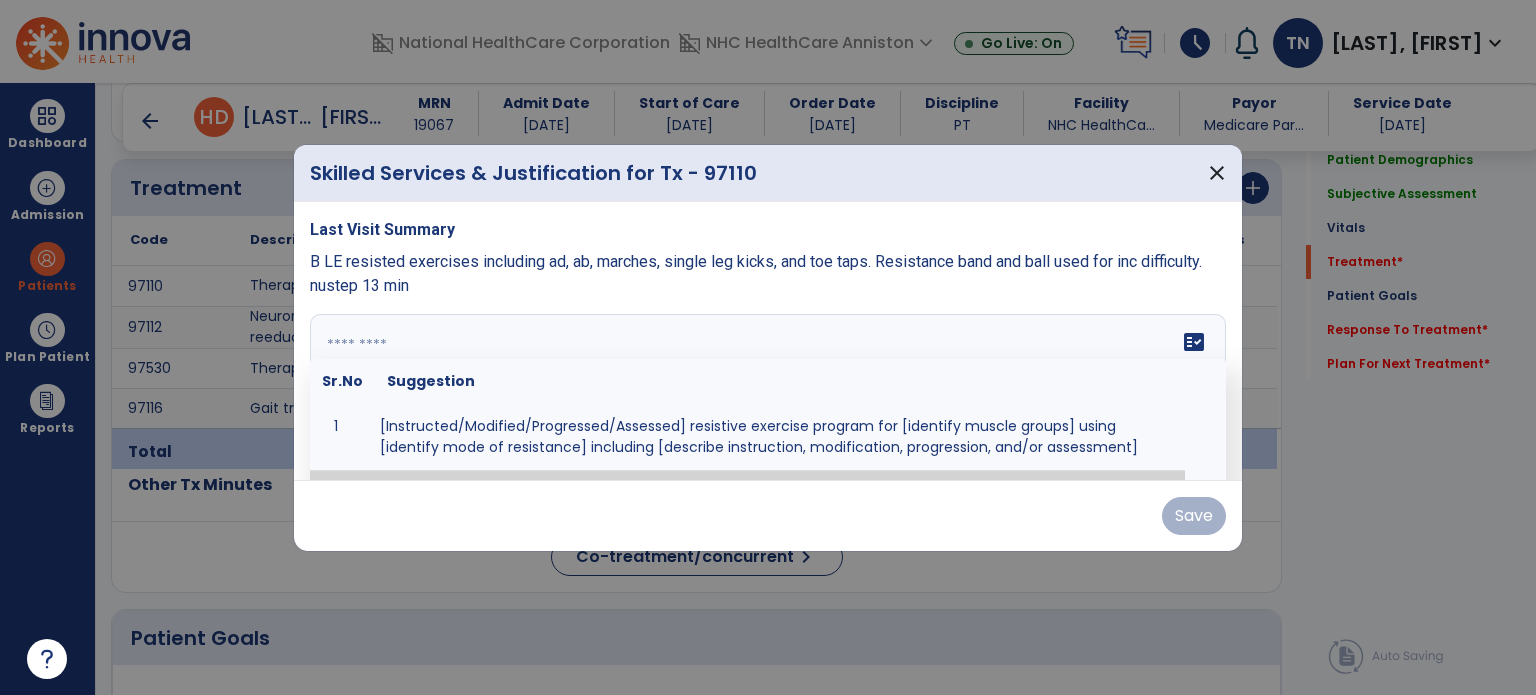 drag, startPoint x: 371, startPoint y: 339, endPoint x: 516, endPoint y: 391, distance: 154.0422 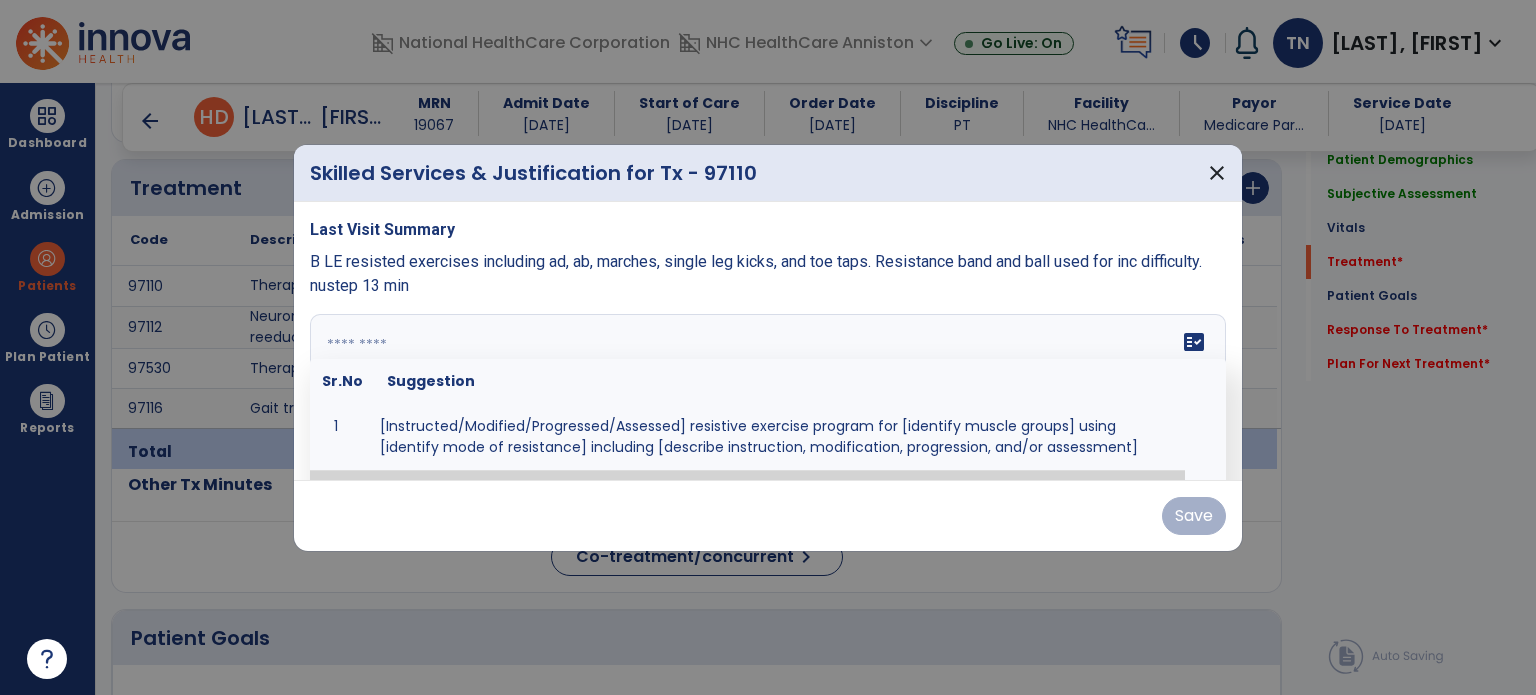 click at bounding box center [766, 389] 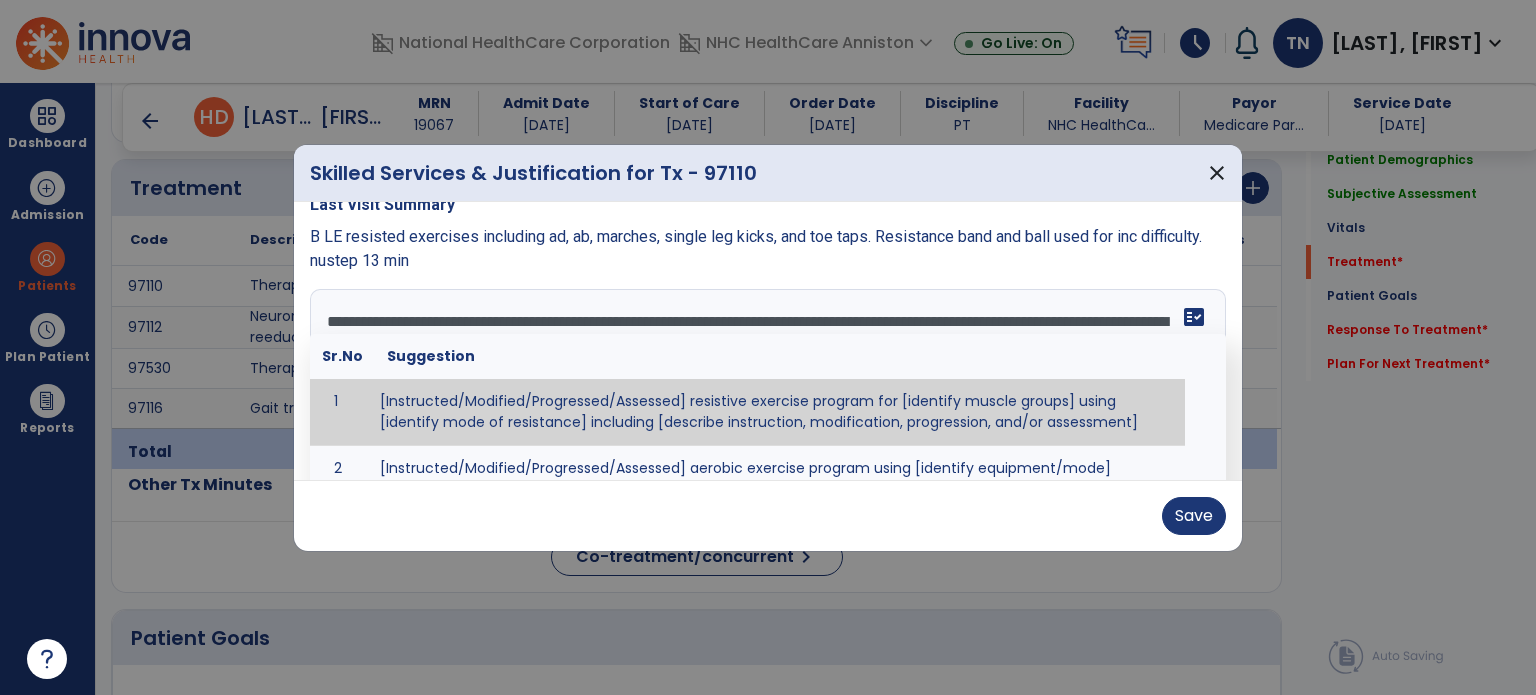 scroll, scrollTop: 0, scrollLeft: 0, axis: both 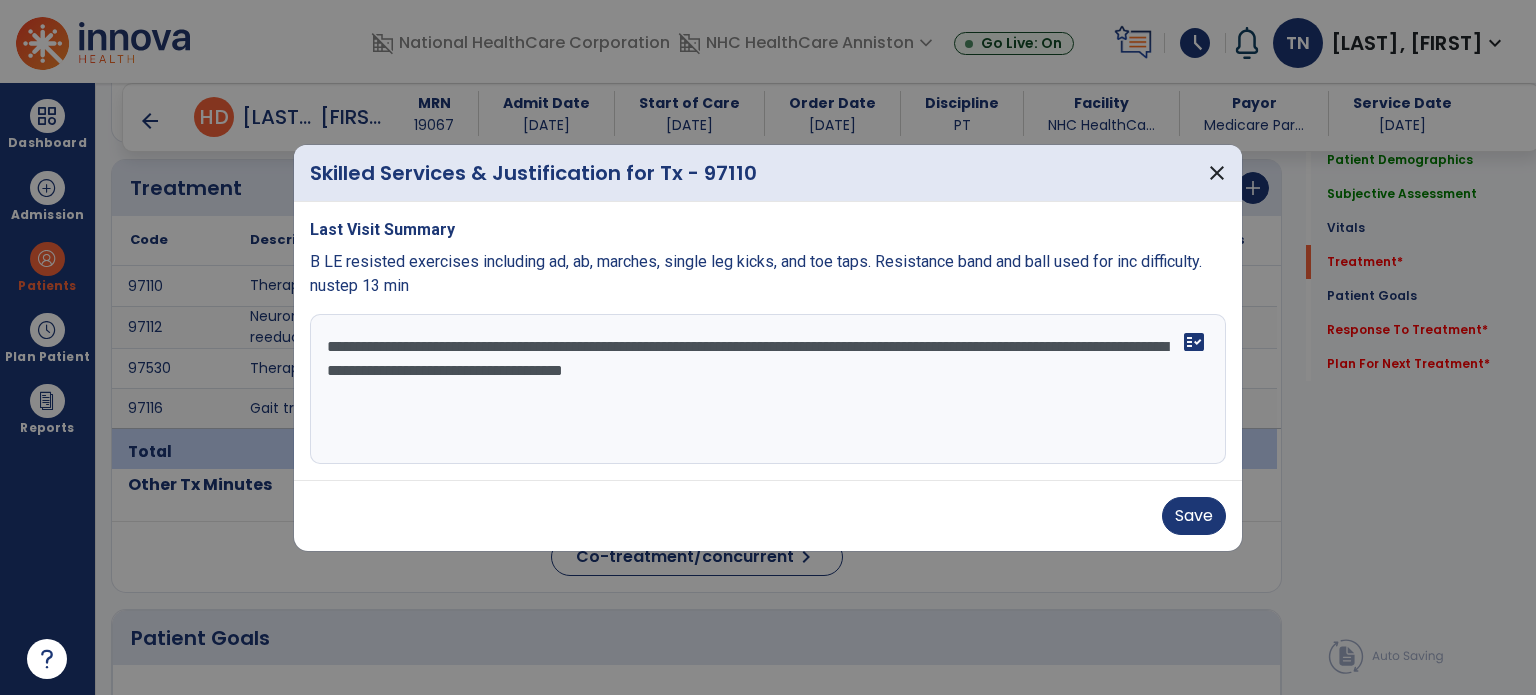 type on "**********" 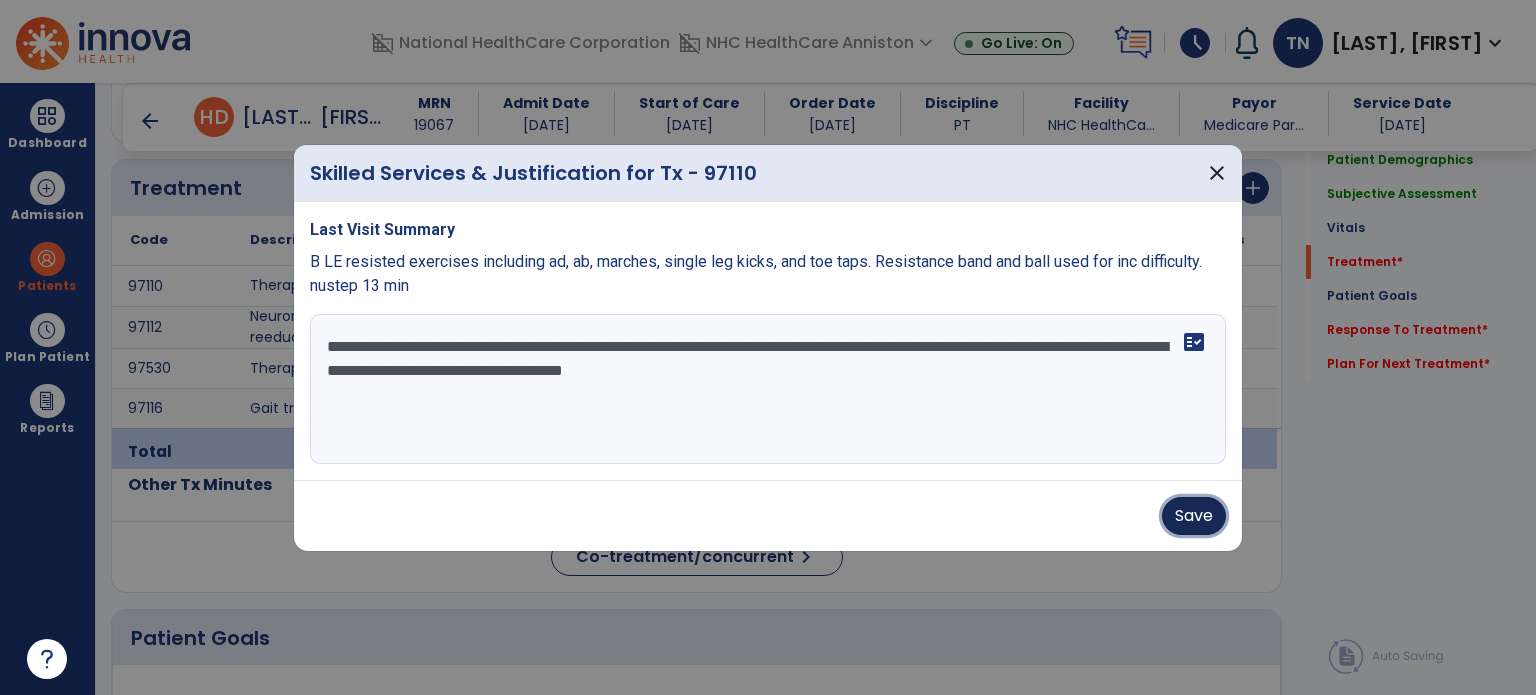 click on "Save" at bounding box center [1194, 516] 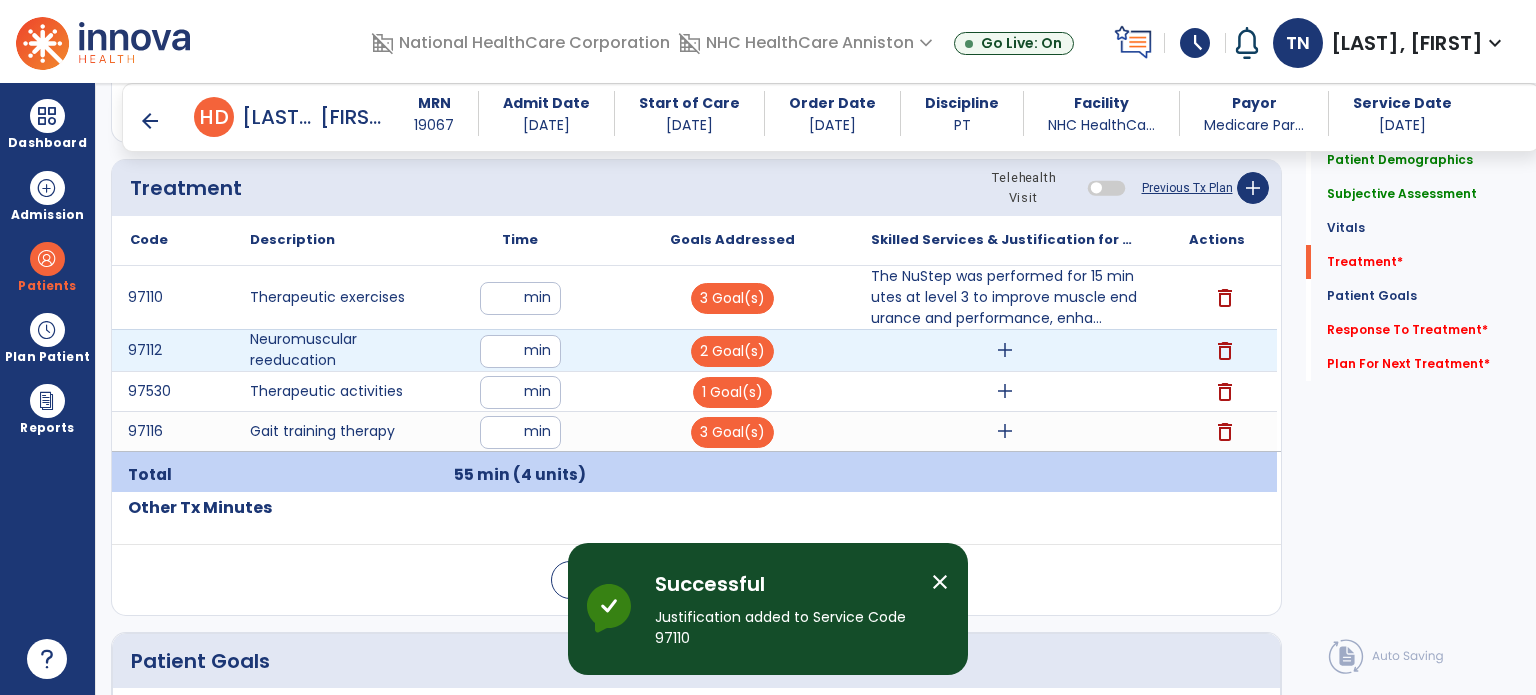 click on "add" at bounding box center (1004, 350) 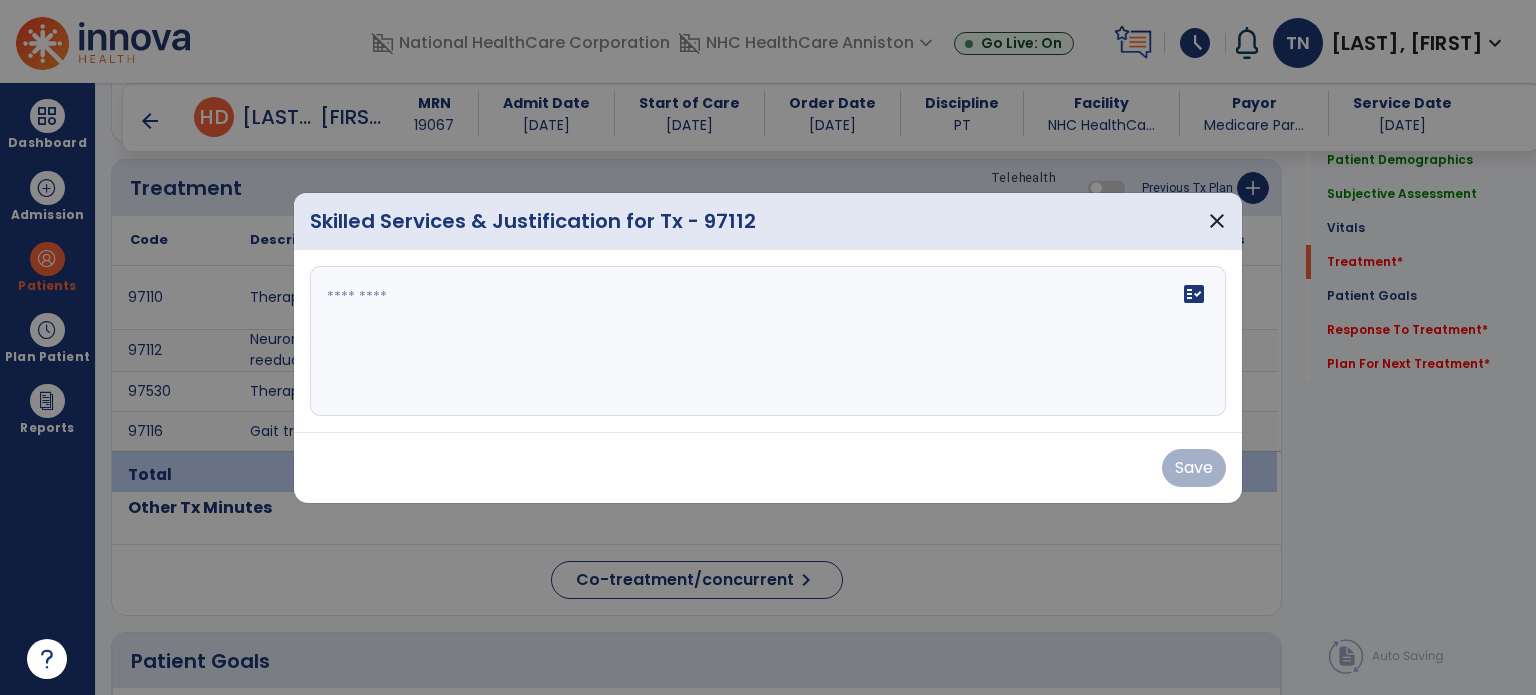 click at bounding box center [768, 341] 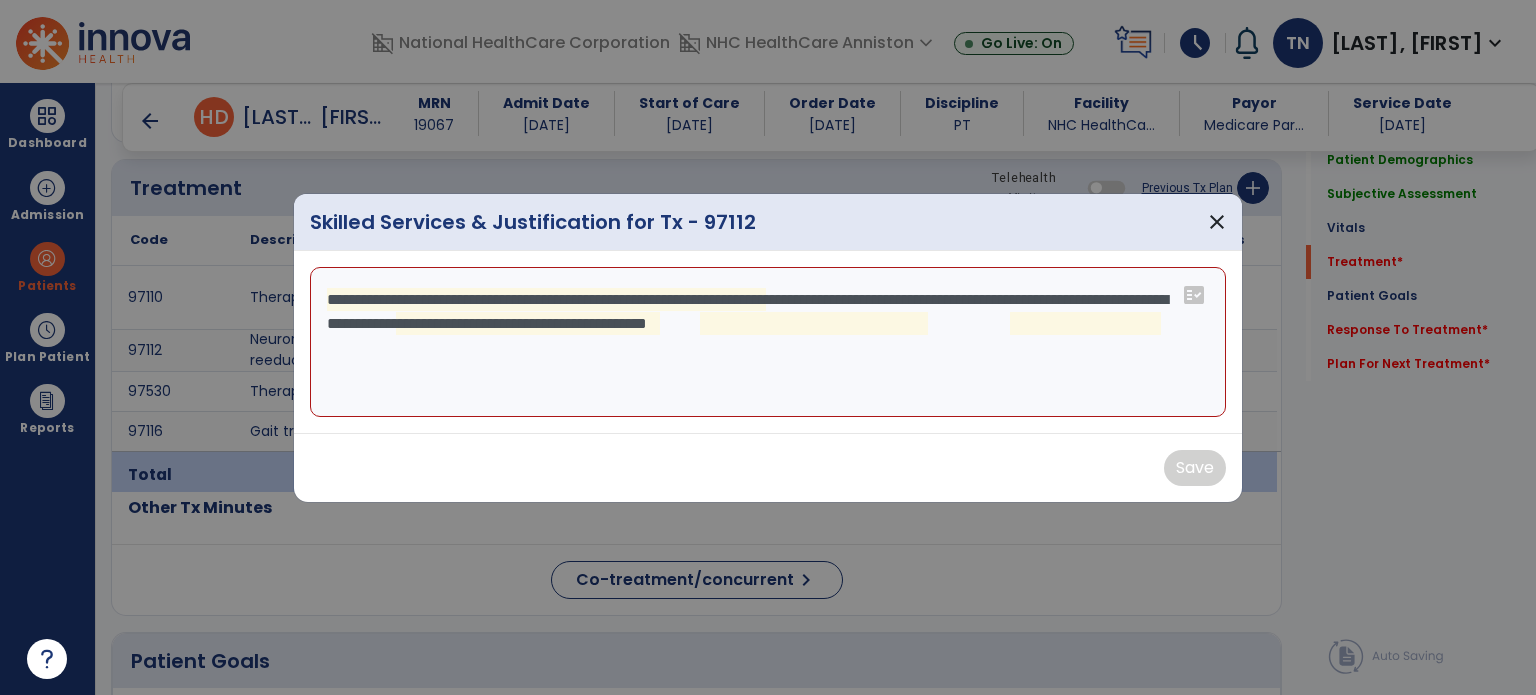 click on "**********" at bounding box center [768, 342] 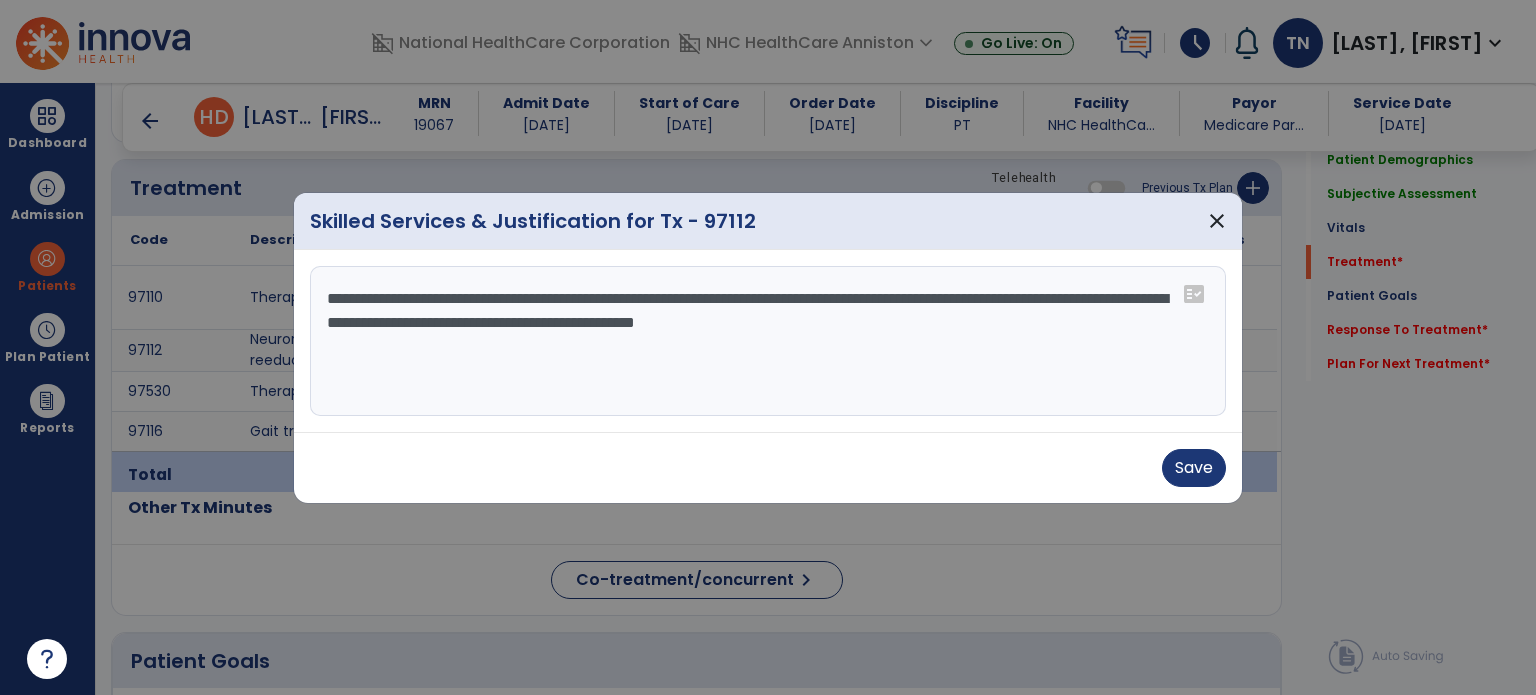 type on "**********" 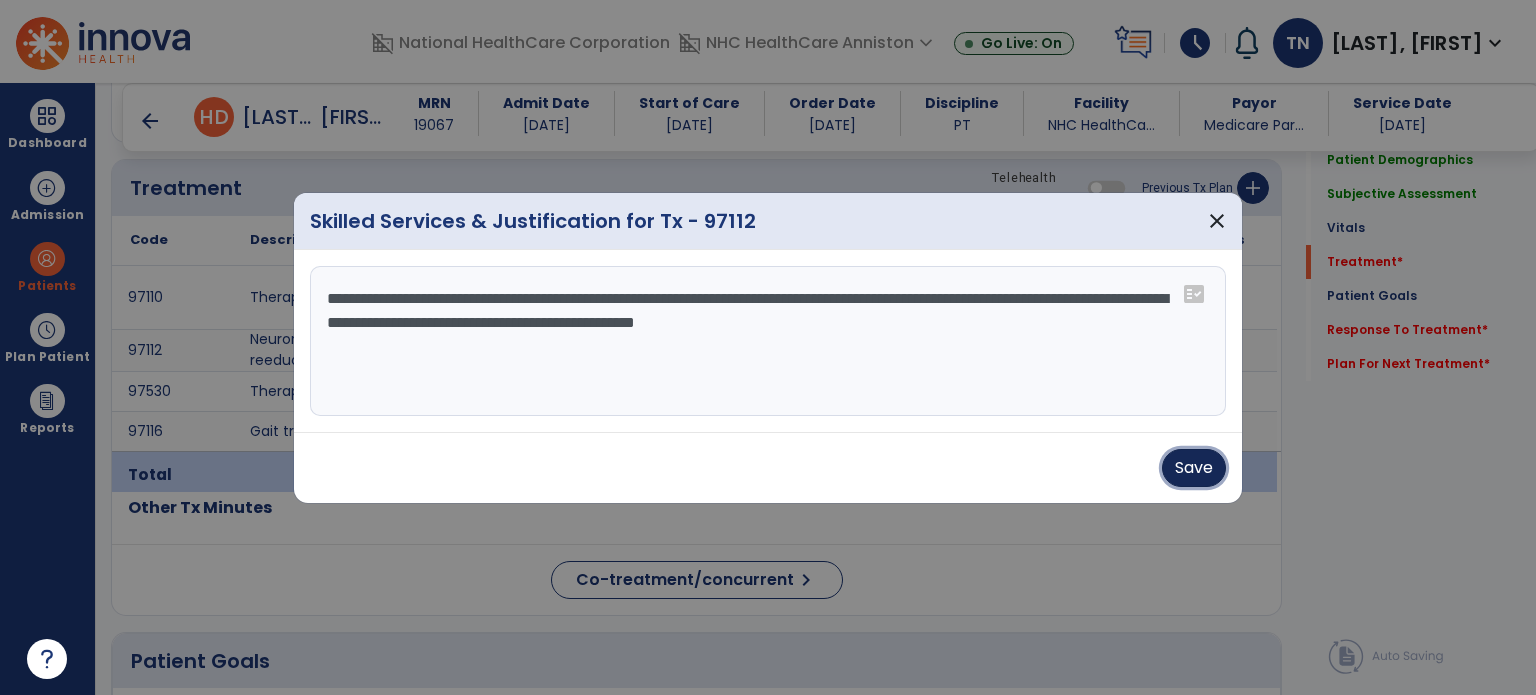 click on "Save" at bounding box center (1194, 468) 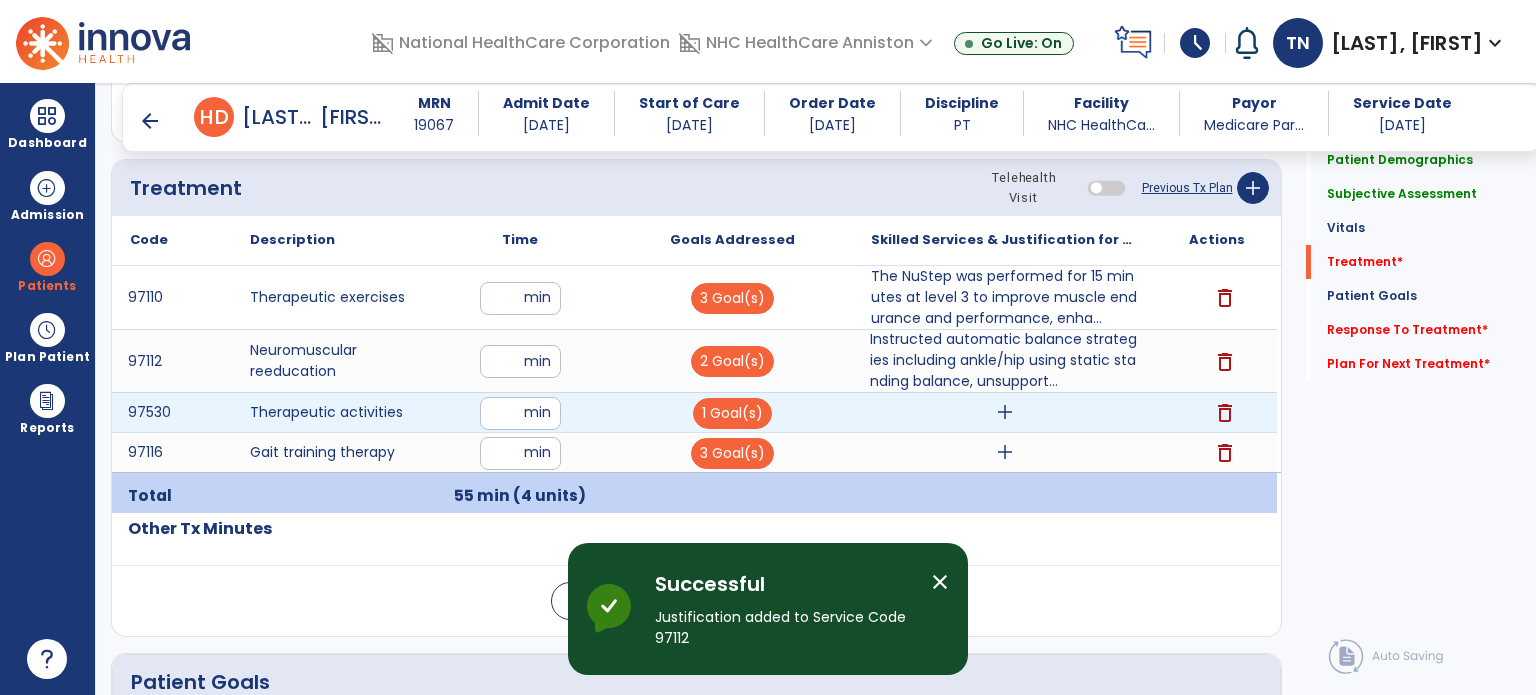 click on "add" at bounding box center [1004, 412] 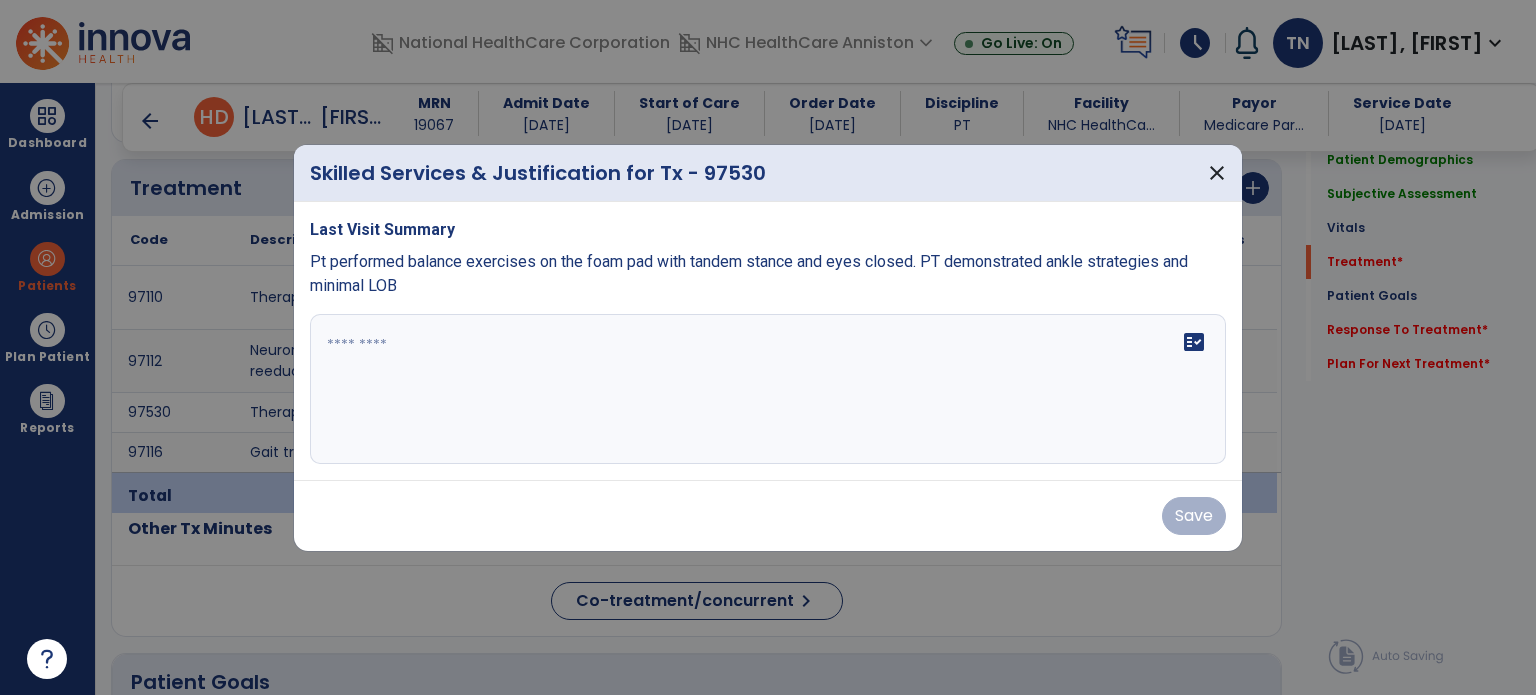 click on "fact_check" at bounding box center [768, 389] 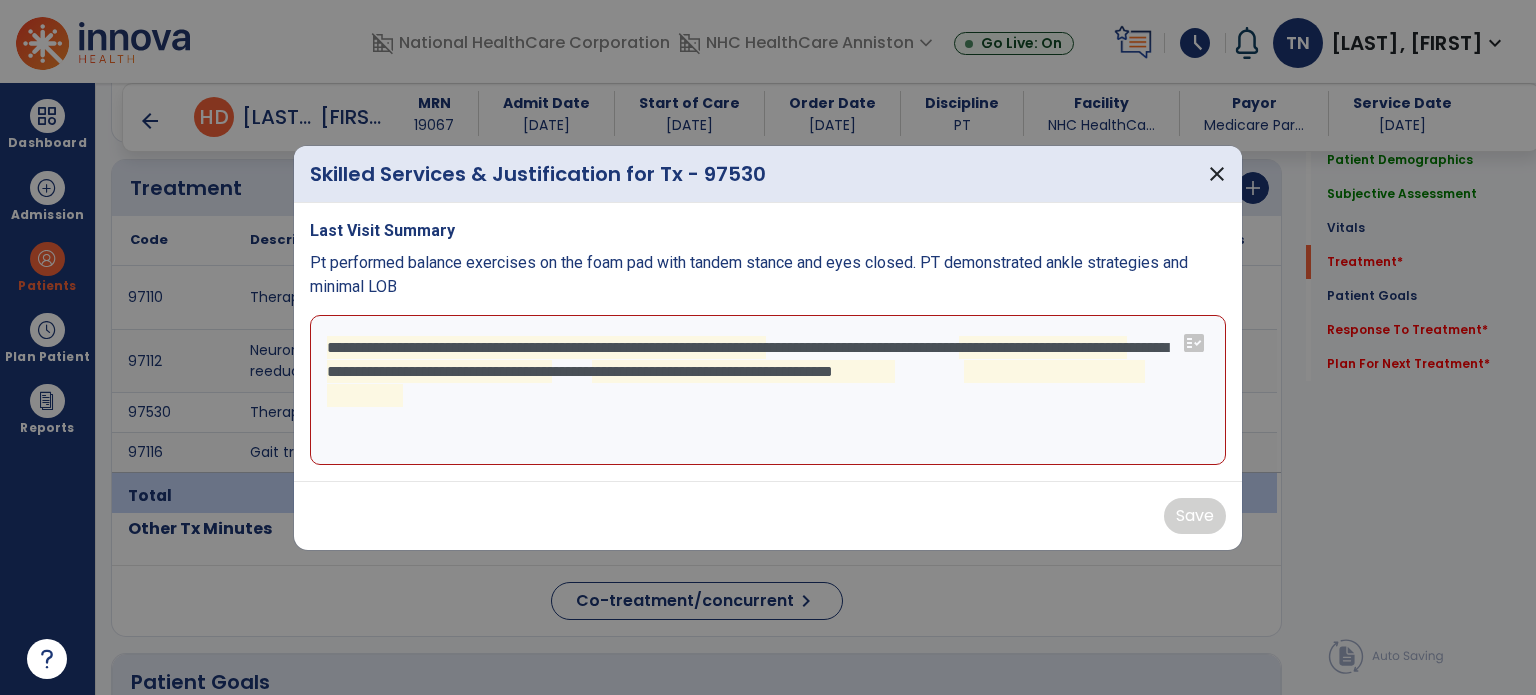 click on "**********" at bounding box center (768, 390) 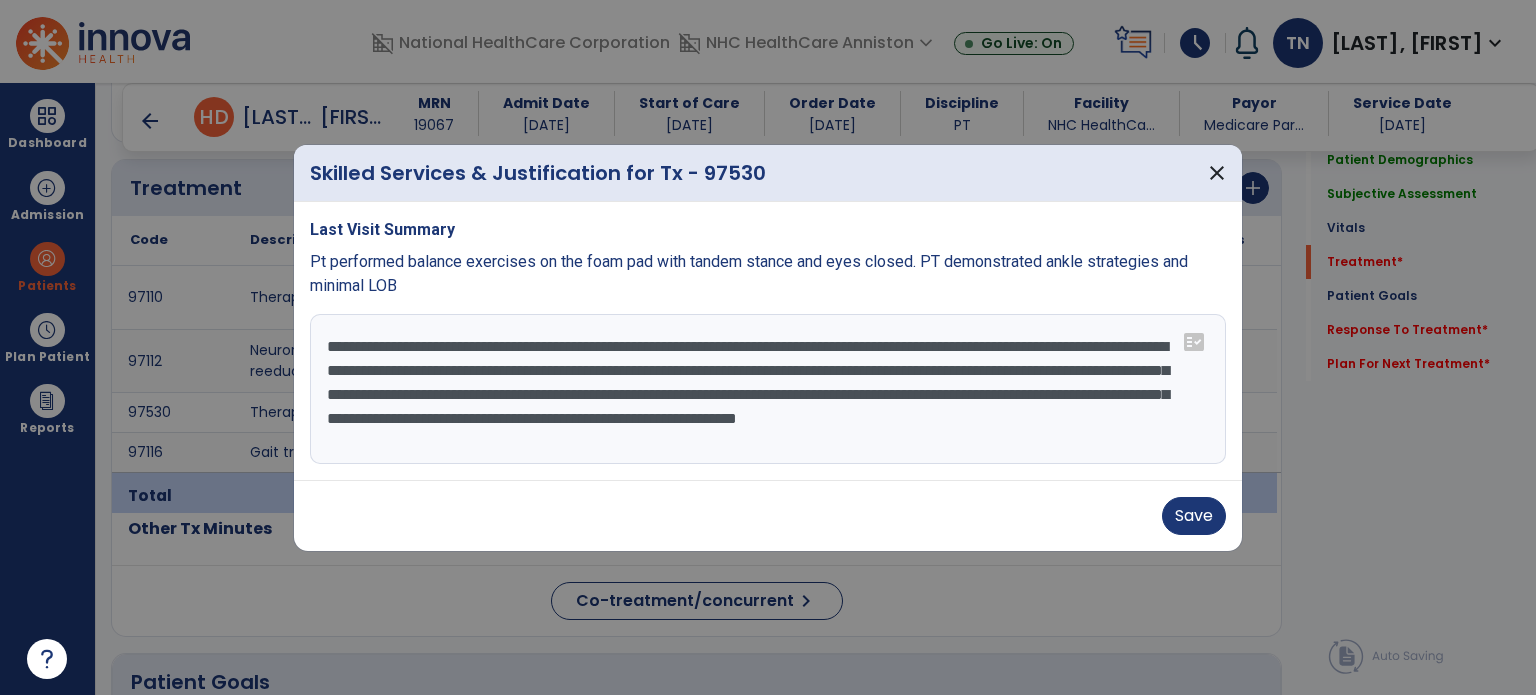 type on "**********" 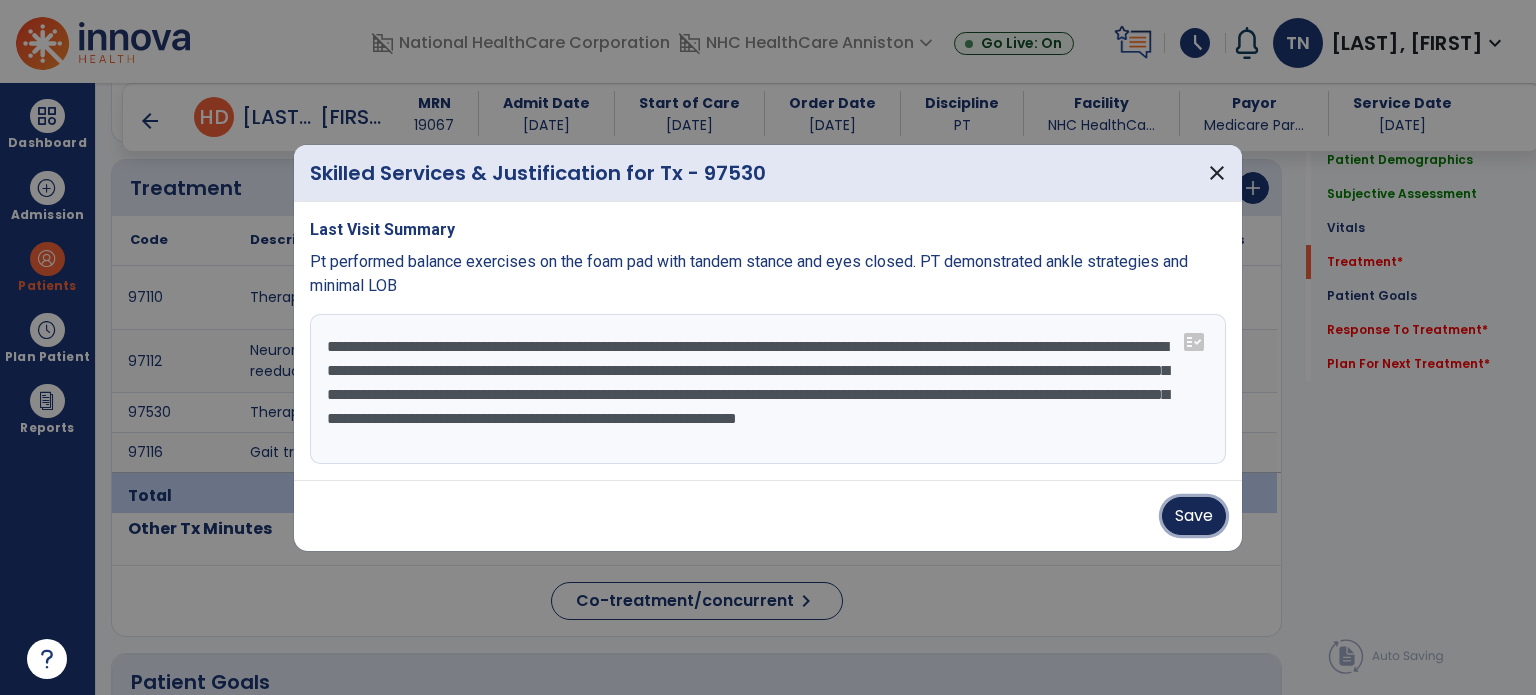 click on "Save" at bounding box center [1194, 516] 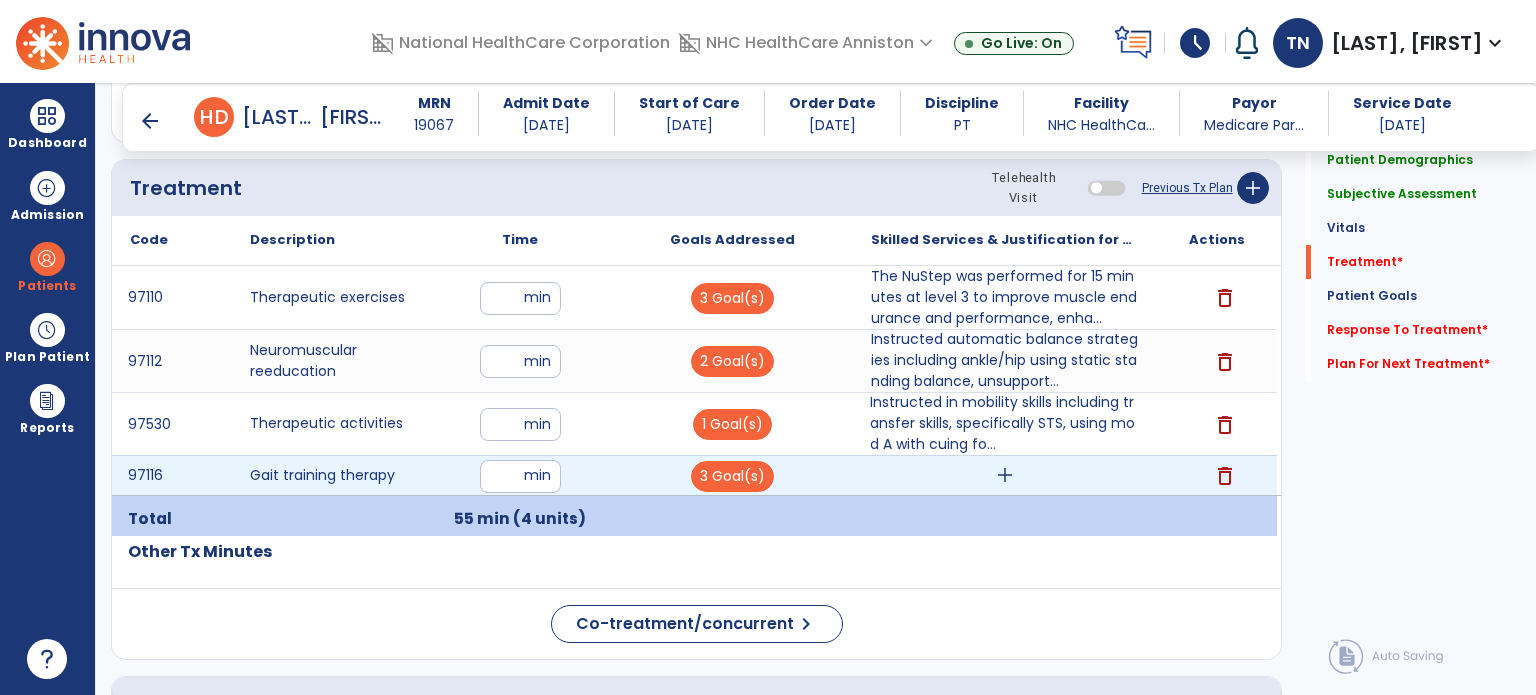 click on "add" at bounding box center (1004, 475) 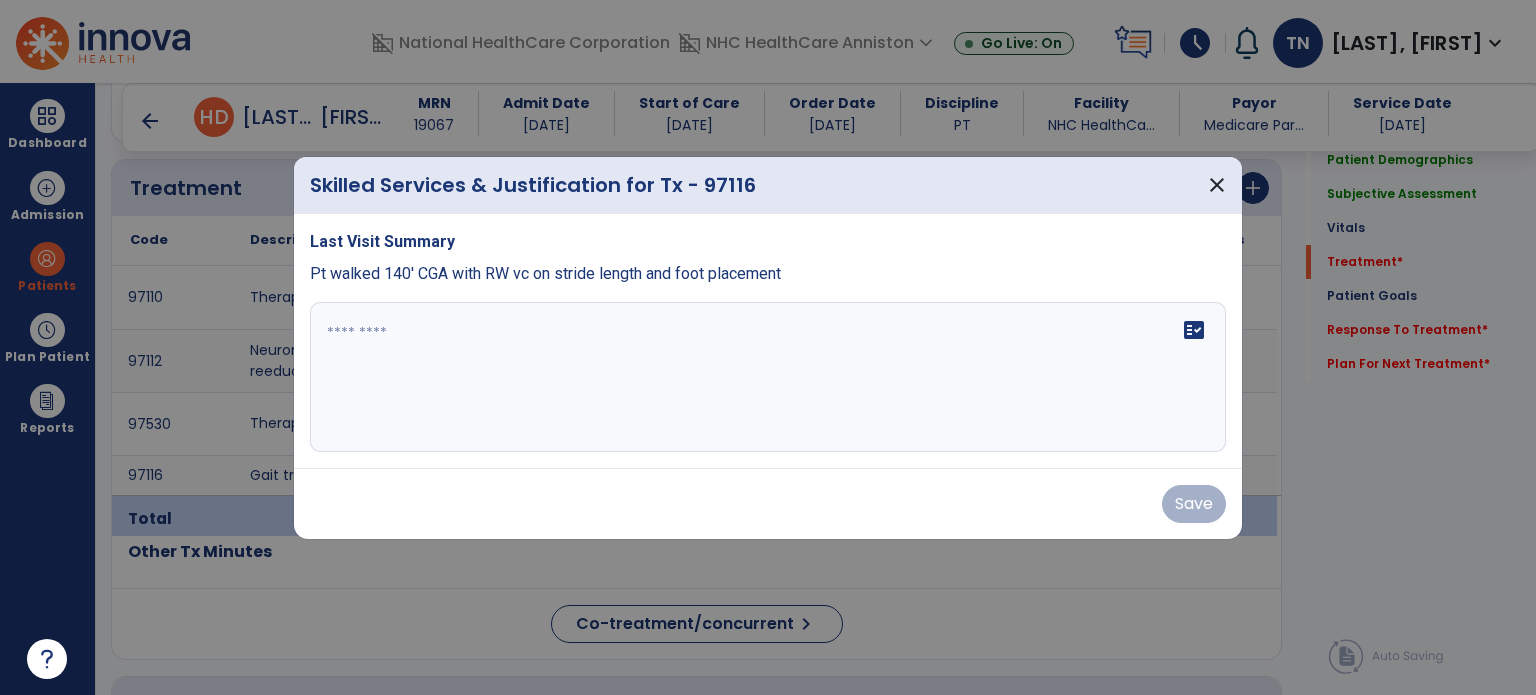click on "fact_check" at bounding box center (768, 377) 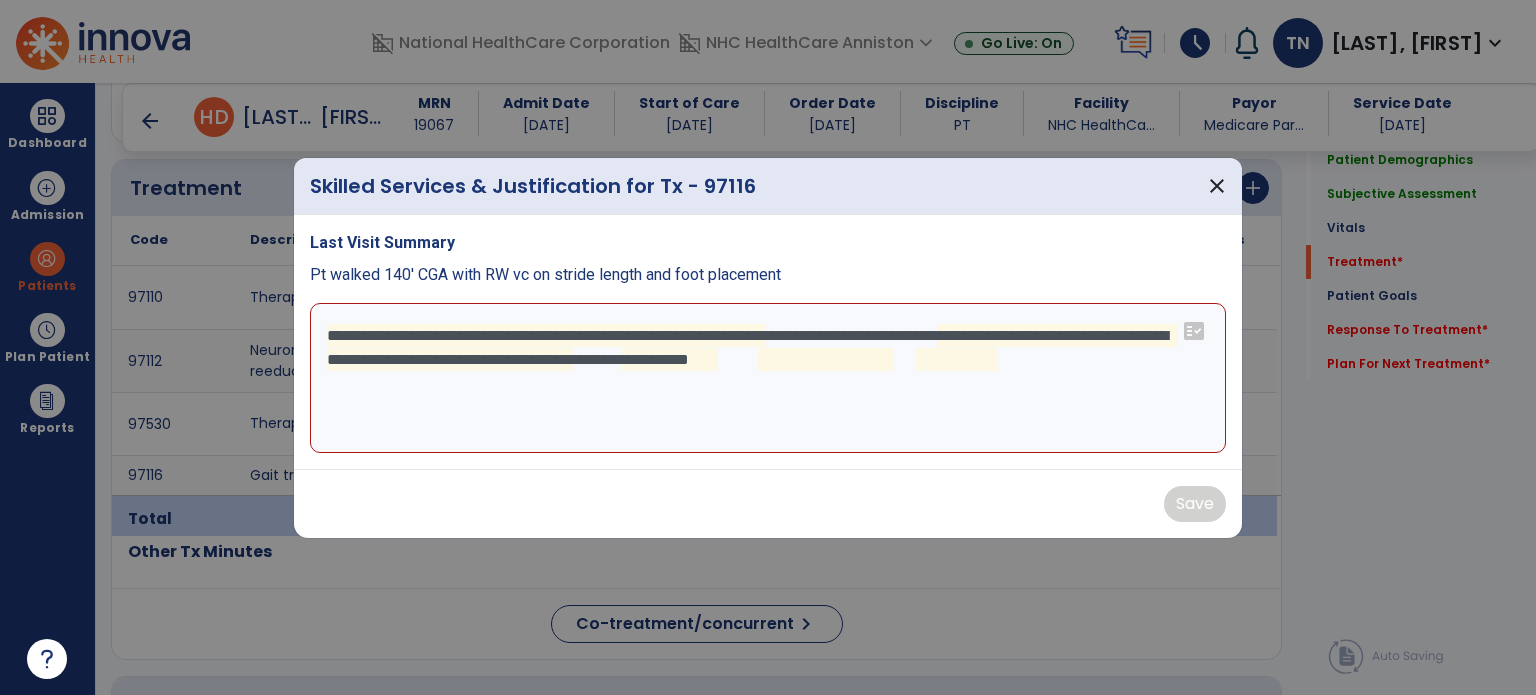 click on "**********" at bounding box center (768, 378) 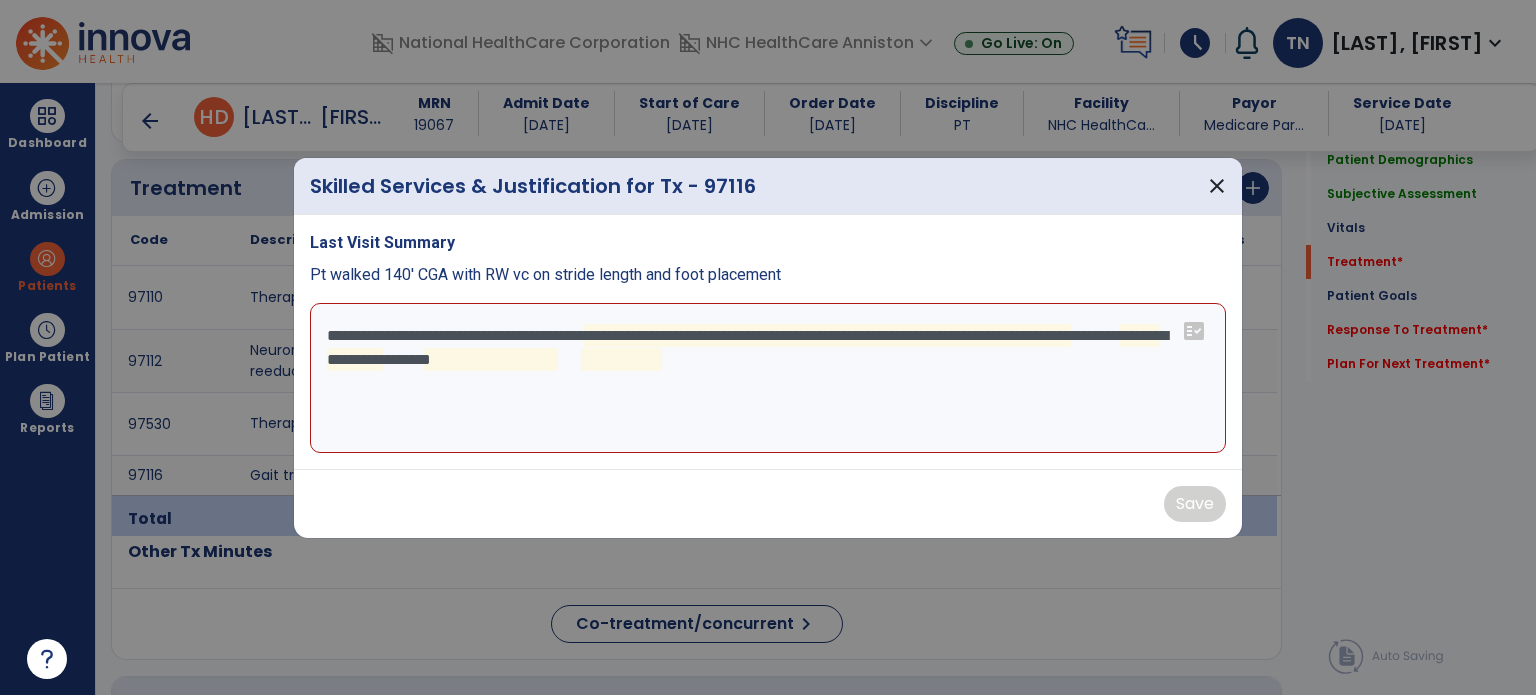 click on "**********" at bounding box center (768, 378) 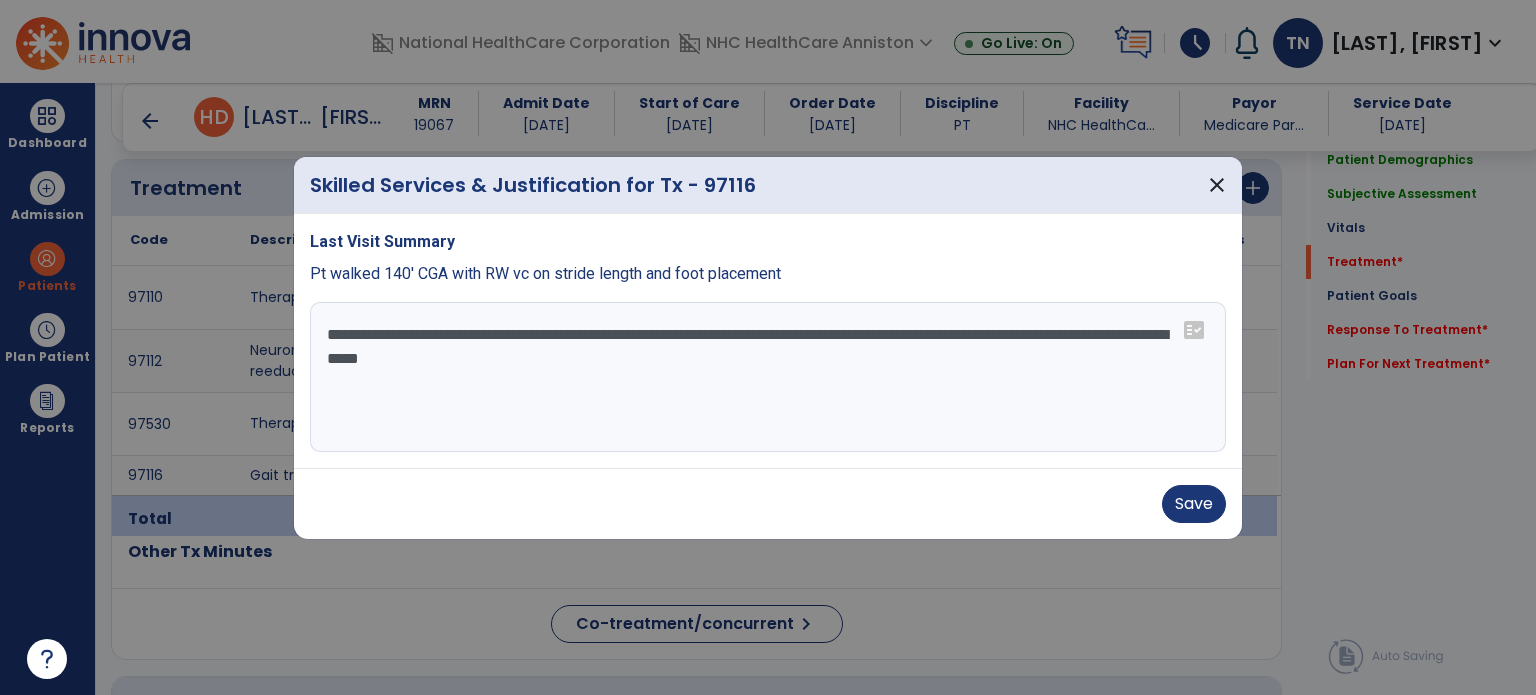 type on "**********" 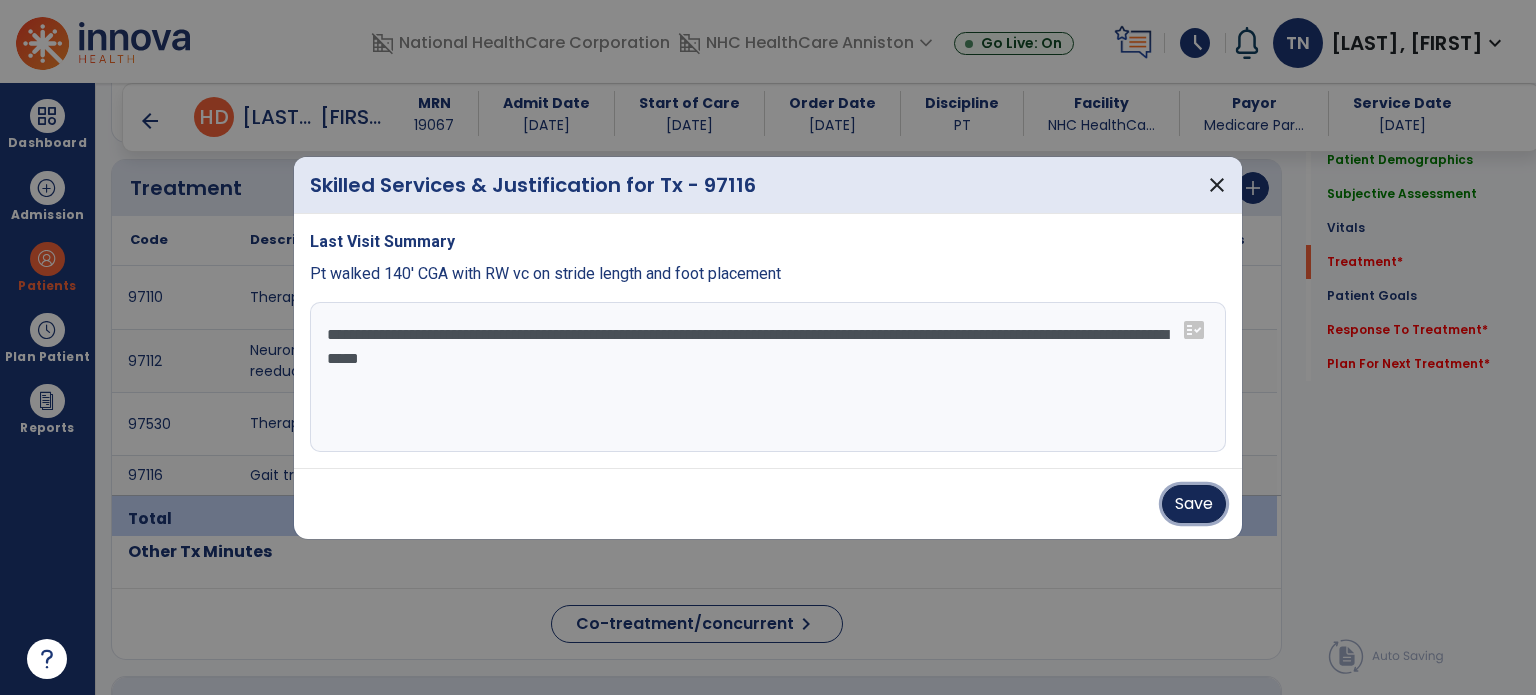 click on "Save" at bounding box center (1194, 504) 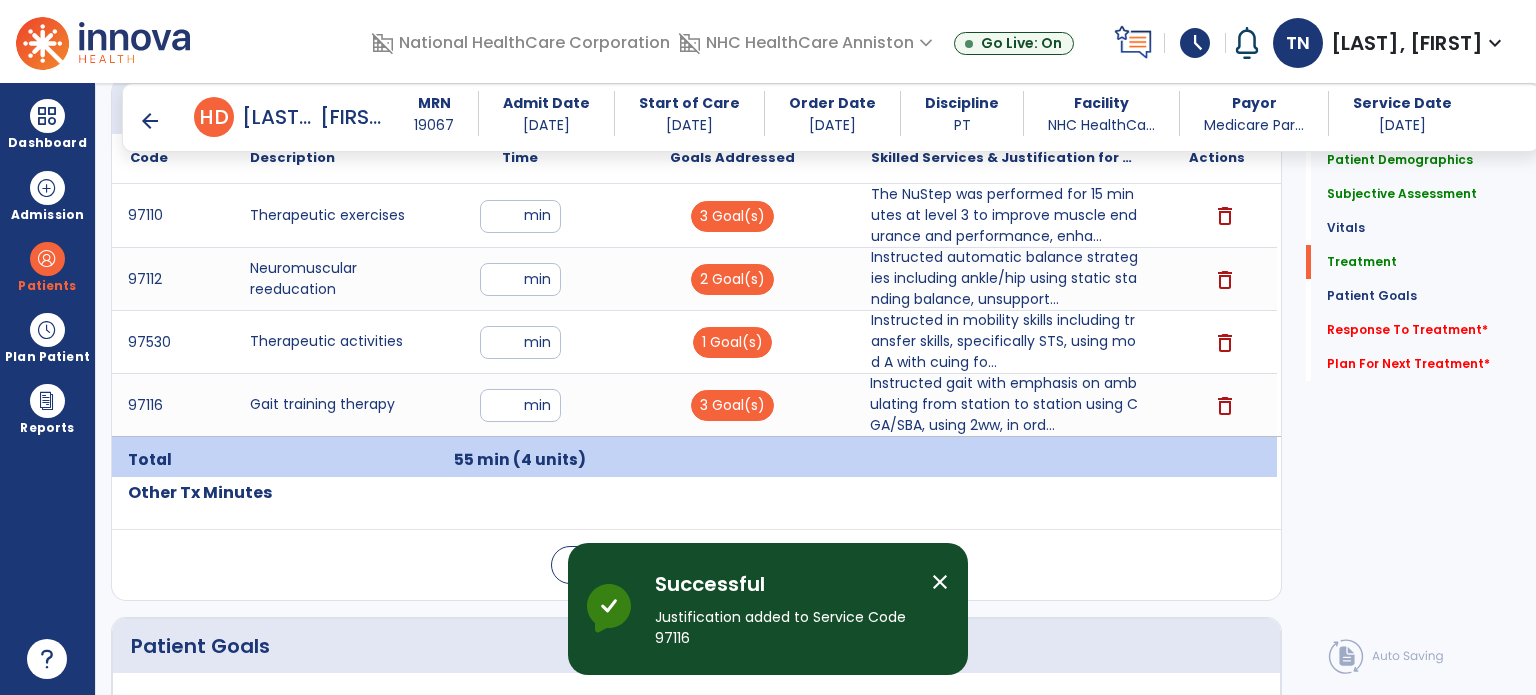 scroll, scrollTop: 1200, scrollLeft: 0, axis: vertical 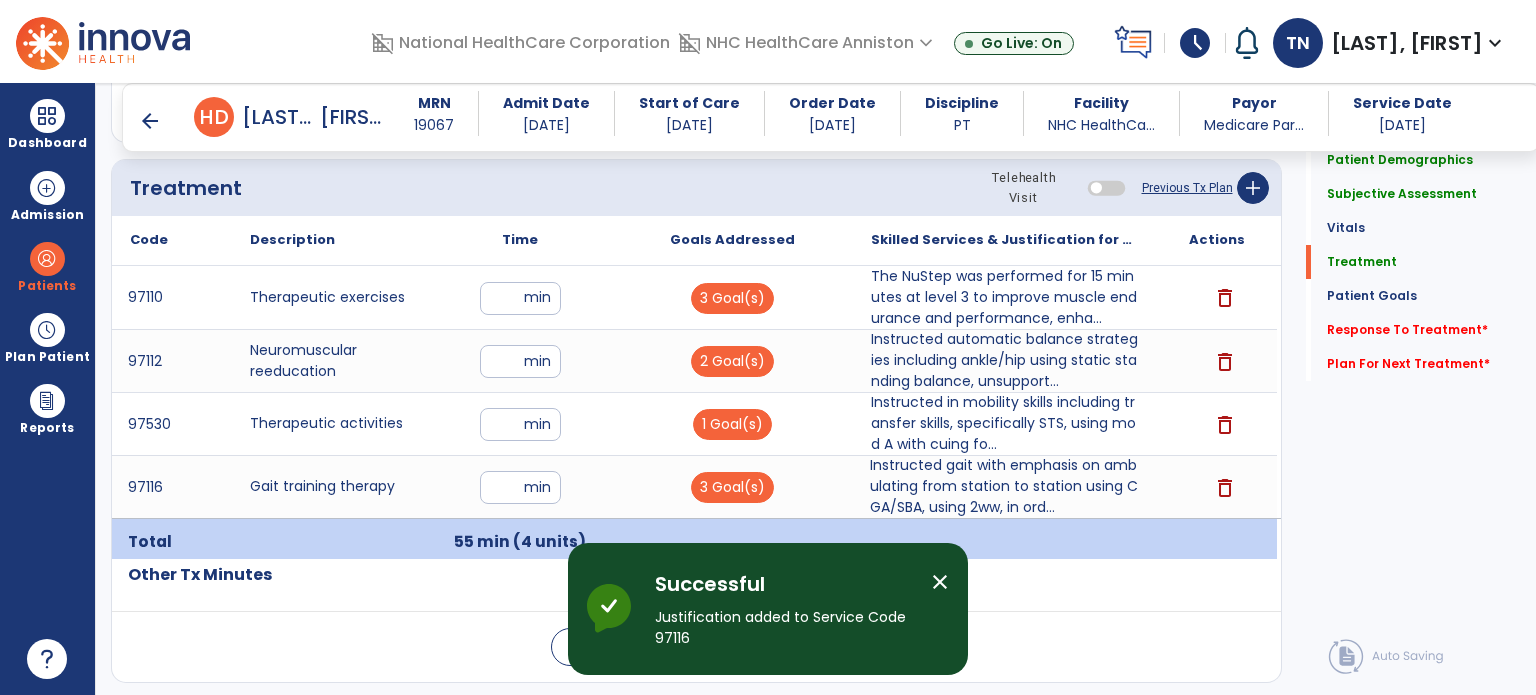 click on "arrow_back" at bounding box center [150, 121] 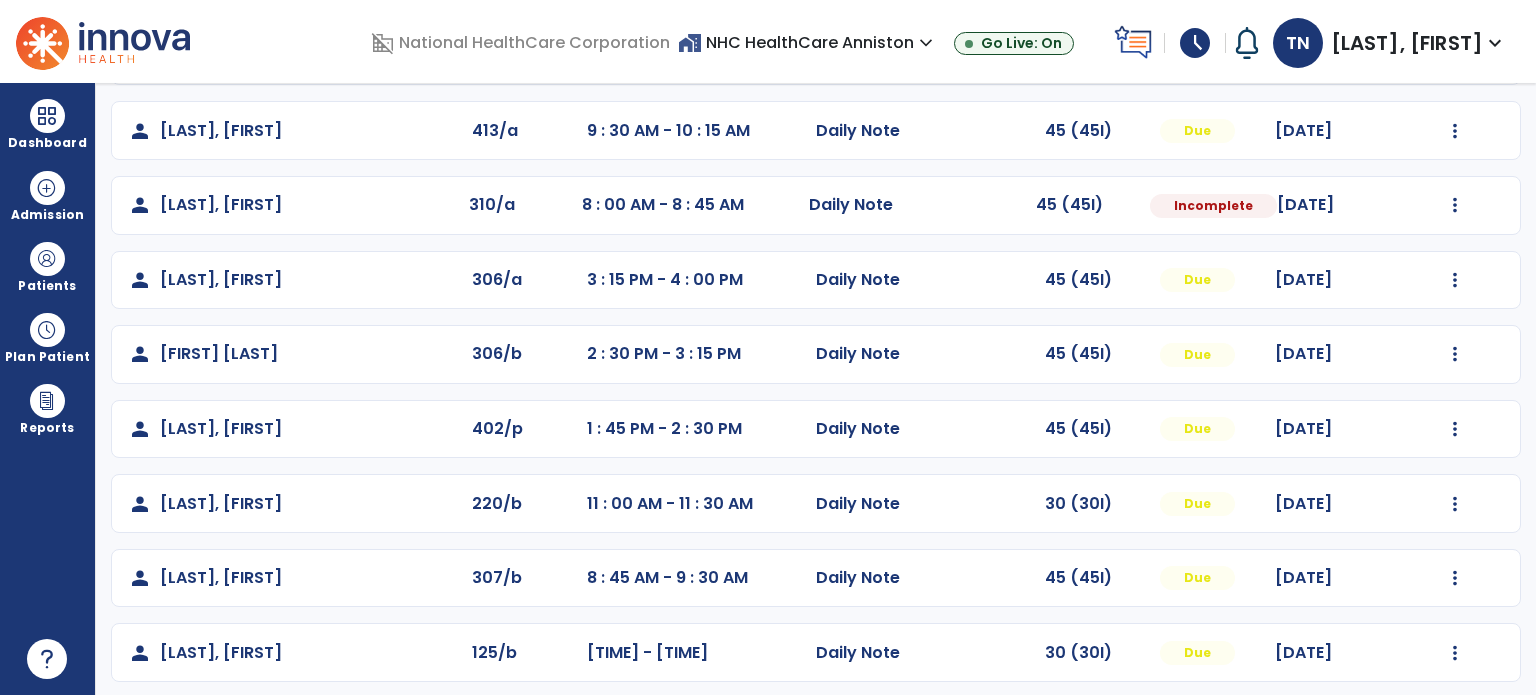 scroll, scrollTop: 393, scrollLeft: 0, axis: vertical 